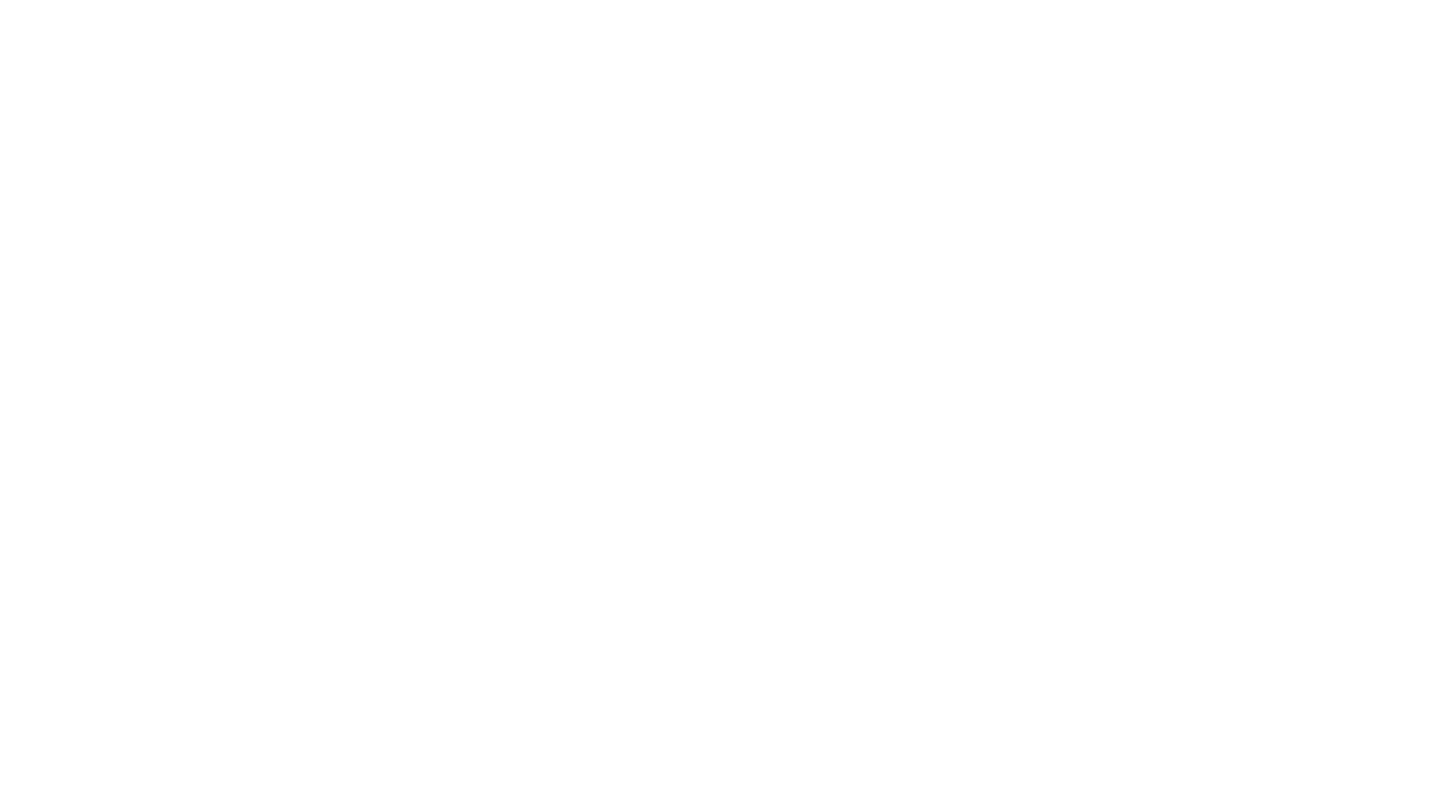 scroll, scrollTop: 0, scrollLeft: 0, axis: both 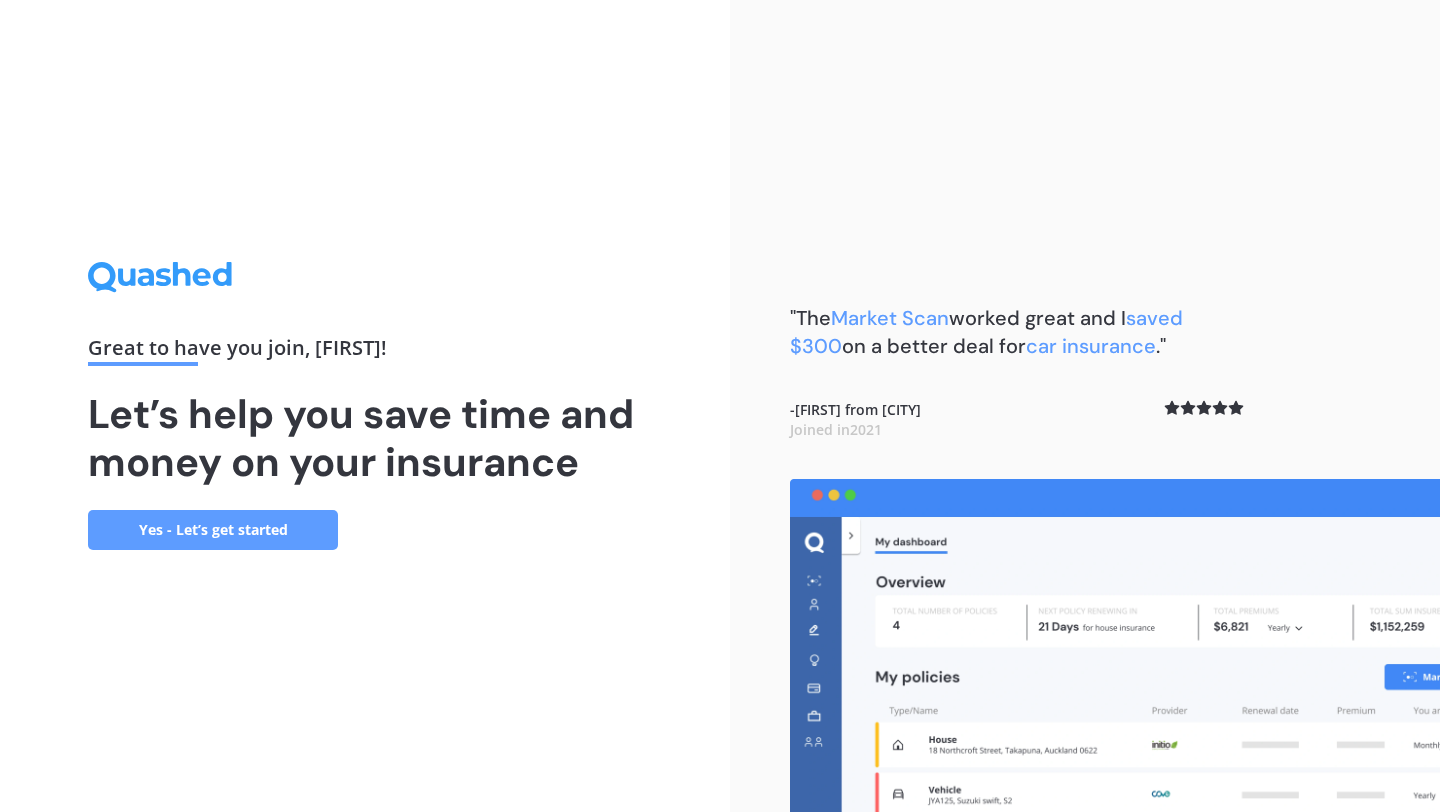 click on "Yes - Let’s get started" at bounding box center [213, 530] 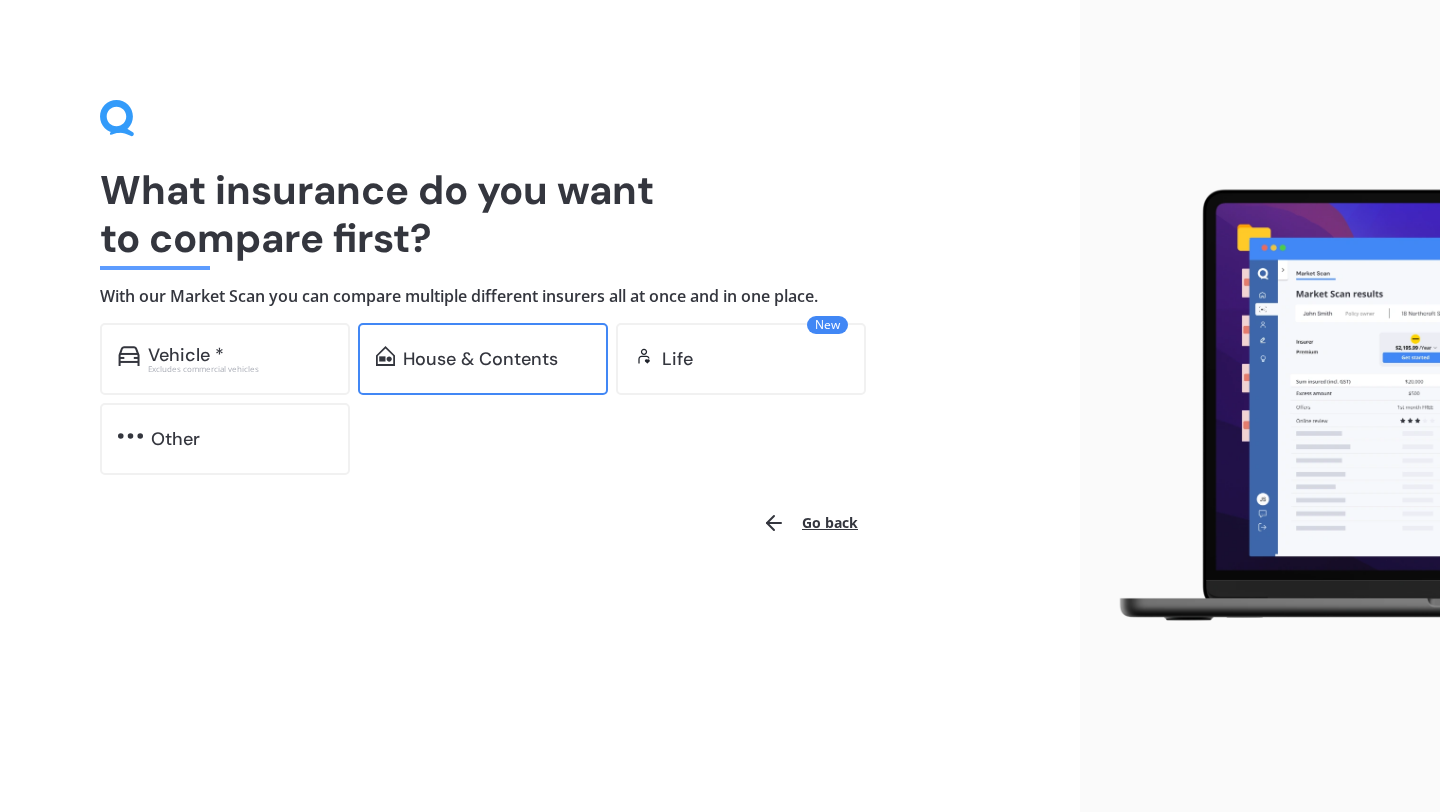 click on "House & Contents" at bounding box center [483, 359] 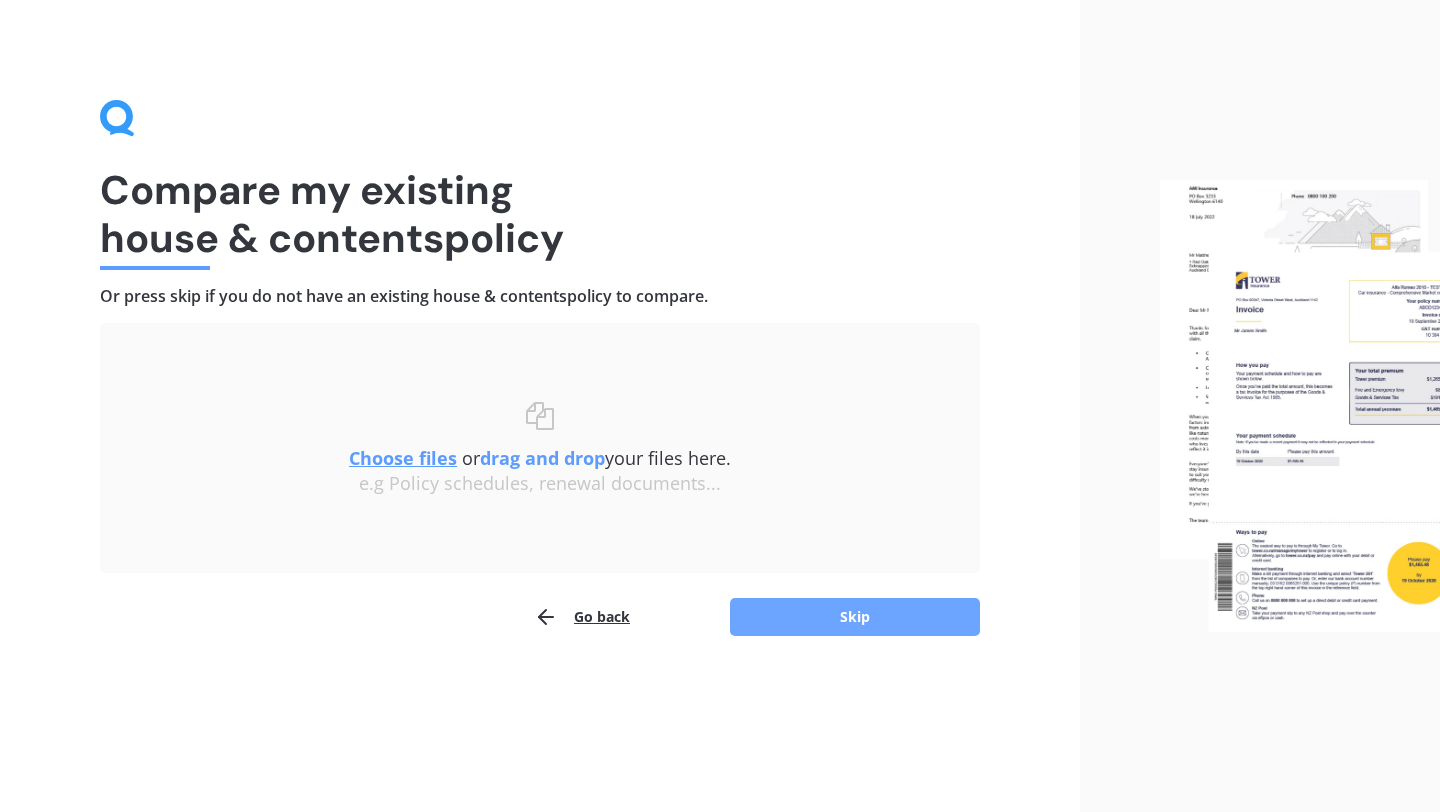 click on "Skip" at bounding box center [855, 617] 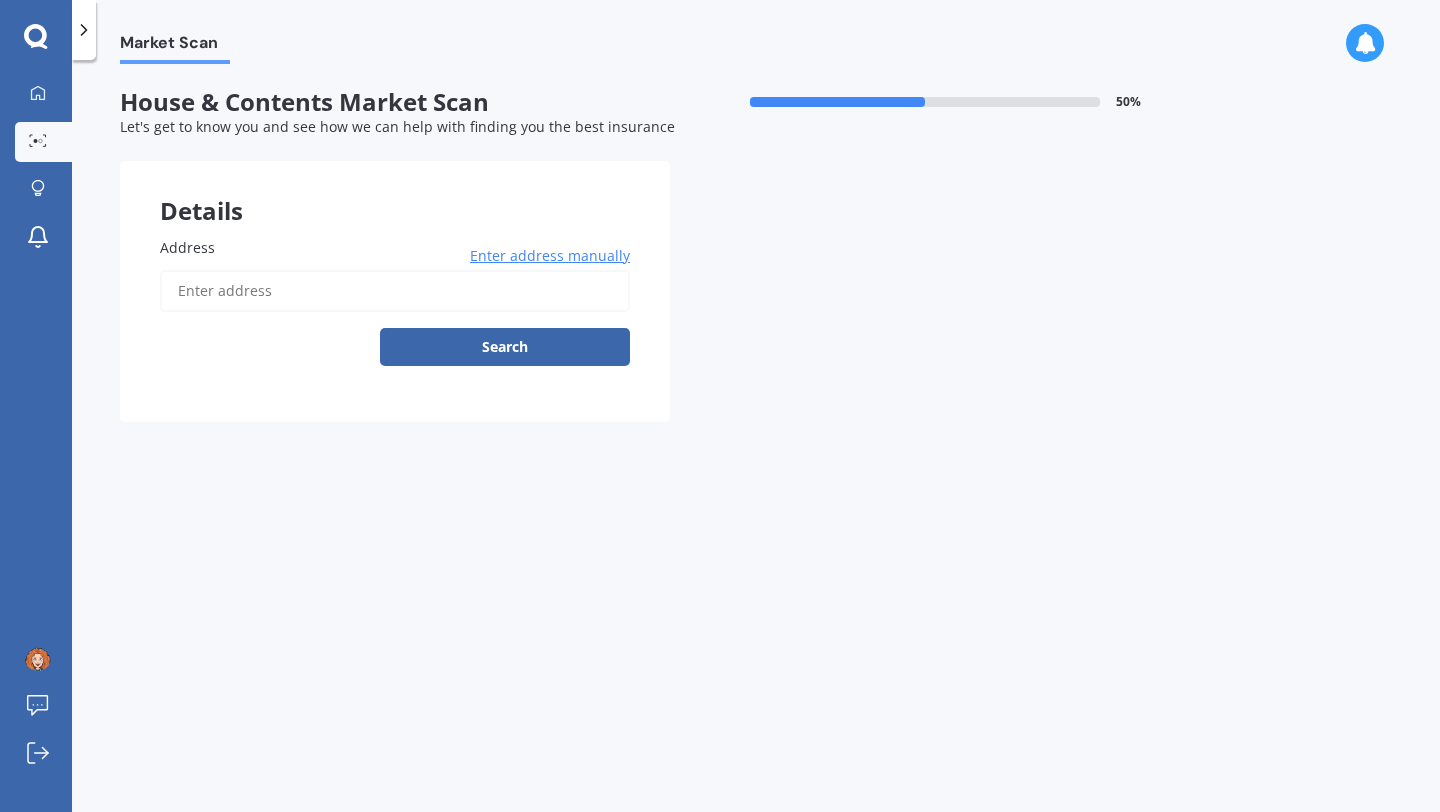 click on "Address" at bounding box center [395, 291] 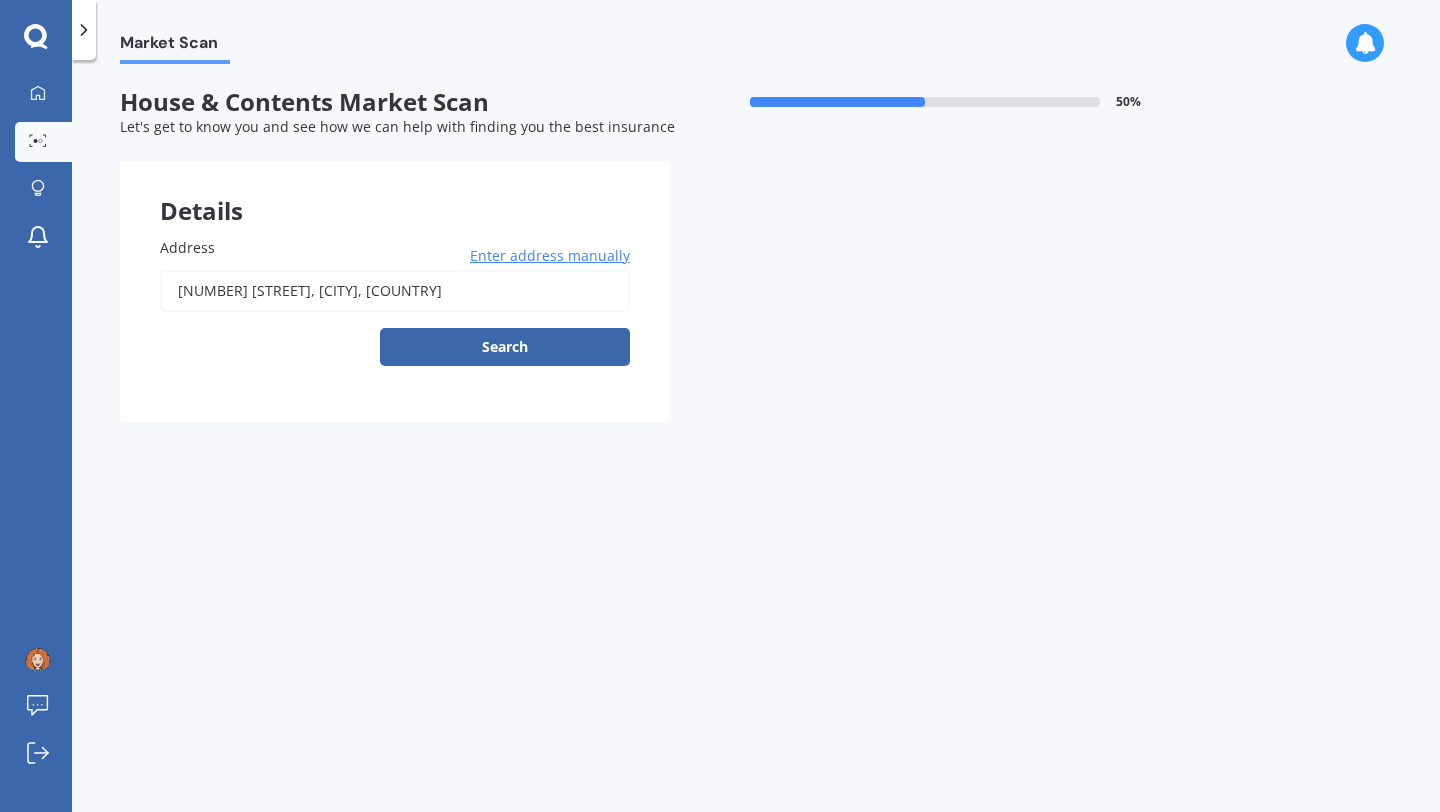 type on "[NUMBER] [STREET], [CITY] [POSTAL_CODE]" 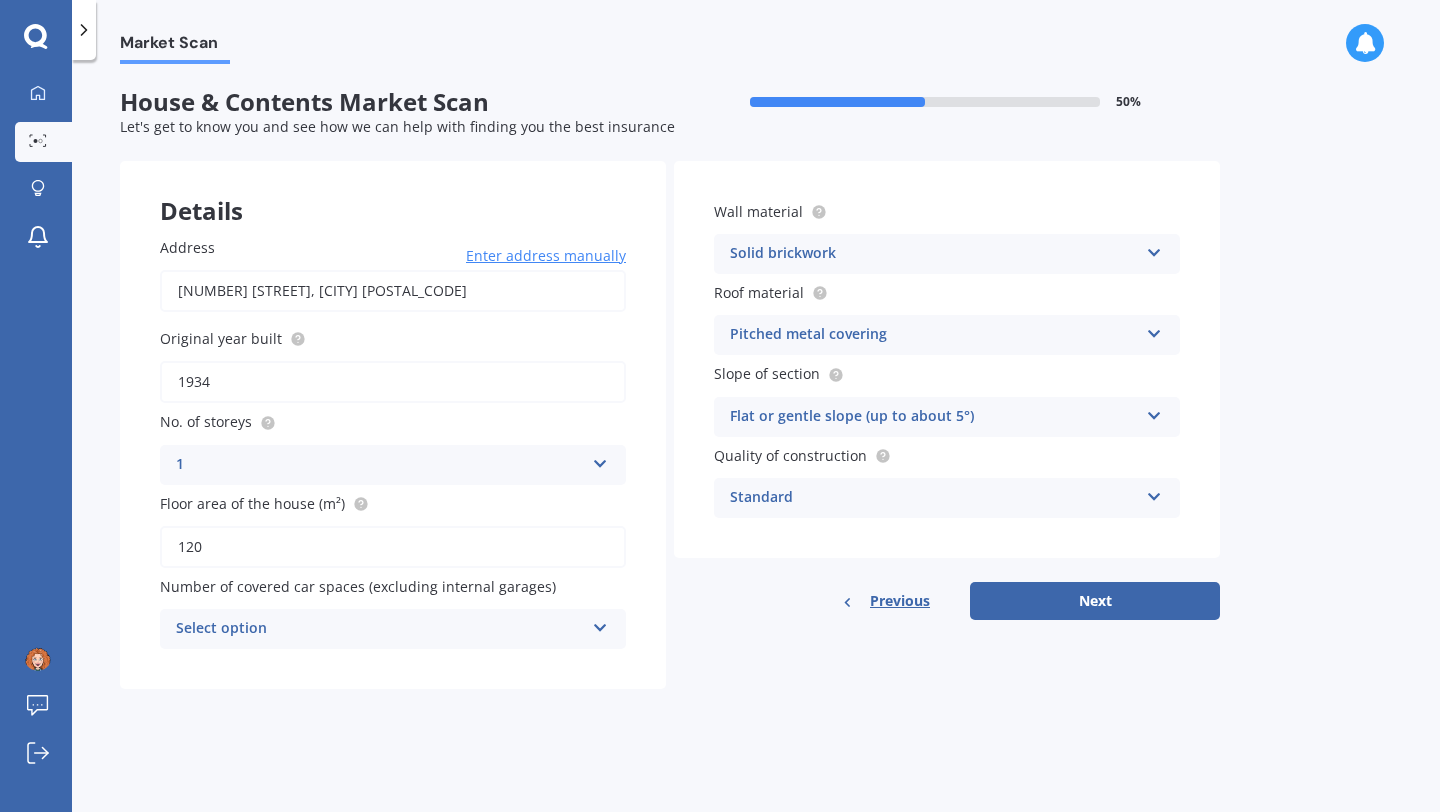 click on "Select option 0 1 2 3 4 5+" at bounding box center (393, 629) 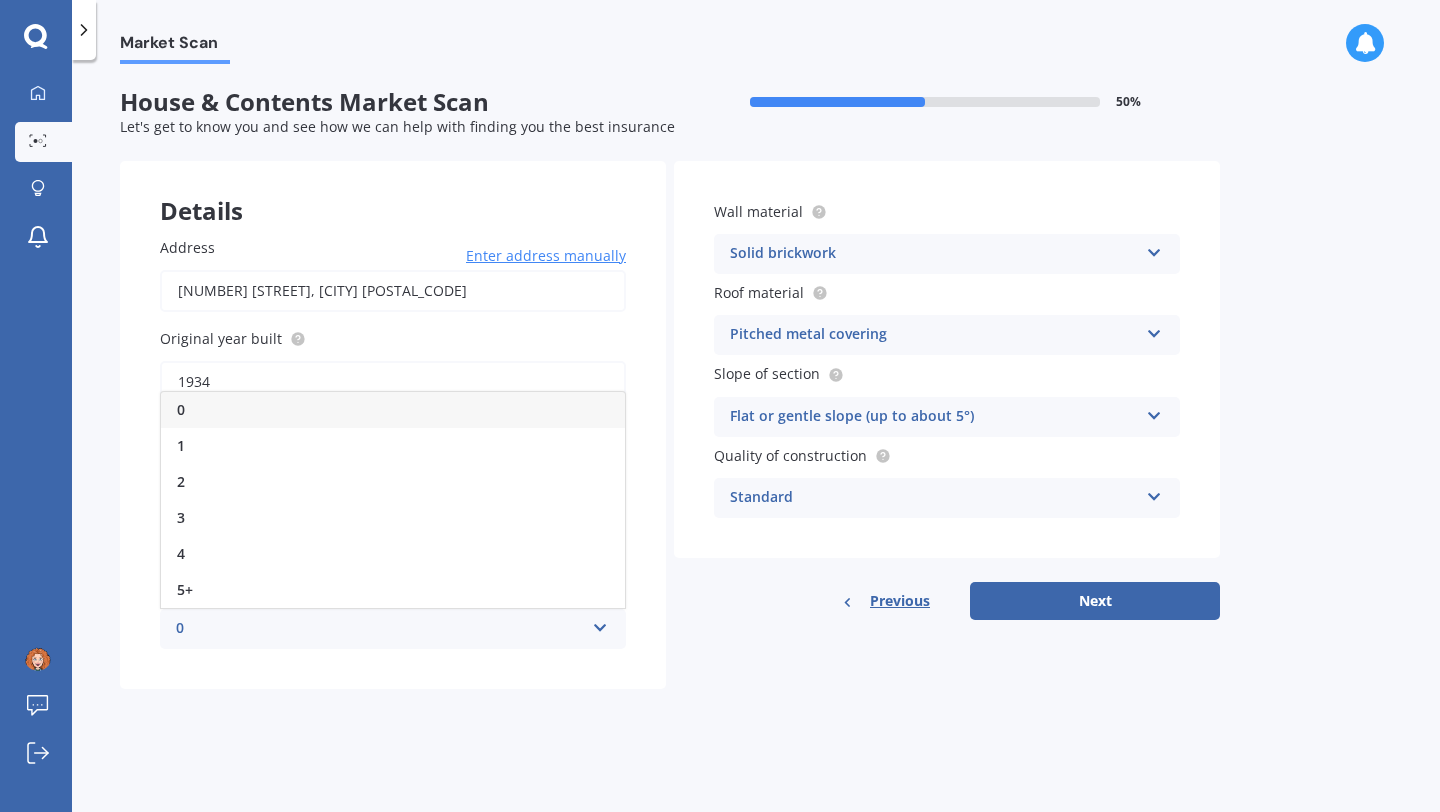 click on "0" at bounding box center [393, 410] 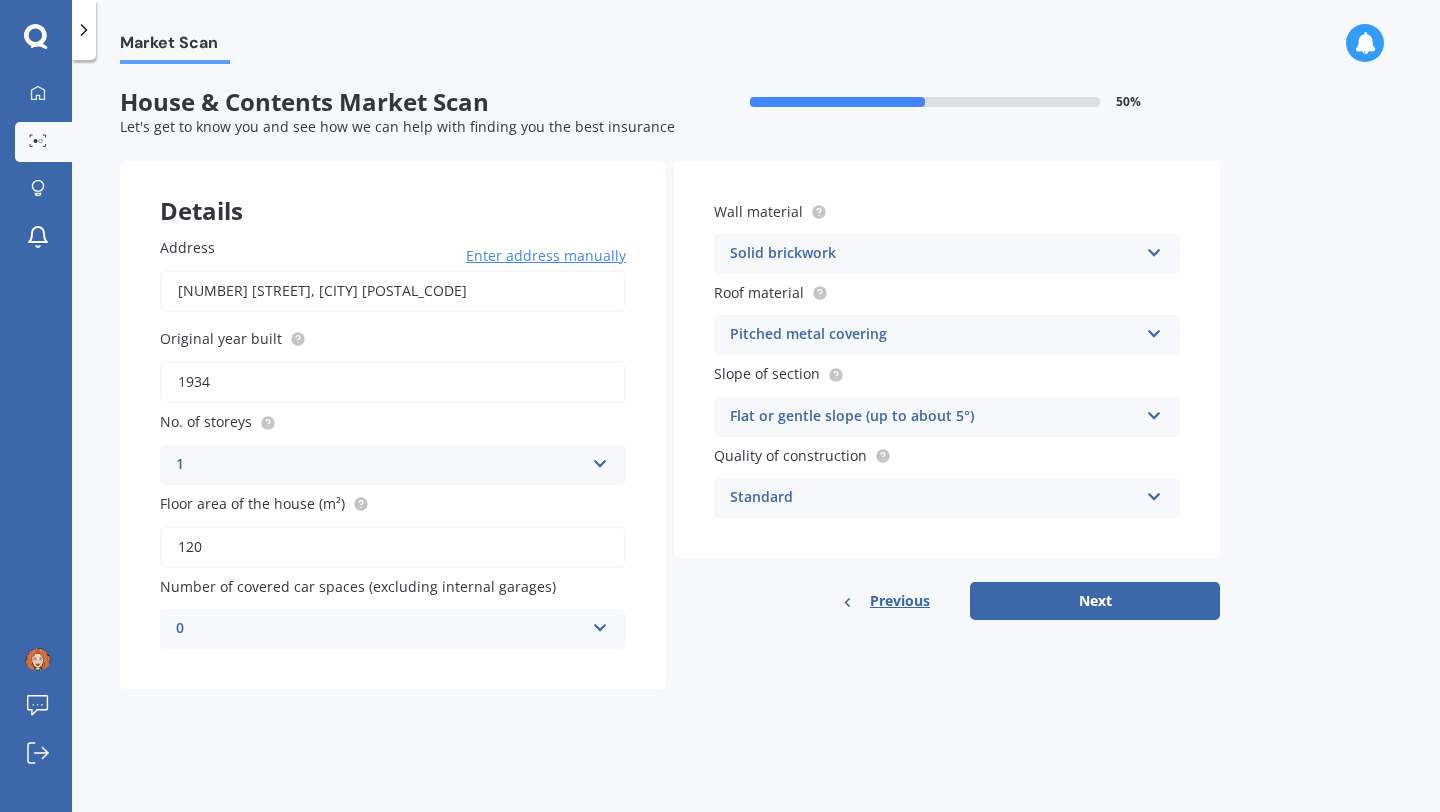 click at bounding box center (600, 624) 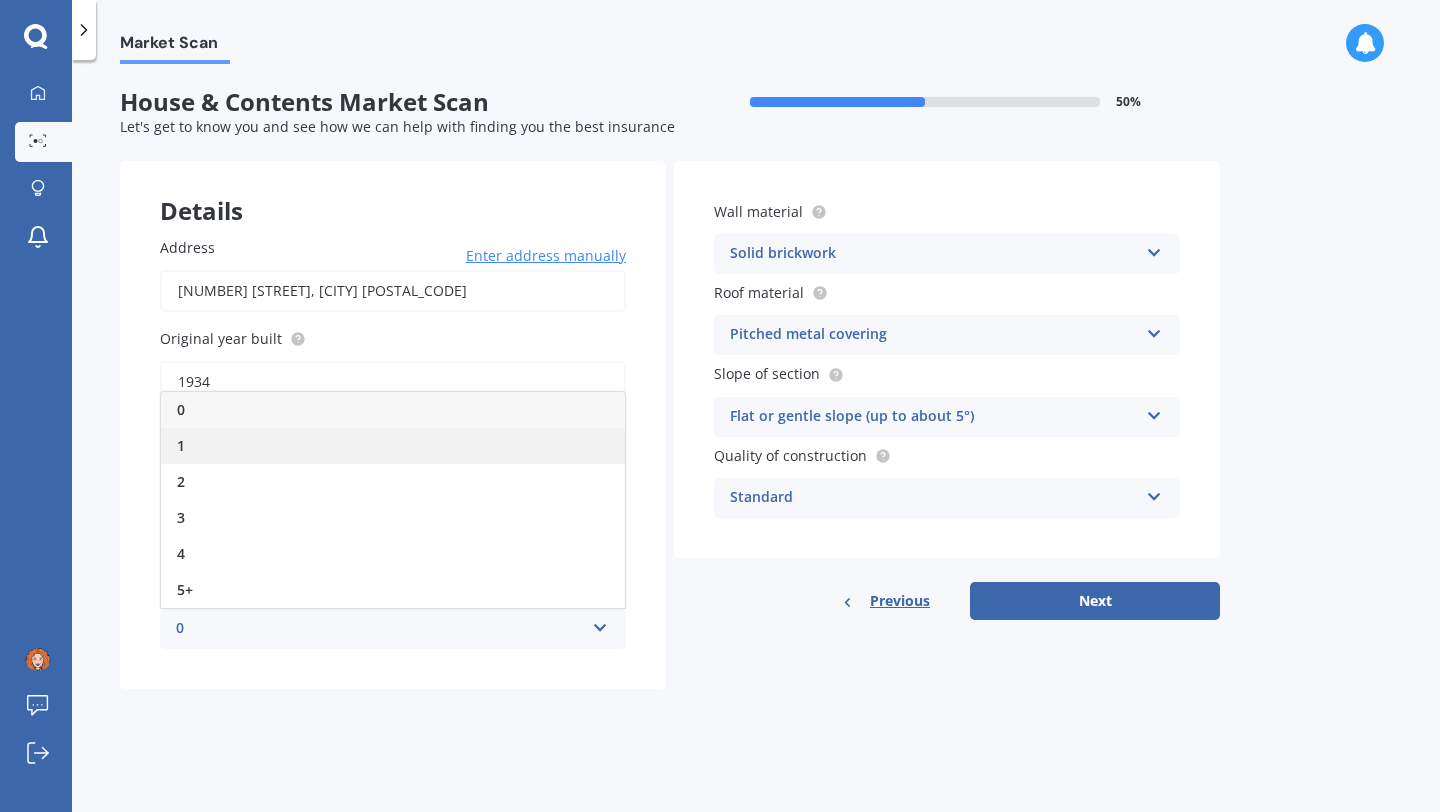 click on "1" at bounding box center (393, 446) 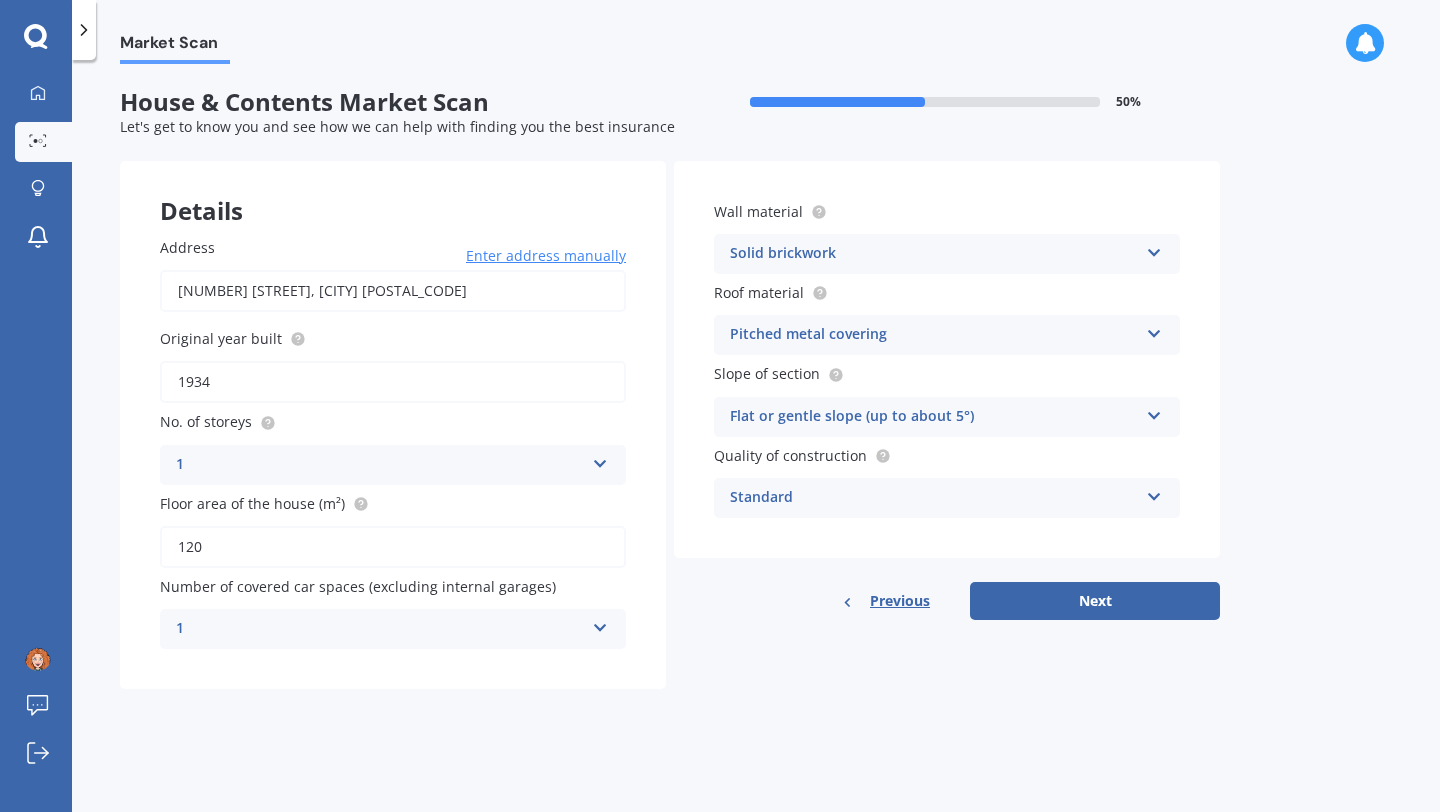 click on "Flat or gentle slope (up to about 5°)" at bounding box center (934, 417) 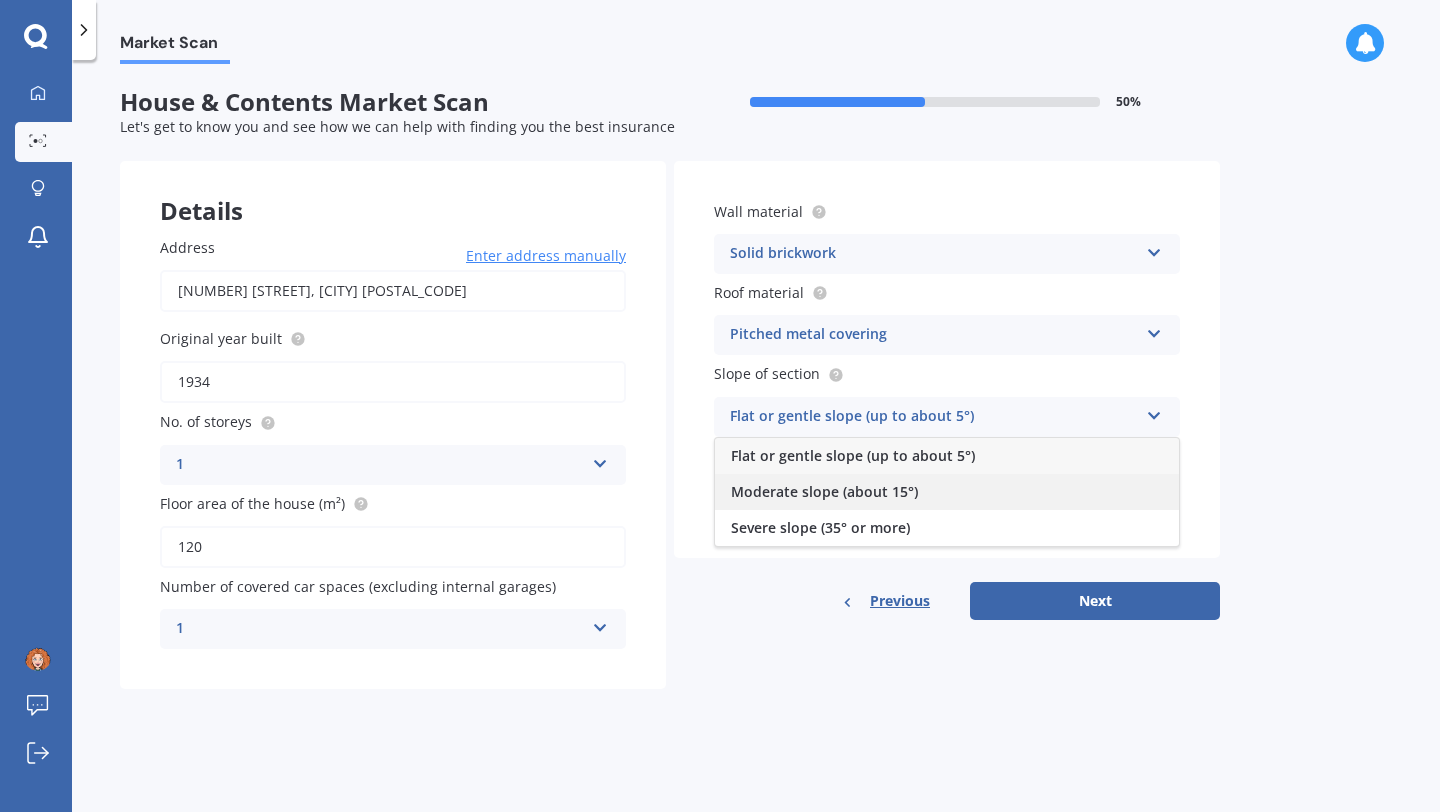 click on "Moderate slope (about 15°)" at bounding box center (824, 491) 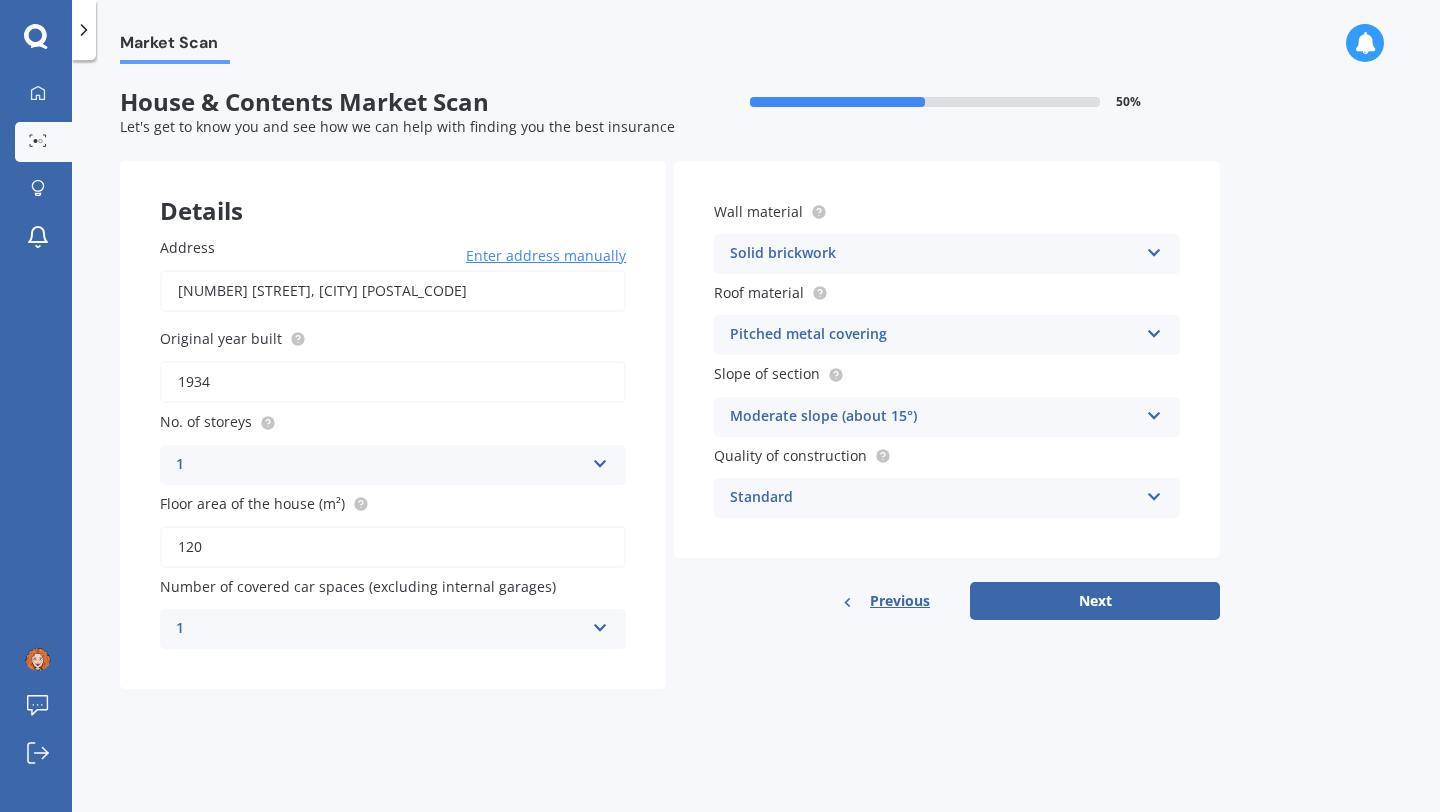 click on "Standard" at bounding box center (934, 498) 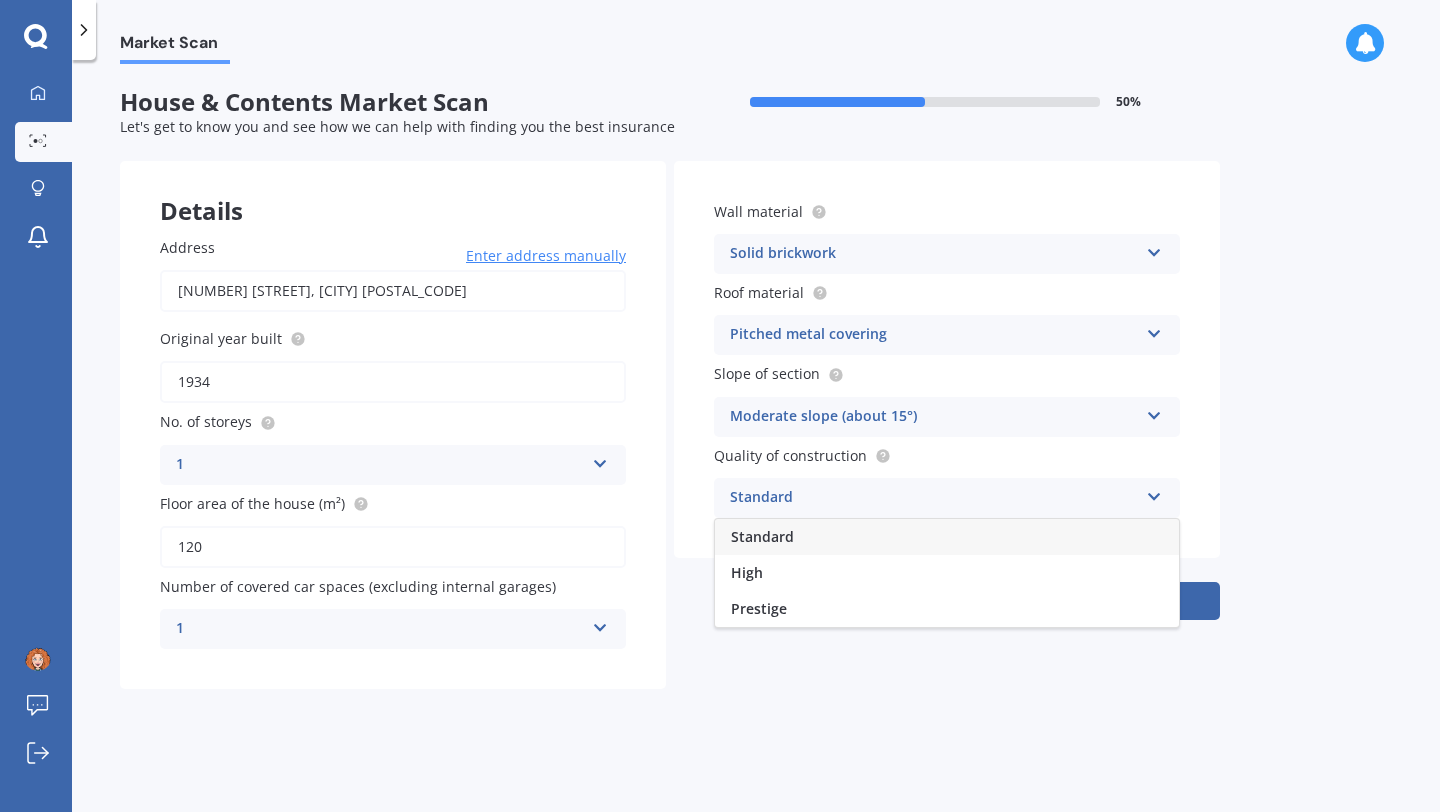 click on "Standard" at bounding box center [947, 537] 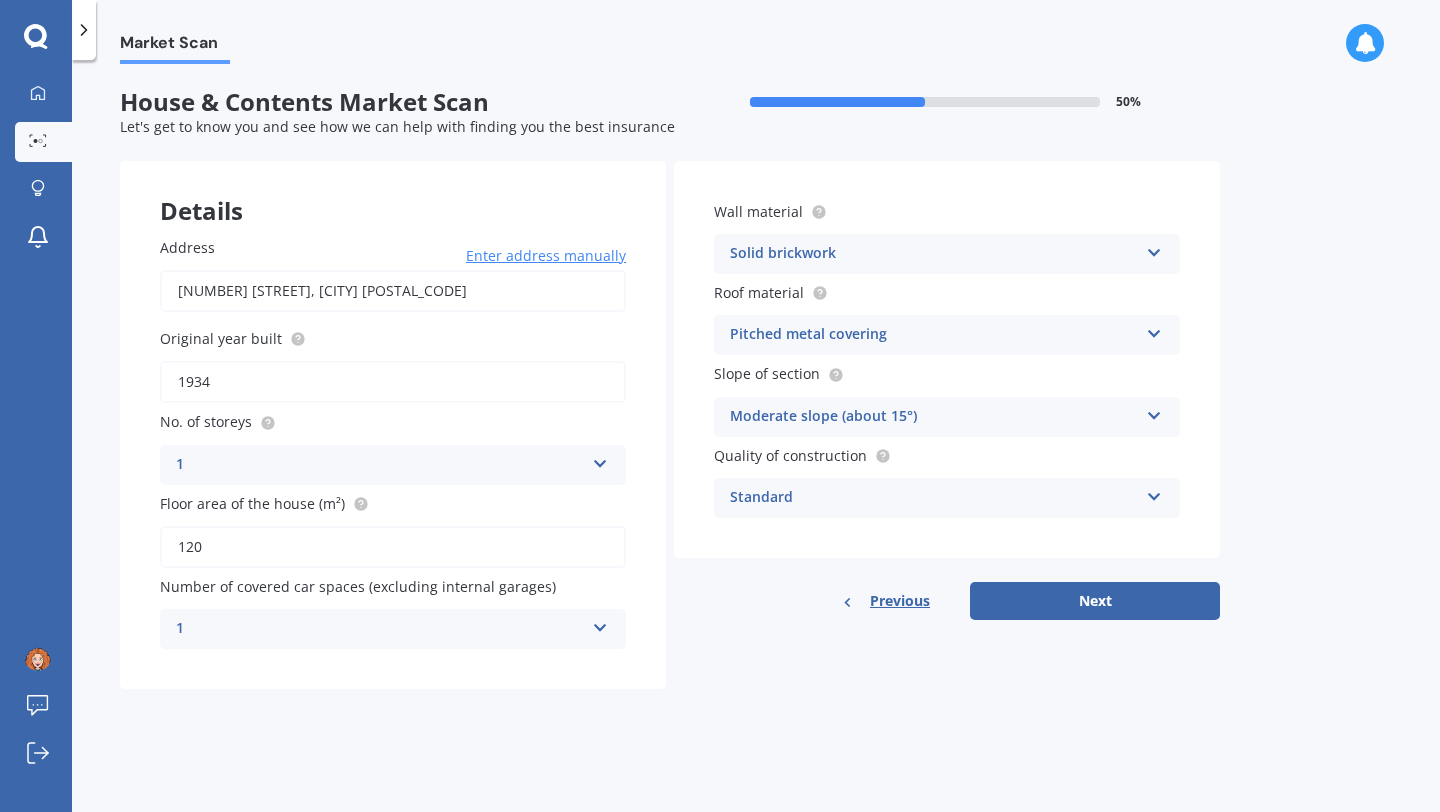 click on "Solid brickwork" at bounding box center [934, 254] 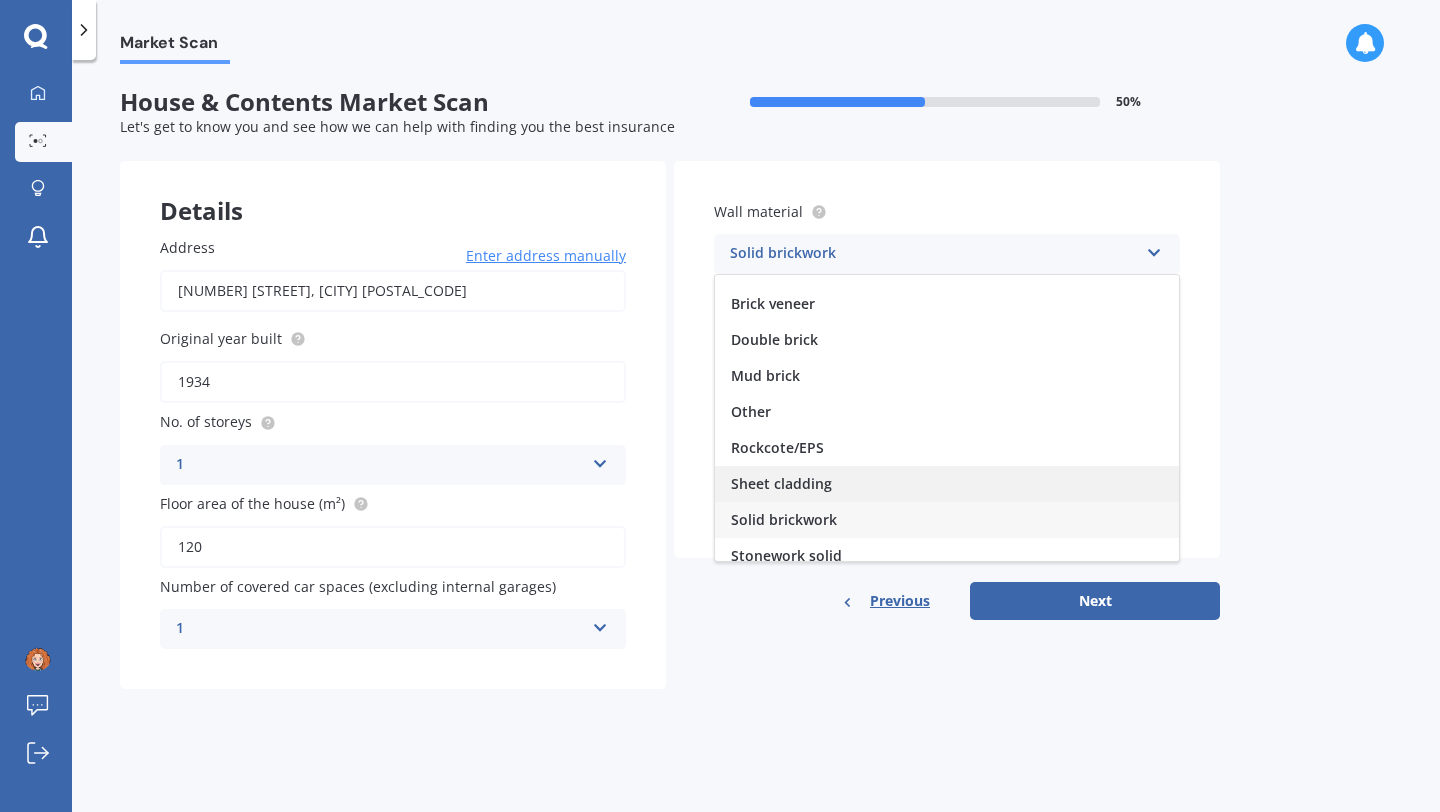 scroll, scrollTop: 0, scrollLeft: 0, axis: both 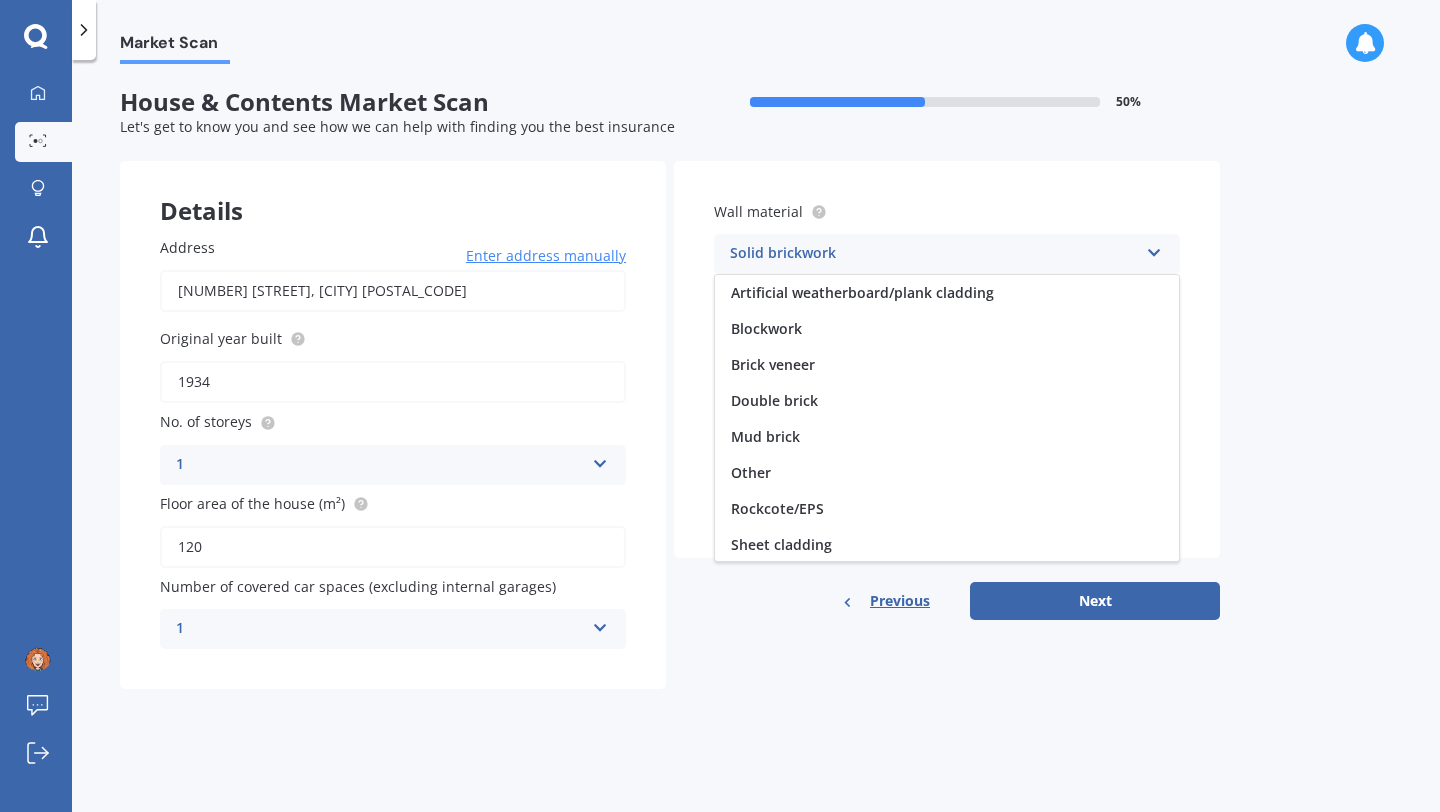 click on "Market Scan House & Contents Market Scan 50% Let's get to know you and see how we can help with finding you the best insurance Details Address [NUMBER] [STREET], [CITY] [POSTAL_CODE] Enter address manually Search Original year built 1934 No. of storeys 1 1 2 3 4 5+ Floor area of the house (m²) 120 Number of covered car spaces (excluding internal garages) 1 0 1 2 3 4 5+ Wall material Solid brickwork Artificial weatherboard/plank cladding Blockwork Brick veneer Double brick Mud brick Other Rockcote/EPS Sheet cladding Solid brickwork Stonework solid Stonework veneer Stucco Weatherboard/plank cladding Roof material Pitched metal covering Flat fibre cement Flat membrane Flat metal covering Pitched concrete tiles Pitched fibre cement covering Pitched metal covering Pitched slate Pitched terracotta tiles Pitched timber shingles Other Slope of section Moderate slope (about 15°) Flat or gentle slope (up to about 5°) Moderate slope (about 15°) Severe slope (35° or more) Quality of construction Standard Standard High" at bounding box center [756, 440] 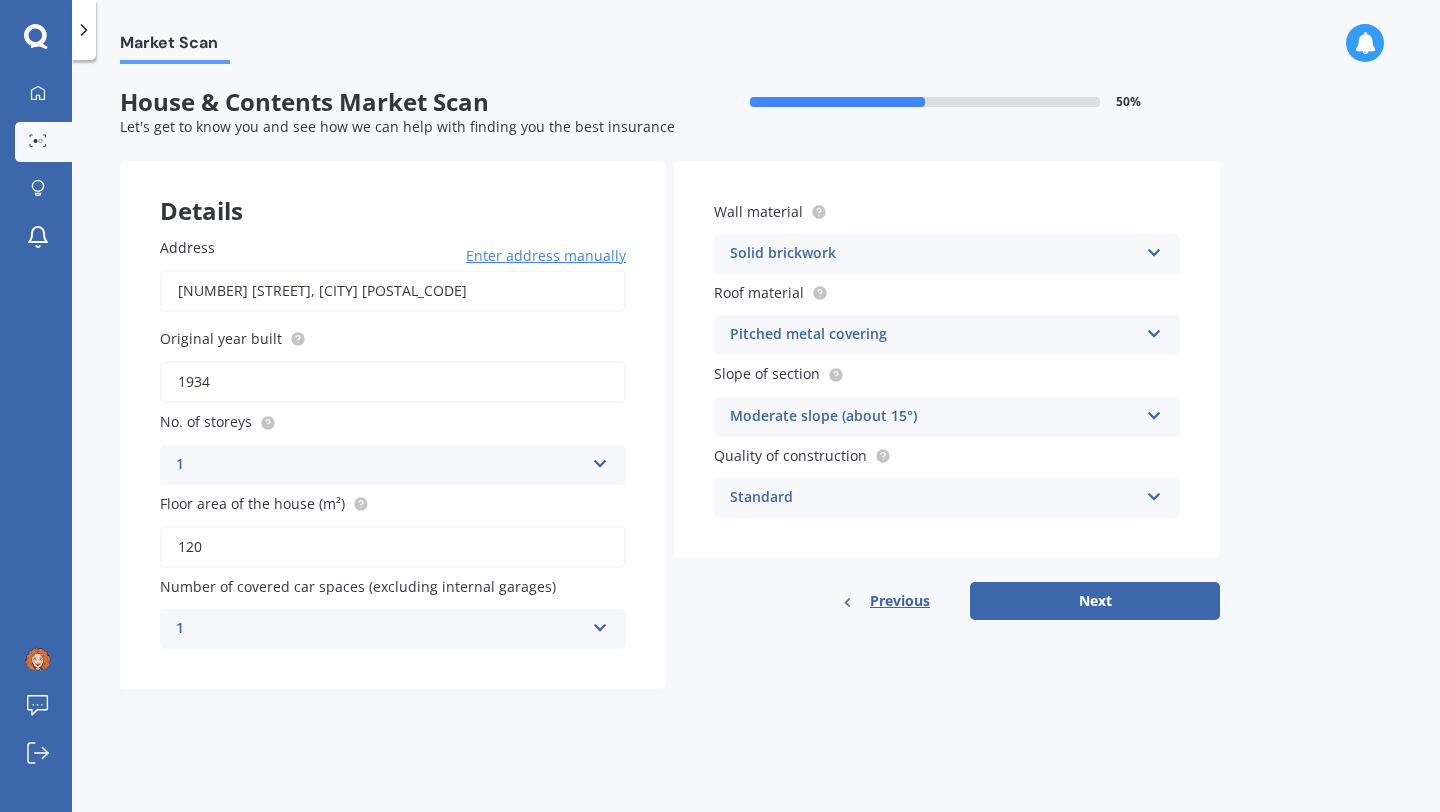 click on "Pitched metal covering" at bounding box center [934, 335] 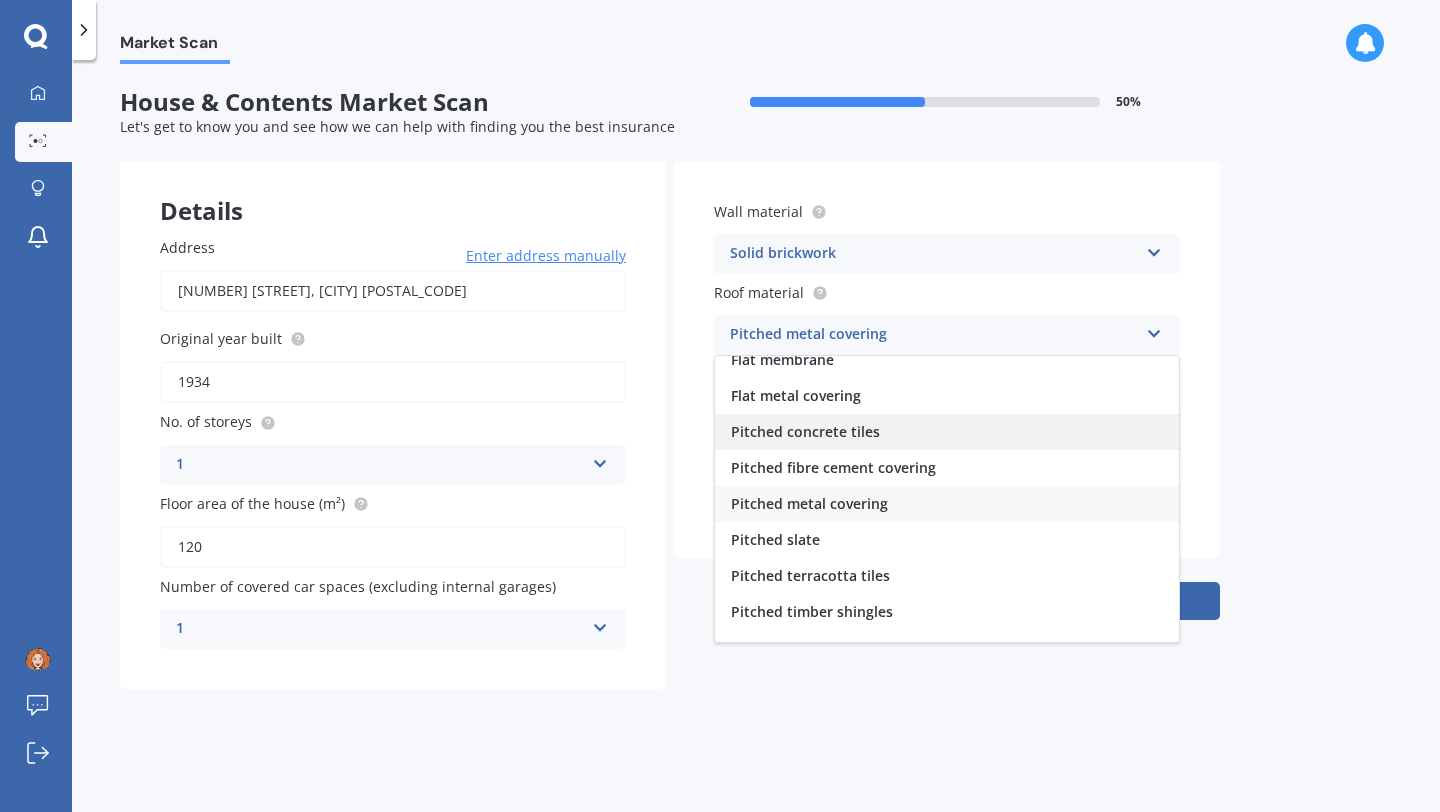 scroll, scrollTop: 74, scrollLeft: 0, axis: vertical 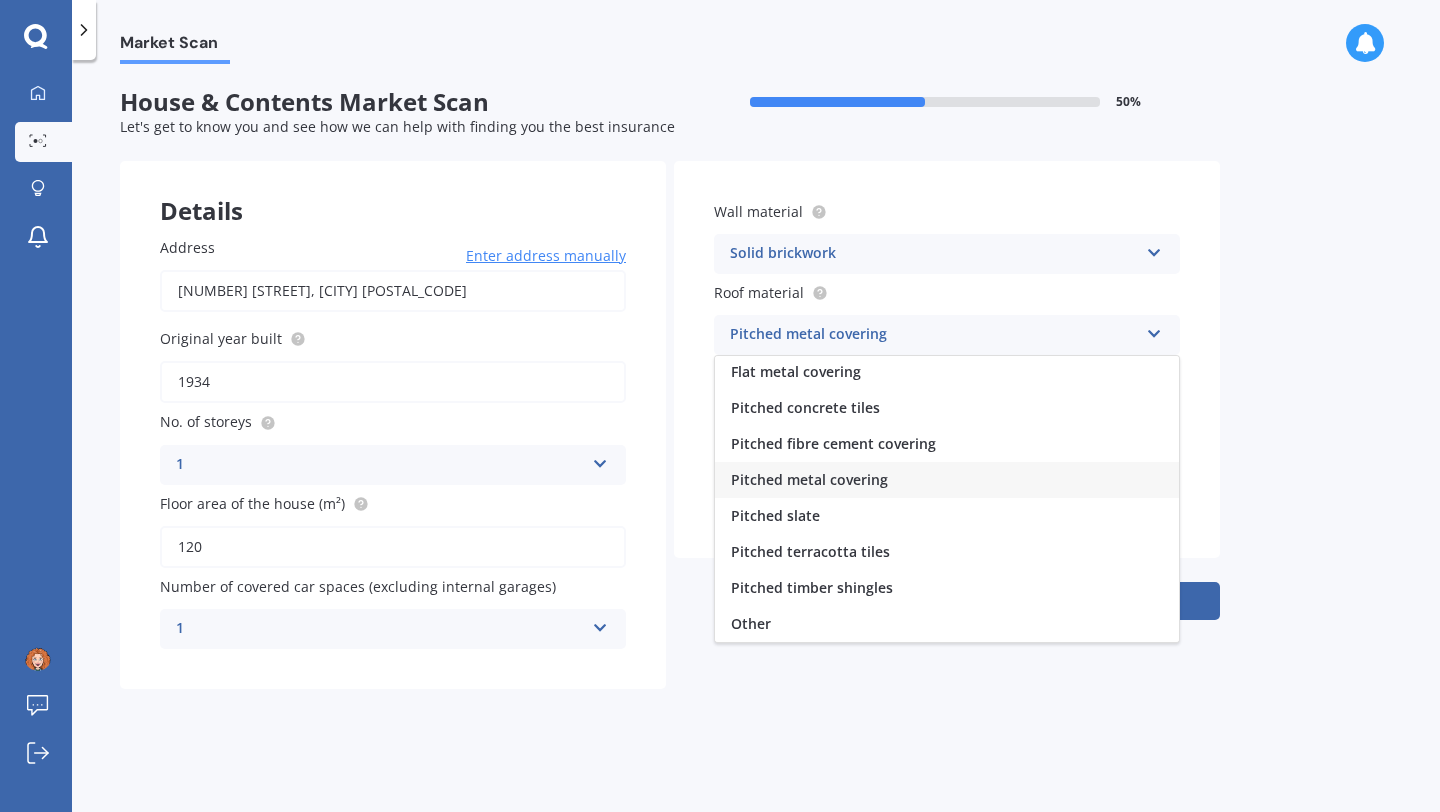 click on "Market Scan House & Contents Market Scan 50% Let's get to know you and see how we can help with finding you the best insurance Details Address [NUMBER] [STREET], [CITY] [POSTAL_CODE] Enter address manually Search Original year built 1934 No. of storeys 1 1 2 3 4 5+ Floor area of the house (m²) 120 Number of covered car spaces (excluding internal garages) 1 0 1 2 3 4 5+ Wall material Solid brickwork Artificial weatherboard/plank cladding Blockwork Brick veneer Double brick Mud brick Other Rockcote/EPS Sheet cladding Solid brickwork Stonework solid Stonework veneer Stucco Weatherboard/plank cladding Roof material Pitched metal covering Flat fibre cement Flat membrane Flat metal covering Pitched concrete tiles Pitched fibre cement covering Pitched metal covering Pitched slate Pitched terracotta tiles Pitched timber shingles Other Slope of section Moderate slope (about 15°) Flat or gentle slope (up to about 5°) Moderate slope (about 15°) Severe slope (35° or more) Quality of construction Standard Standard High" at bounding box center (756, 440) 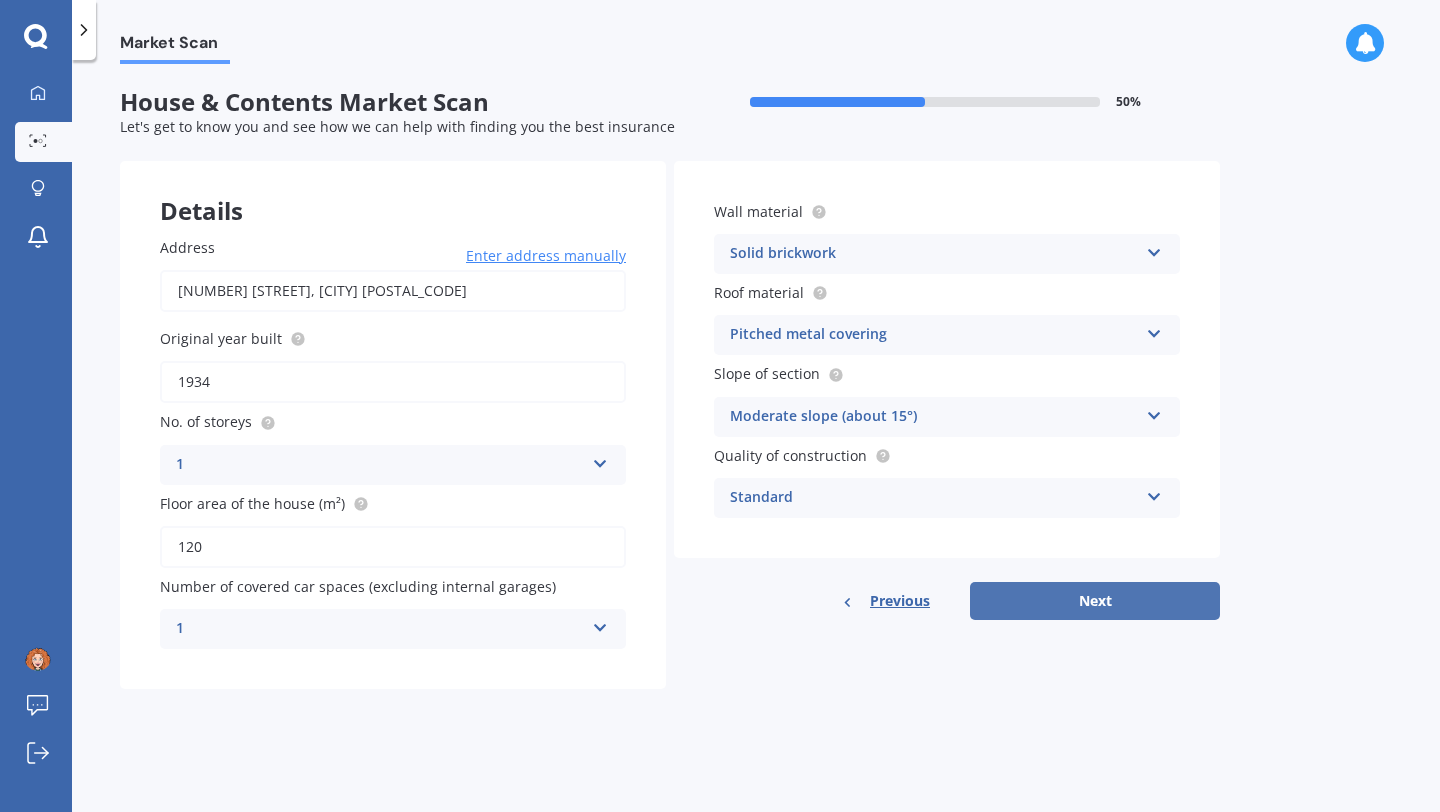 click on "Next" at bounding box center [1095, 601] 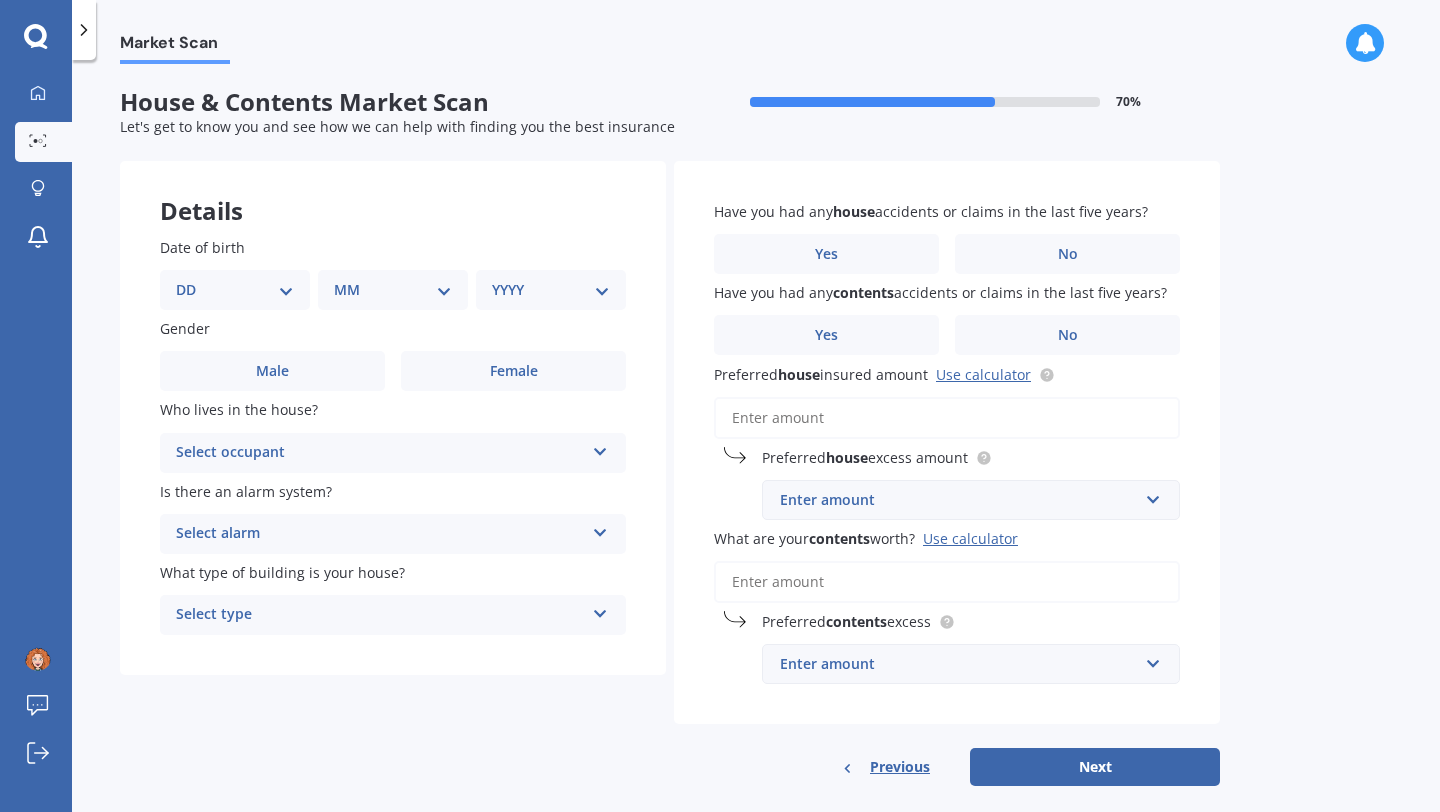 click on "DD 01 02 03 04 05 06 07 08 09 10 11 12 13 14 15 16 17 18 19 20 21 22 23 24 25 26 27 28 29 30 31" at bounding box center [235, 290] 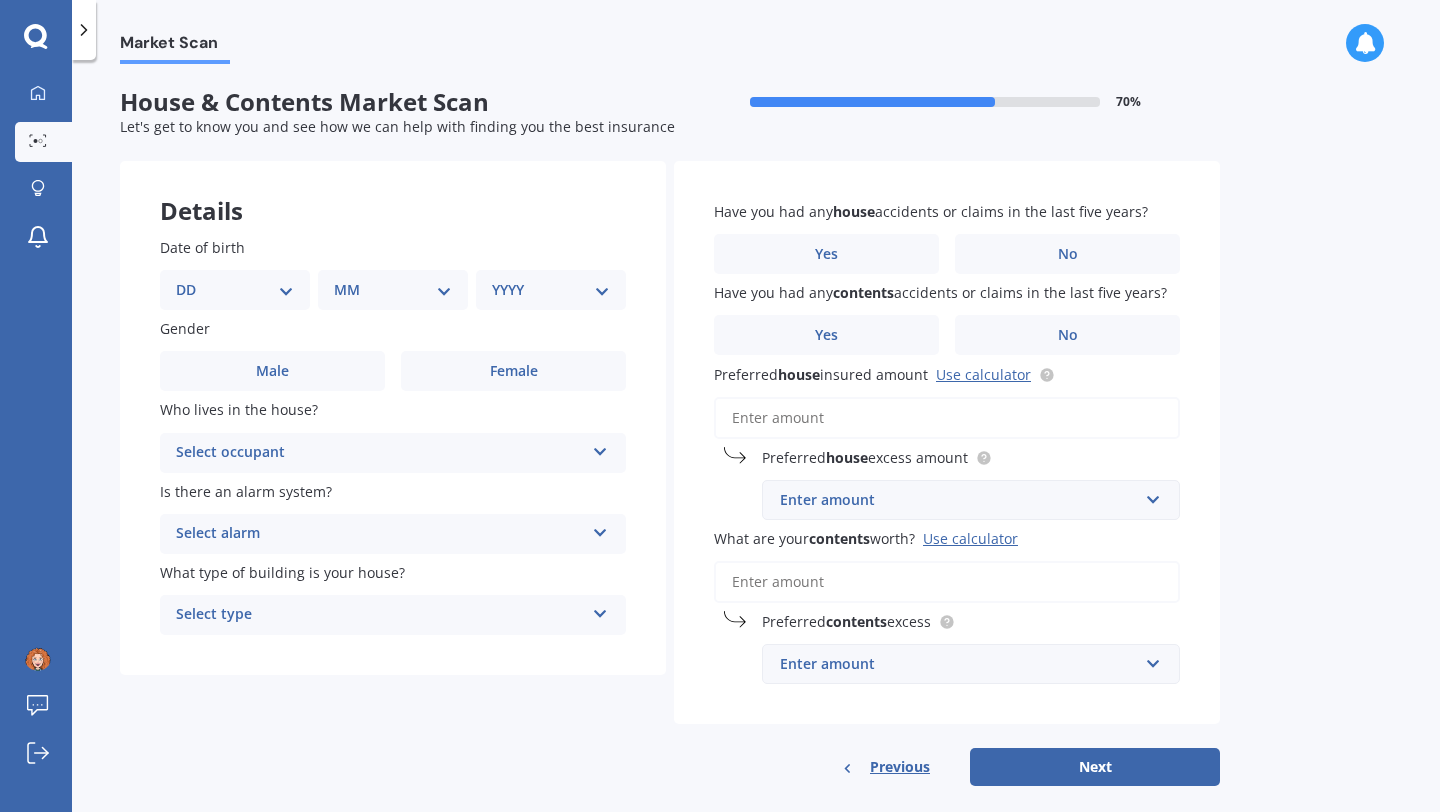 select on "03" 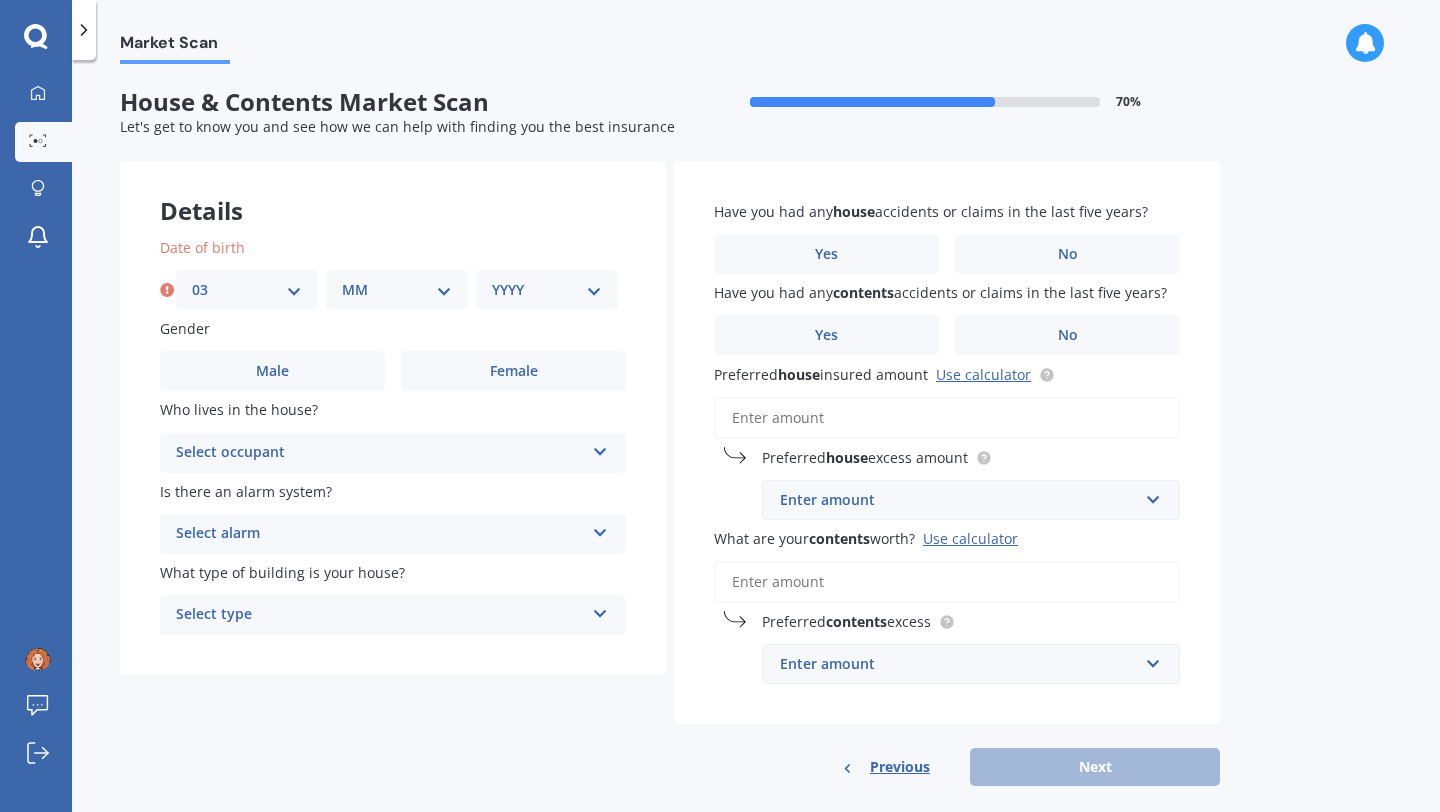 click on "MM 01 02 03 04 05 06 07 08 09 10 11 12" at bounding box center (397, 290) 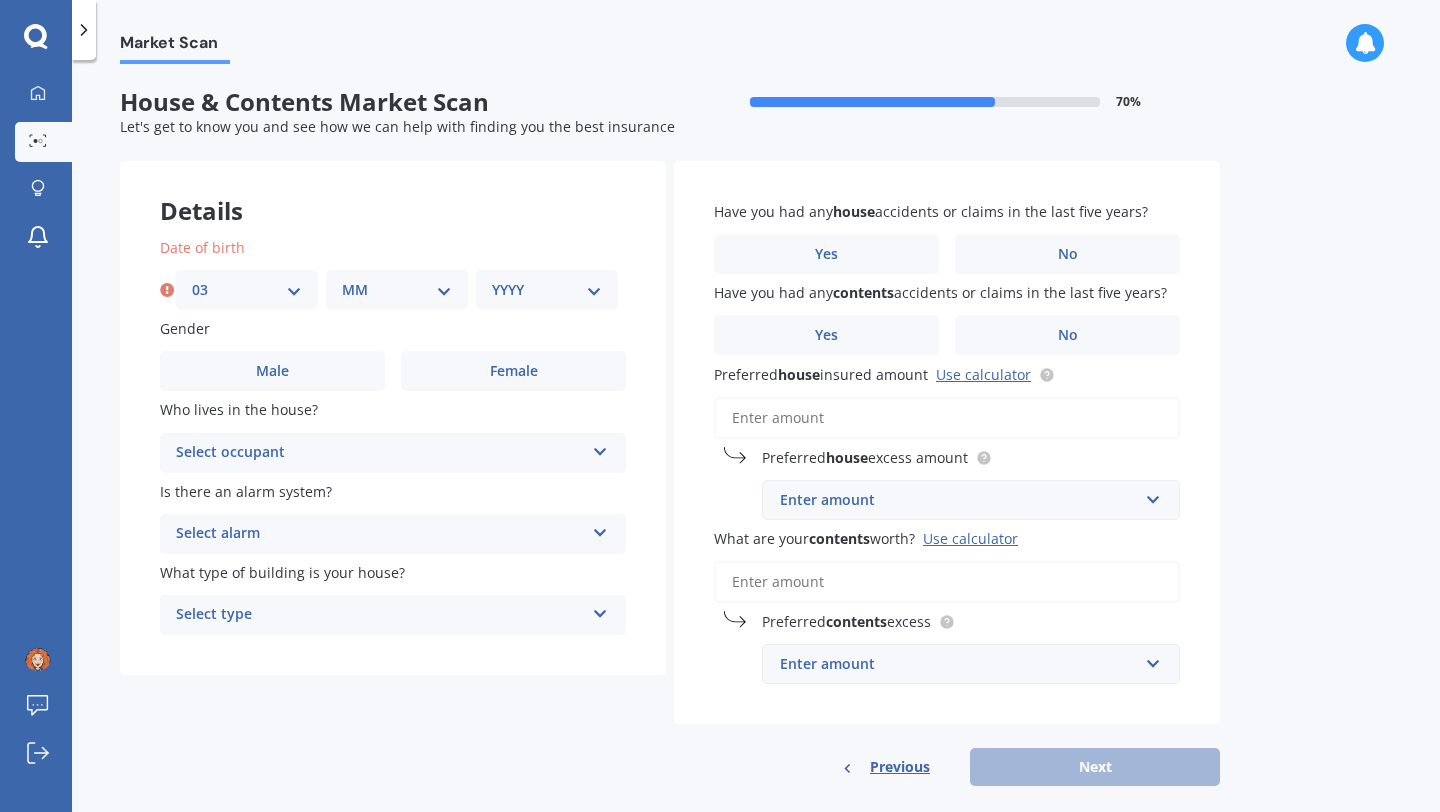 select on "12" 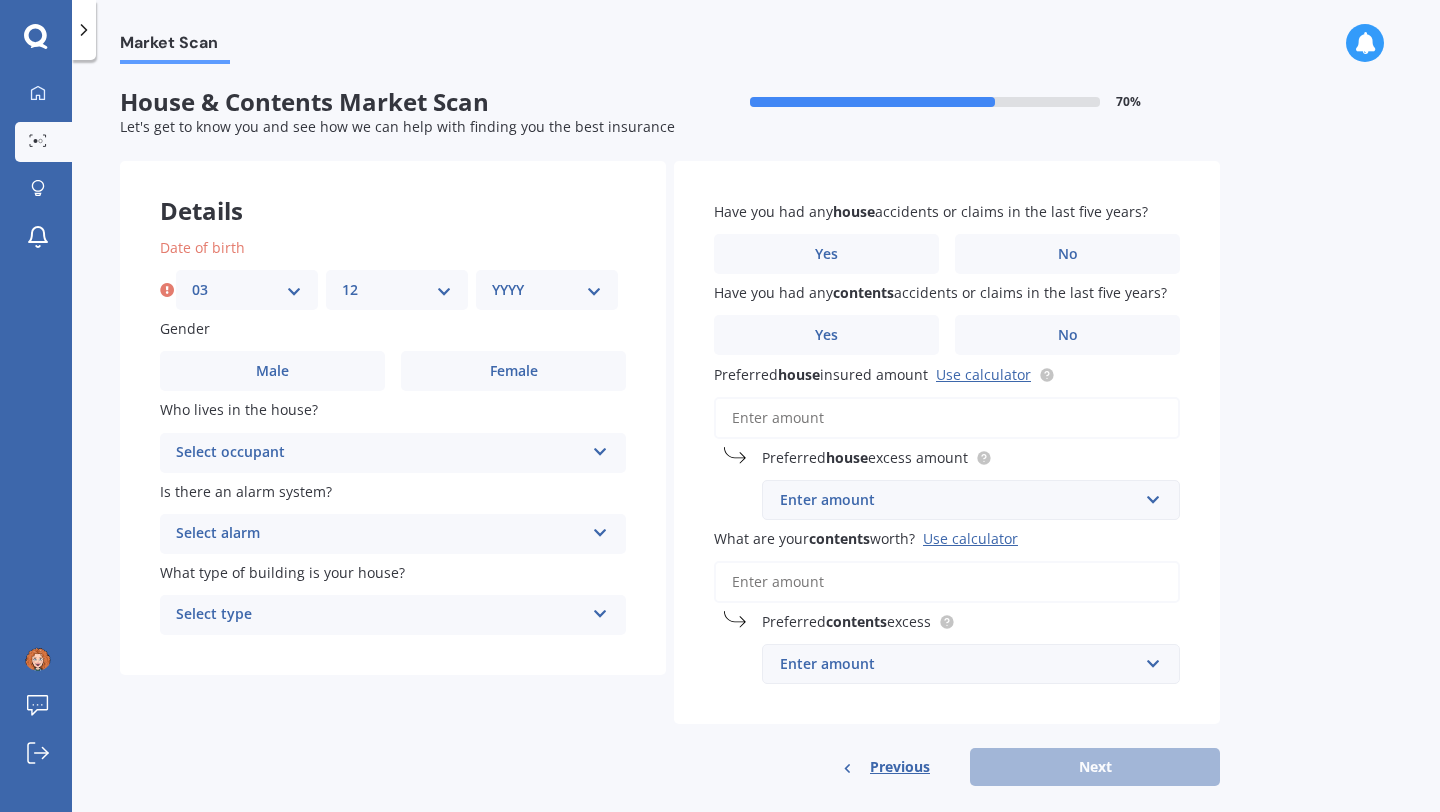 click on "Date of birth DD 01 02 03 04 05 06 07 08 09 10 11 12 13 14 15 16 17 18 19 20 21 22 23 24 25 26 27 28 29 30 31 MM 01 02 03 04 05 06 07 08 09 10 11 12 YYYY 2009 2008 2007 2006 2005 2004 2003 2002 2001 2000 1999 1998 1997 1996 1995 1994 1993 1992 1991 1990 1989 1988 1987 1986 1985 1984 1983 1982 1981 1980 1979 1978 1977 1976 1975 1974 1973 1972 1971 1970 1969 1968 1967 1966 1965 1964 1963 1962 1961 1960 1959 1958 1957 1956 1955 1954 1953 1952 1951 1950 1949 1948 1947 1946 1945 1944 1943 1942 1941 1940 1939 1938 1937 1936 1935 1934 1933 1932 1931 1930 1929 1928 1927 1926 1925 1924 1923 1922 1921 1920 1919 1918 1917 1916 1915 1914 1913 1912 1911 1910" at bounding box center [393, 273] 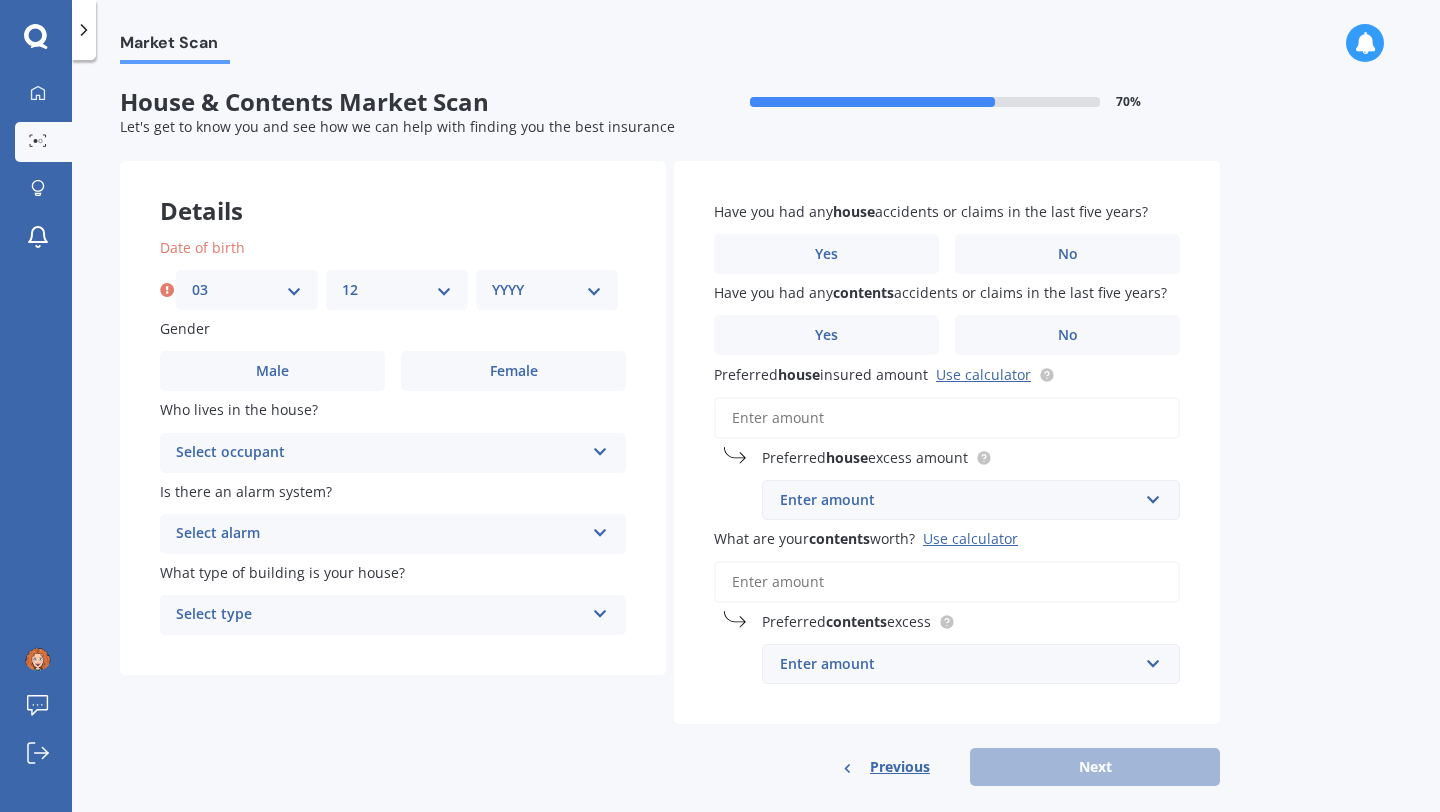 select on "1999" 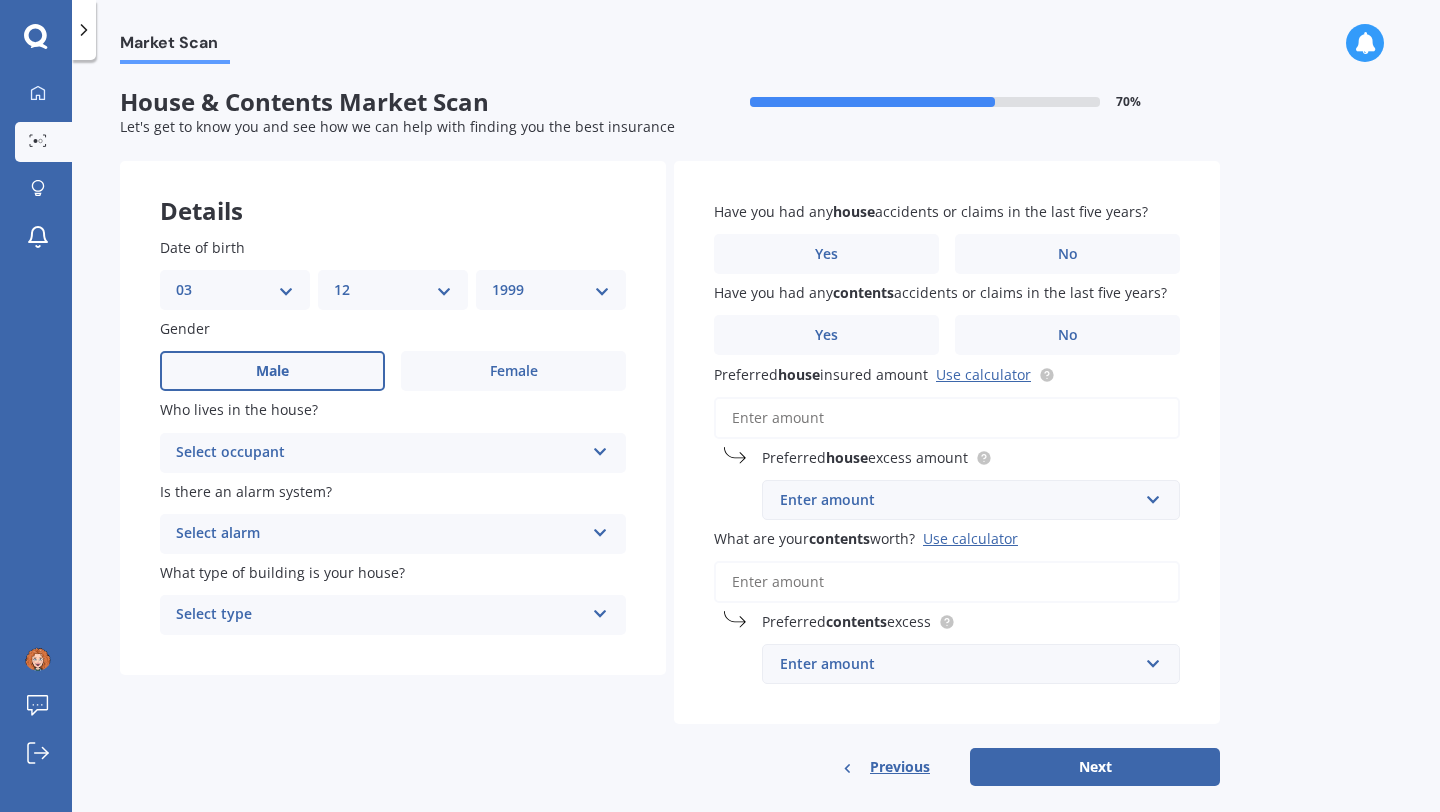 click on "Male" at bounding box center [272, 371] 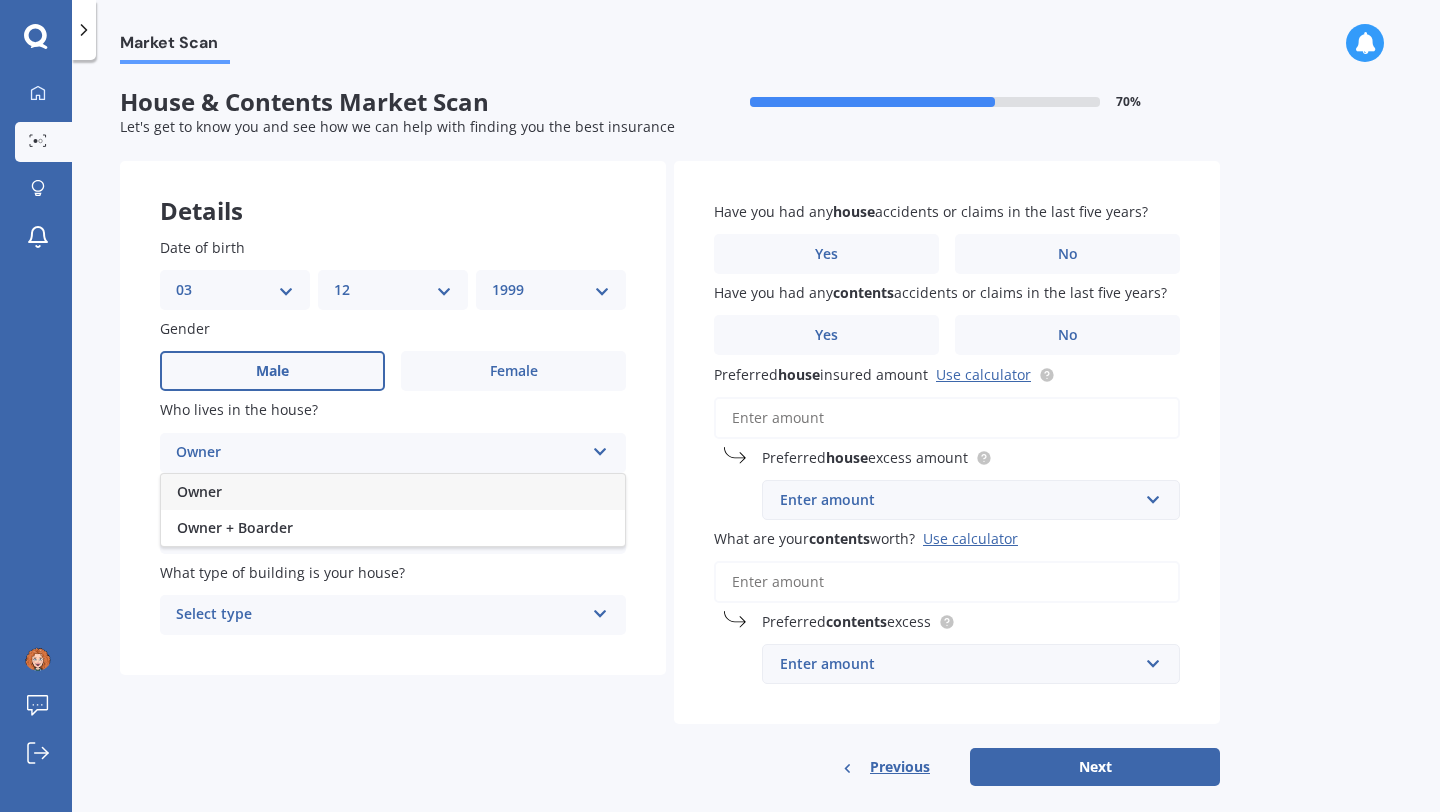 click on "Owner" at bounding box center (393, 492) 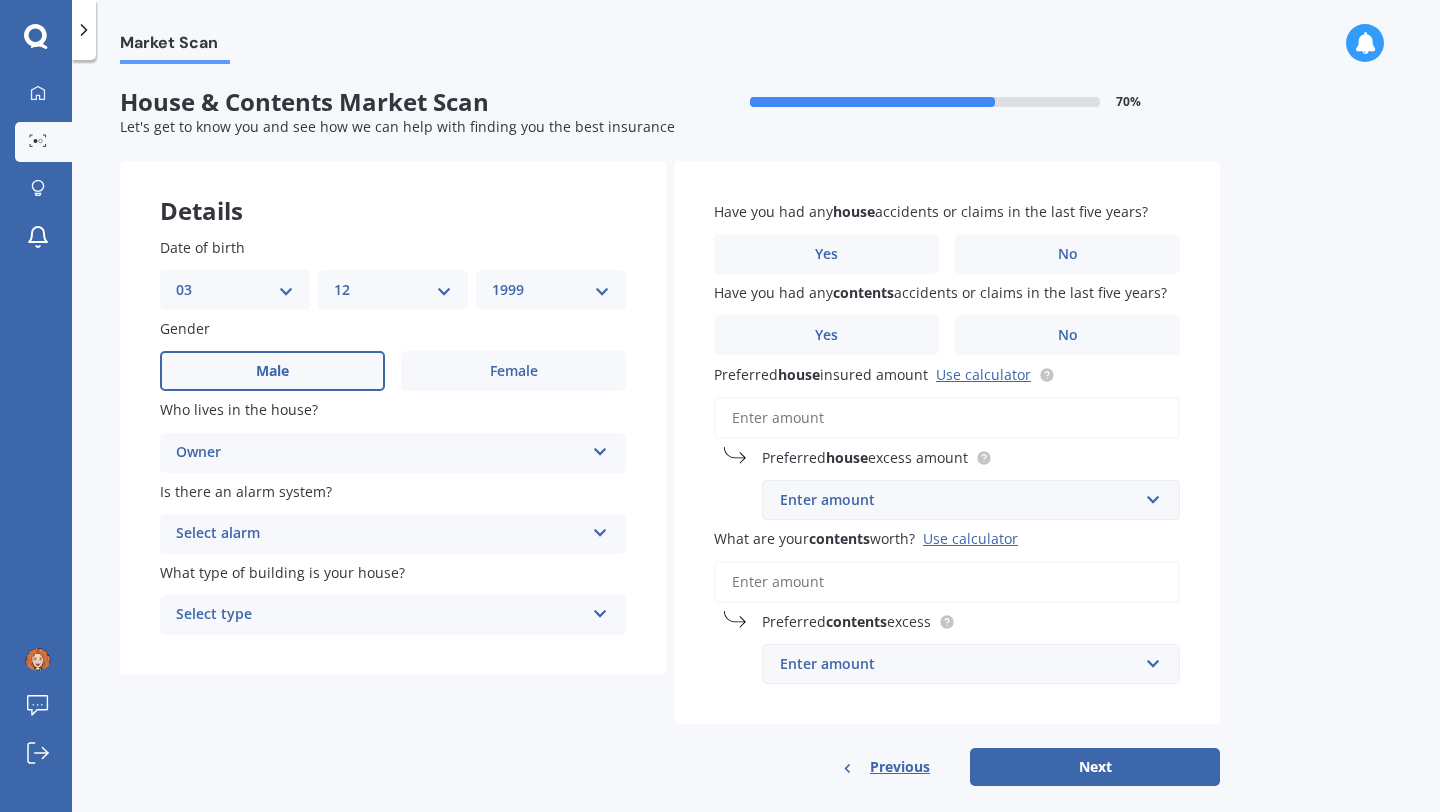 click on "Owner" at bounding box center (380, 453) 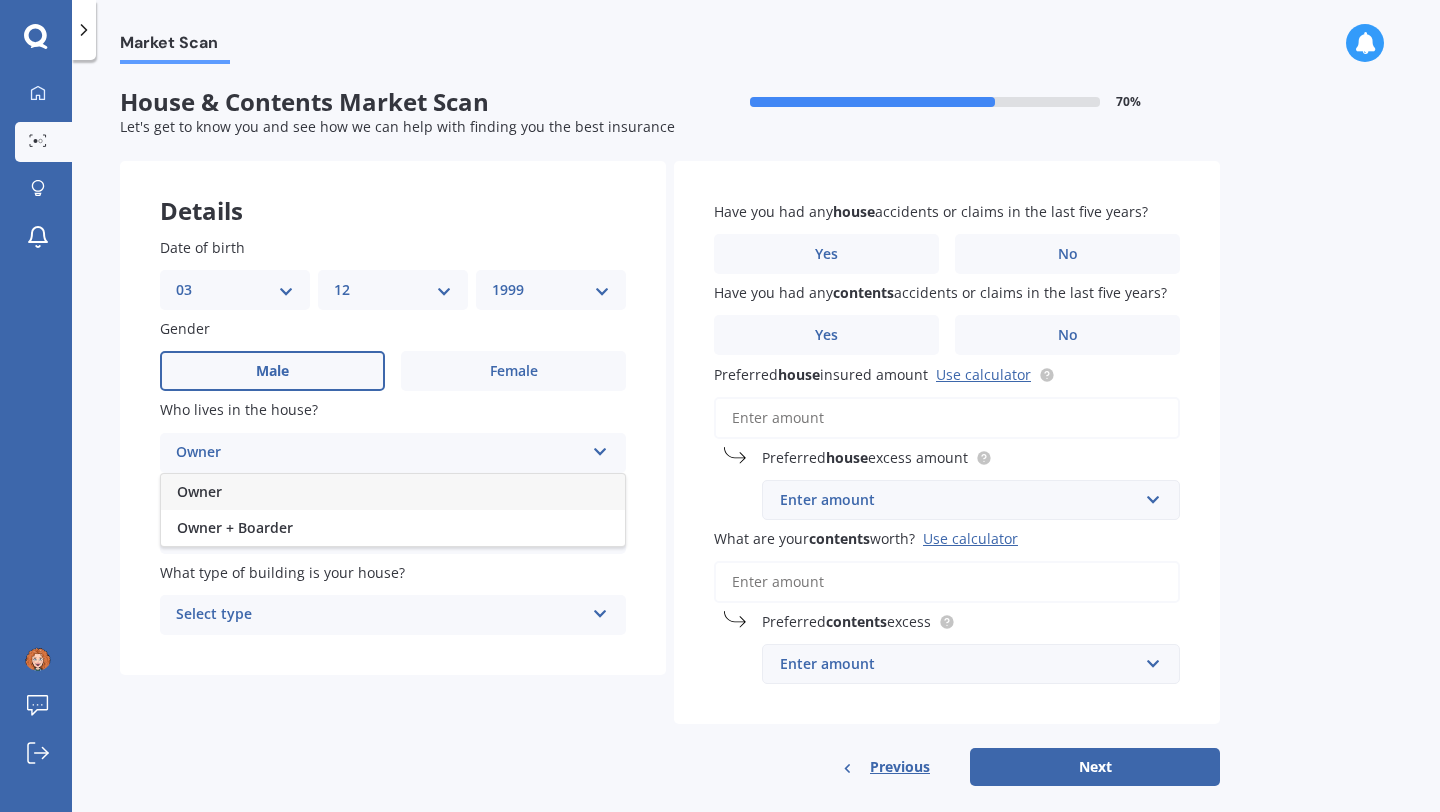 click on "Owner" at bounding box center (393, 492) 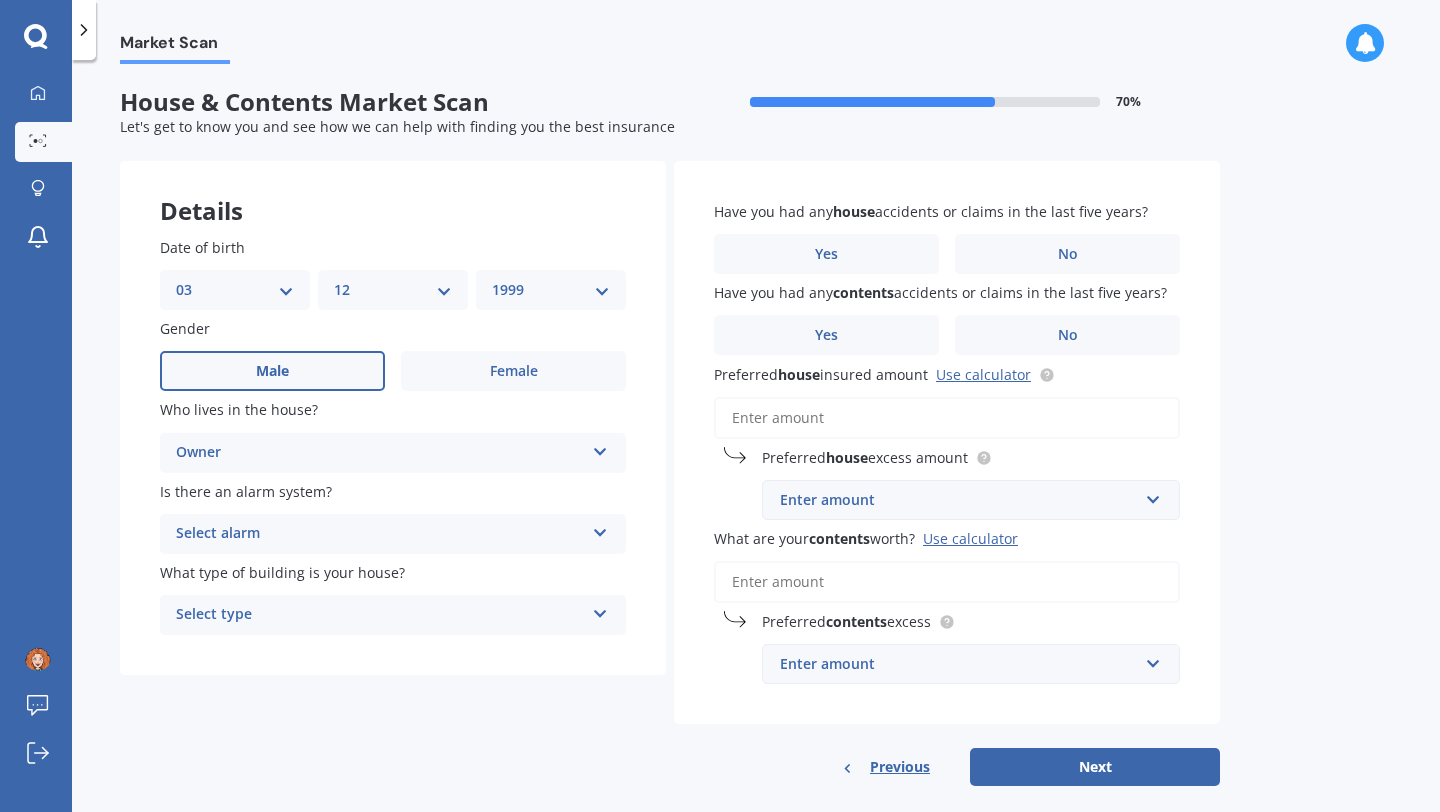 click on "Select alarm" at bounding box center [380, 534] 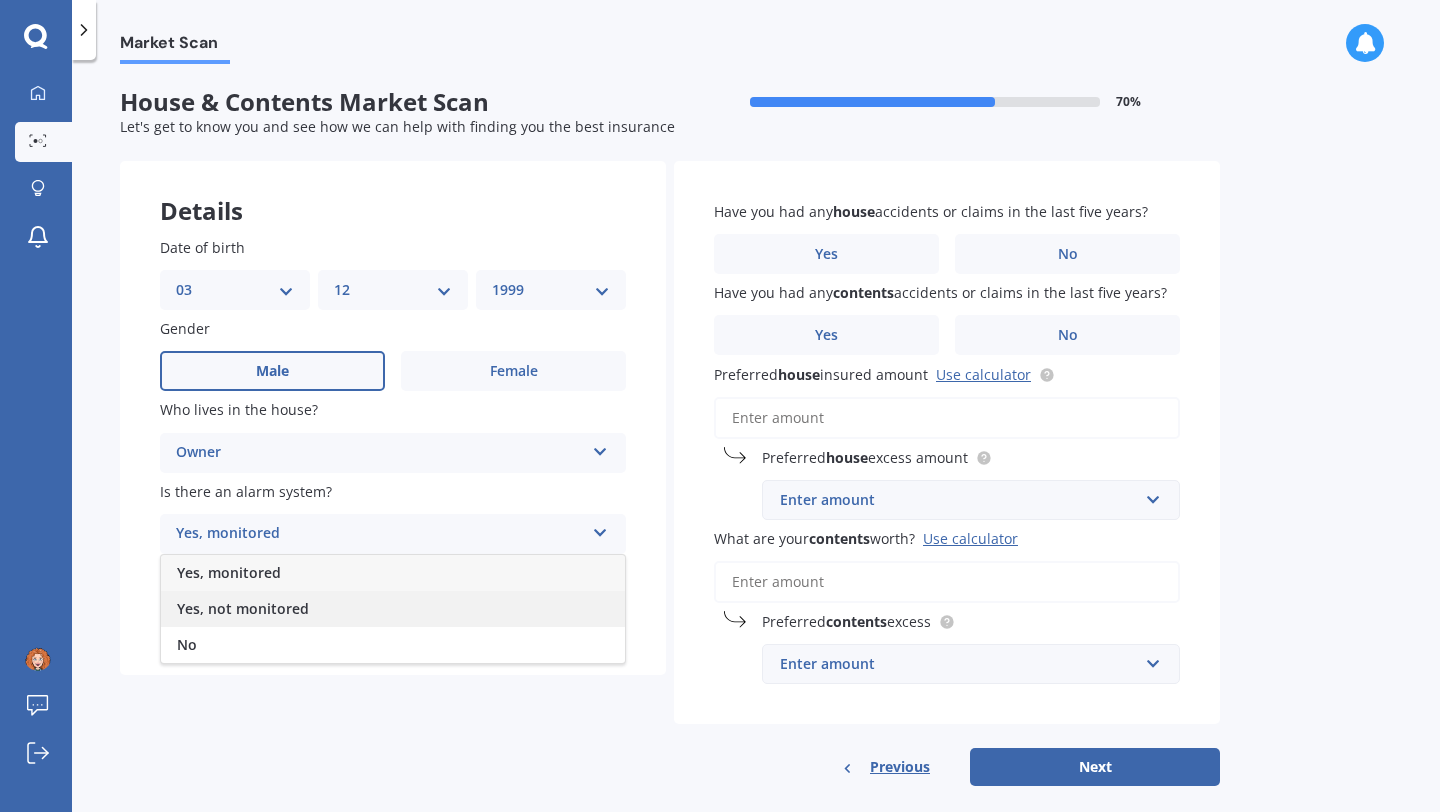 click on "Yes, not monitored" at bounding box center (243, 608) 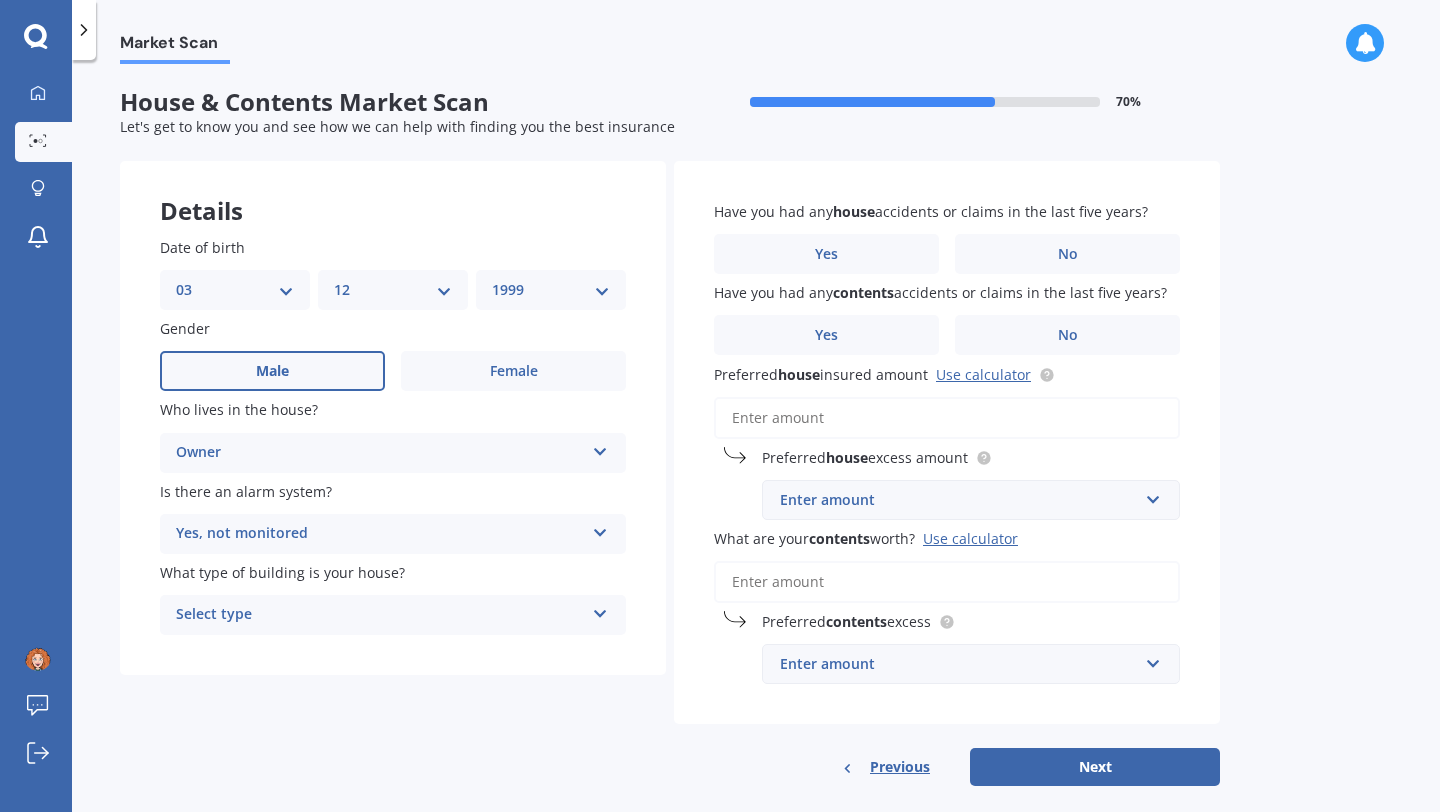 click on "Select type Freestanding Multi-unit (in a block of 6 or less) Multi-unit (in a block of 7-10)" at bounding box center [393, 615] 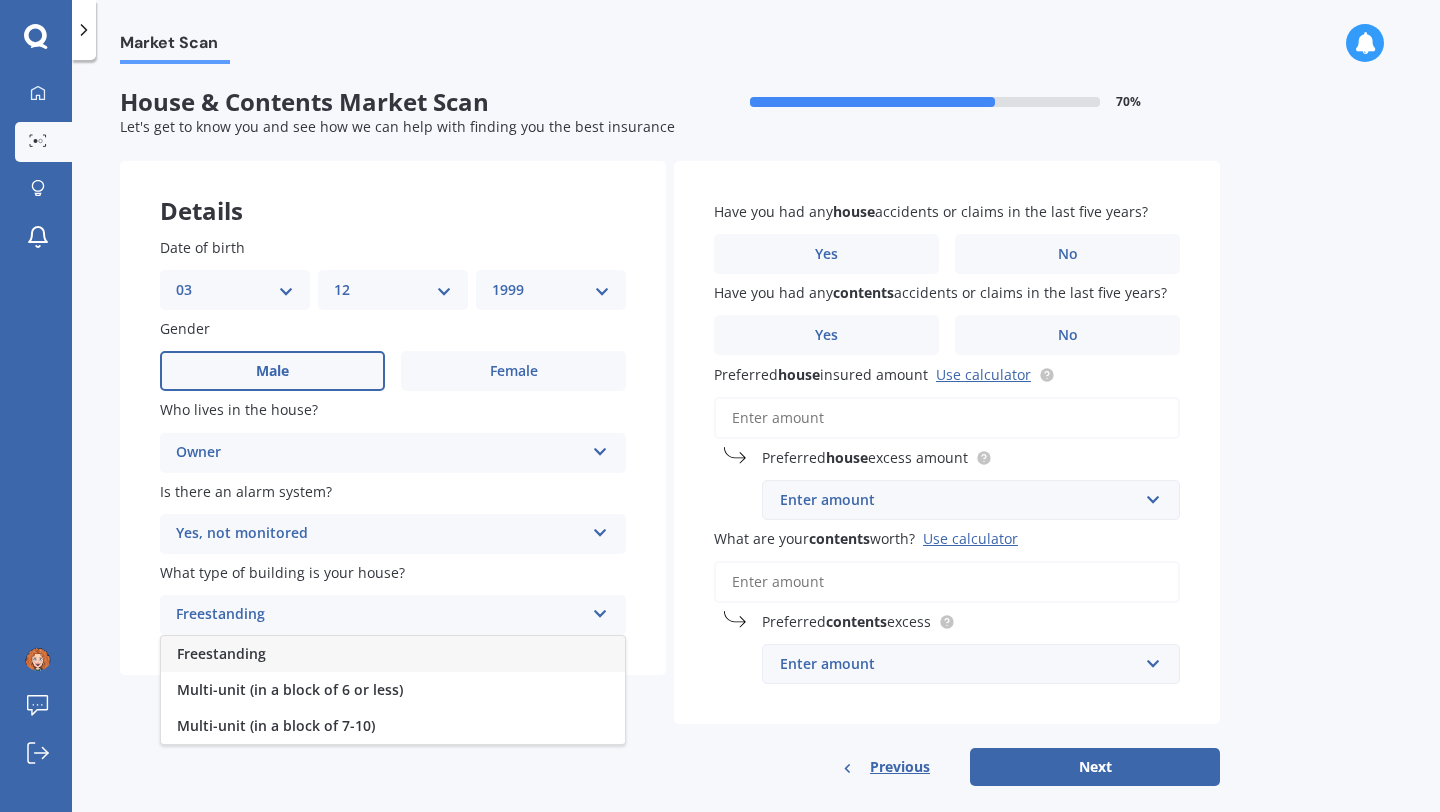 click on "Freestanding" at bounding box center (393, 654) 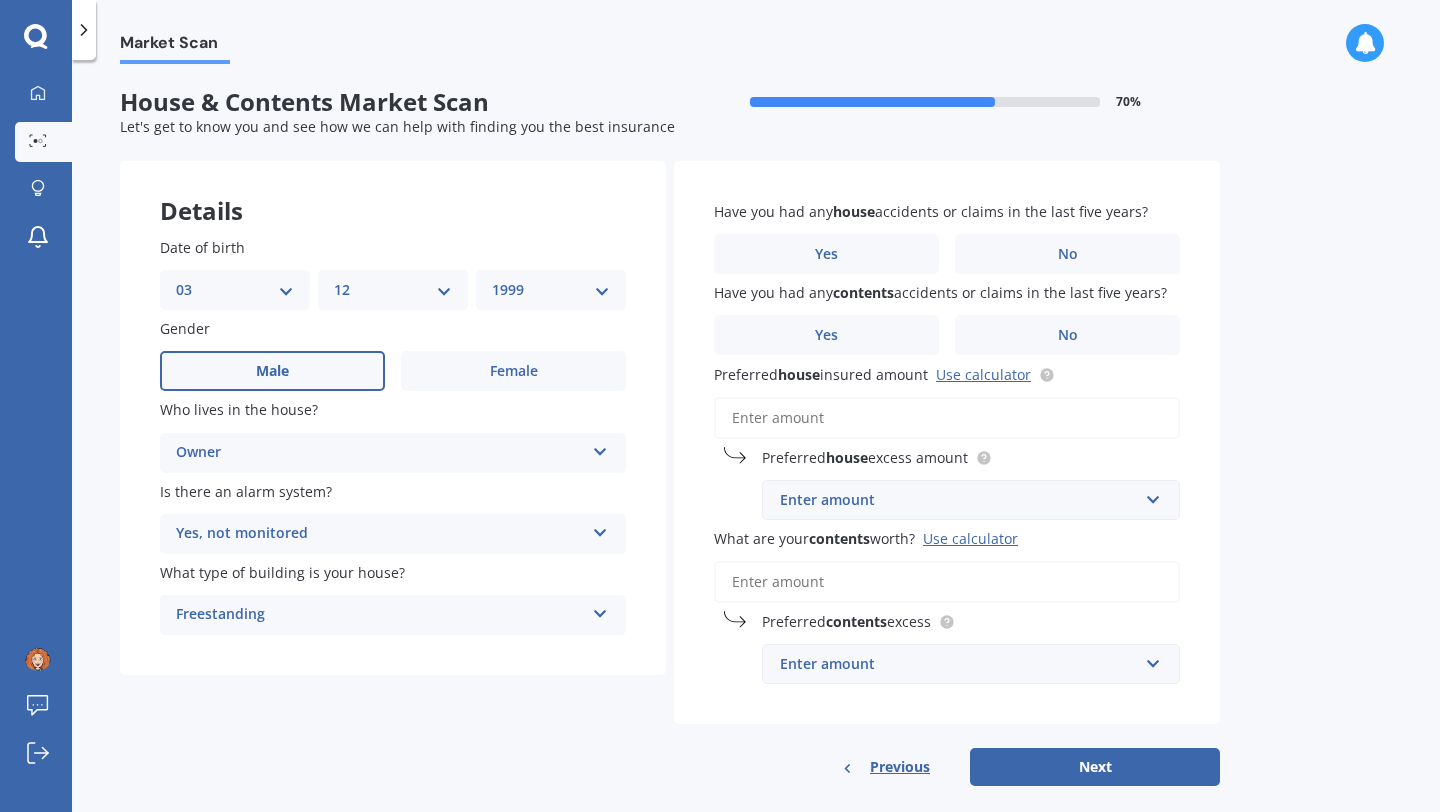 click on "Yes, not monitored" at bounding box center [380, 534] 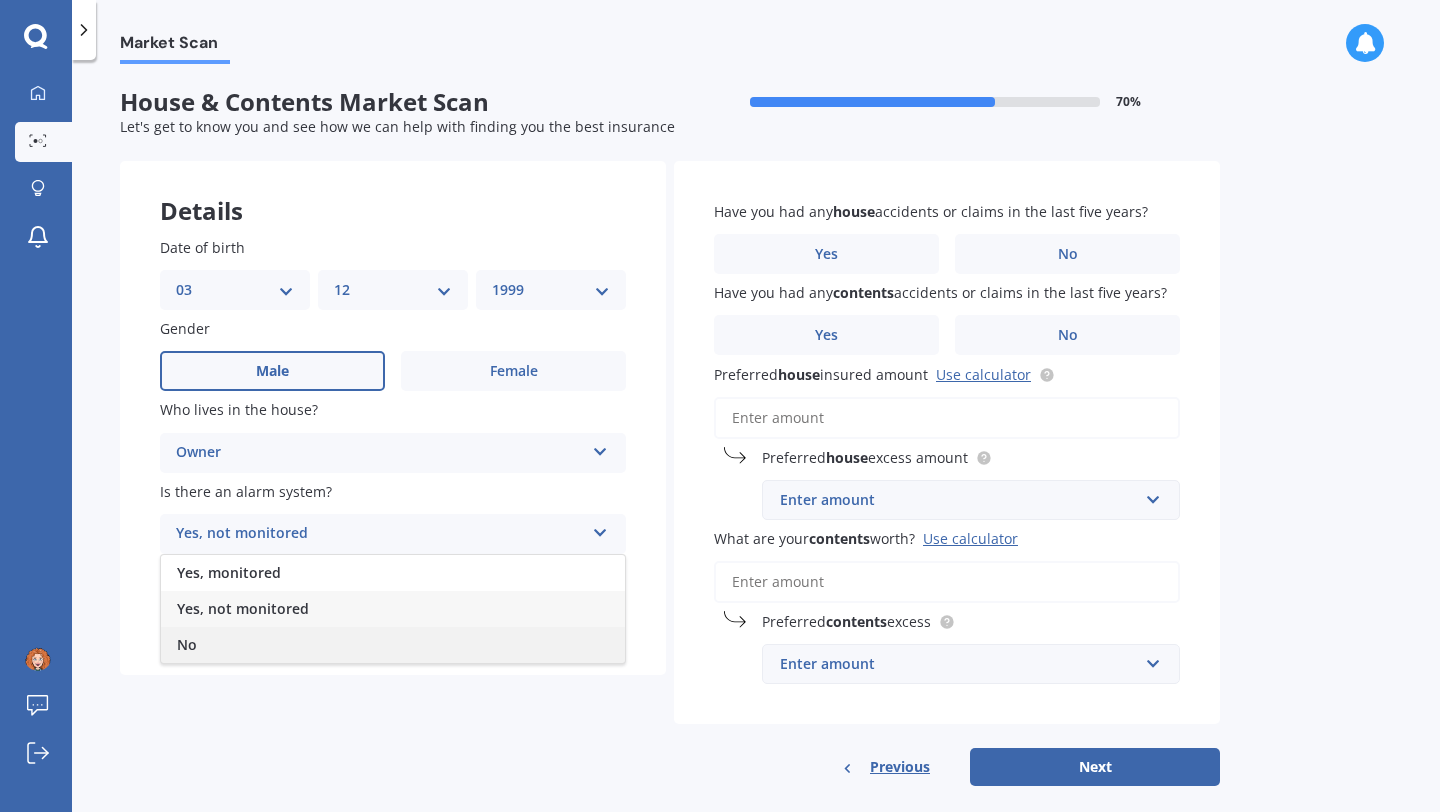 click on "No" at bounding box center (393, 645) 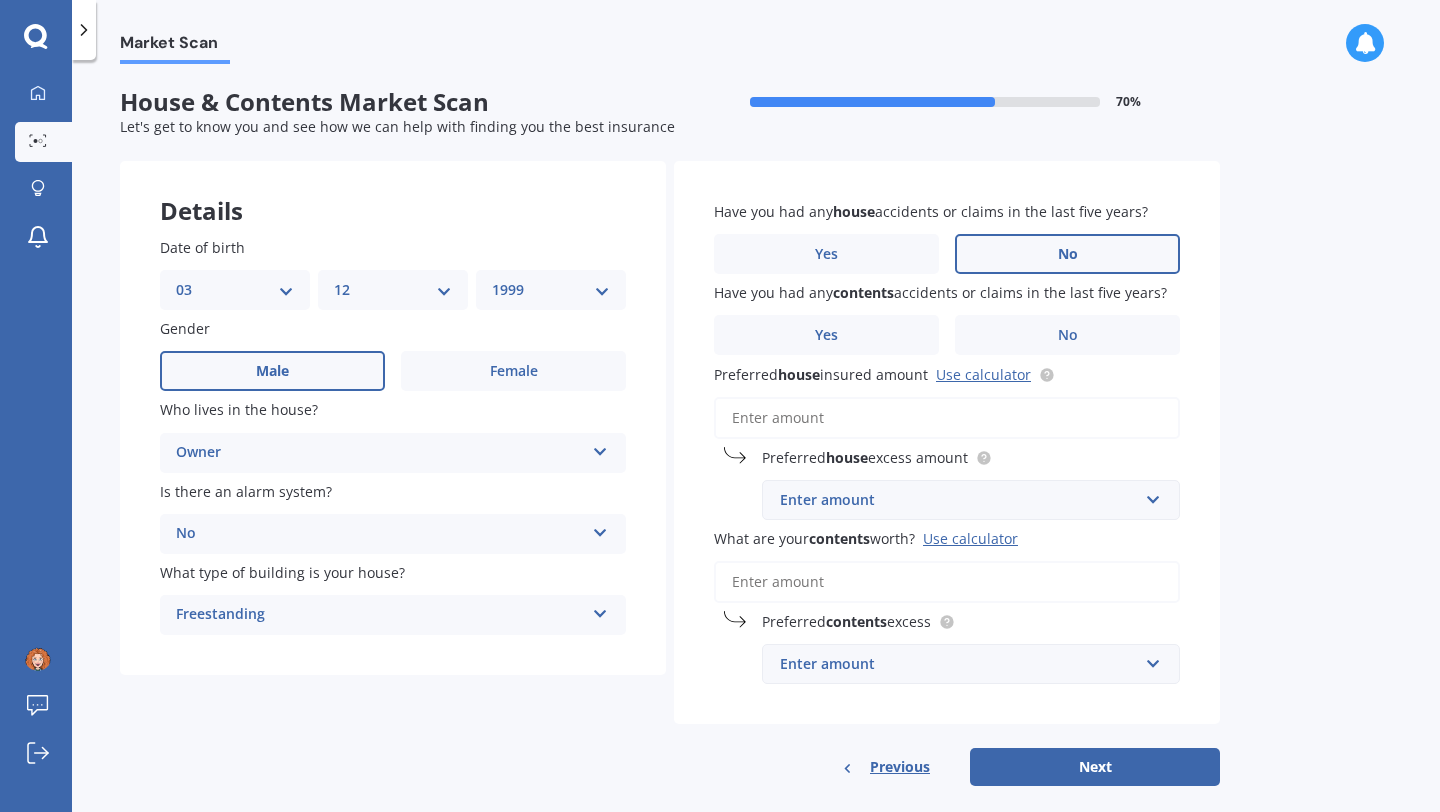 click on "No" at bounding box center [1067, 254] 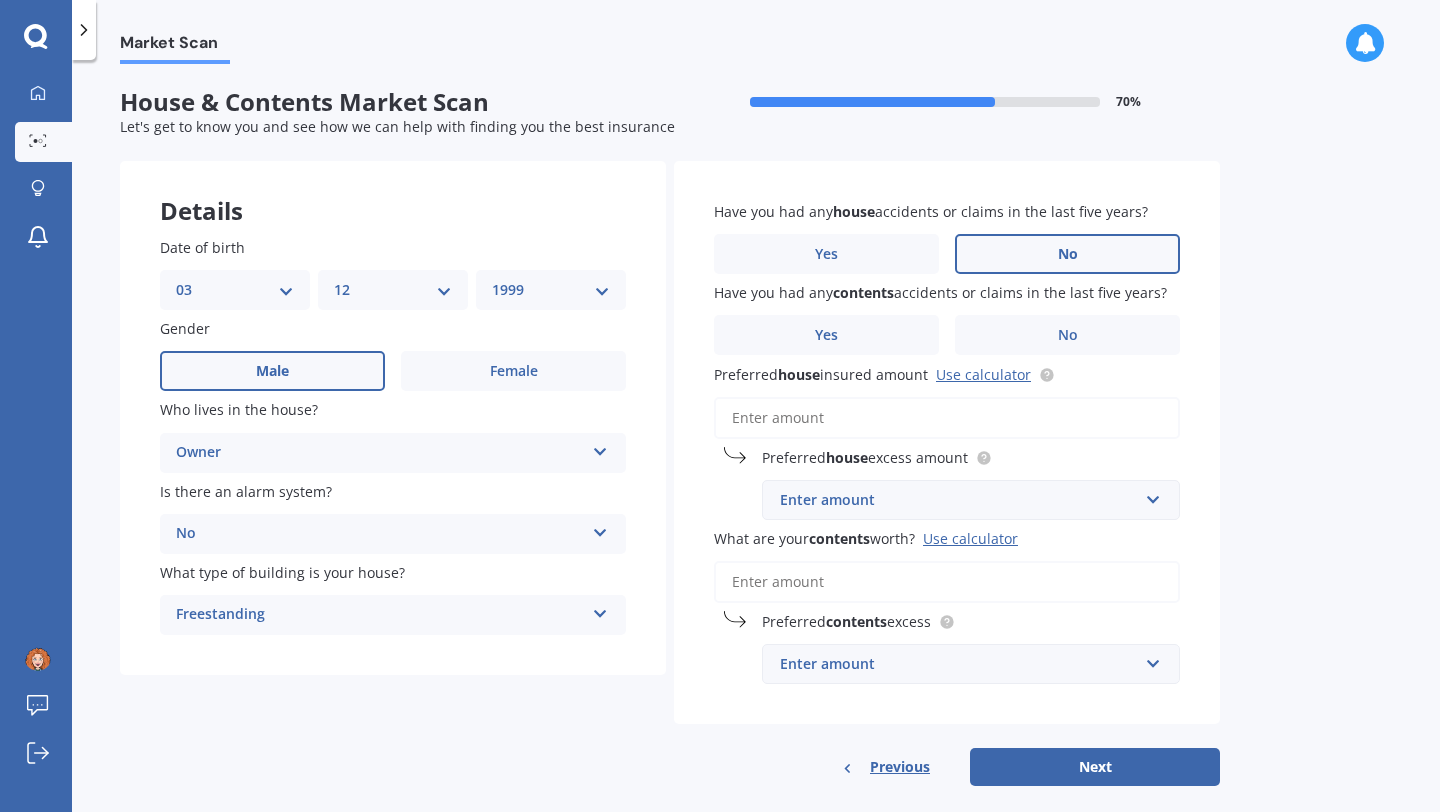 click on "No" at bounding box center (0, 0) 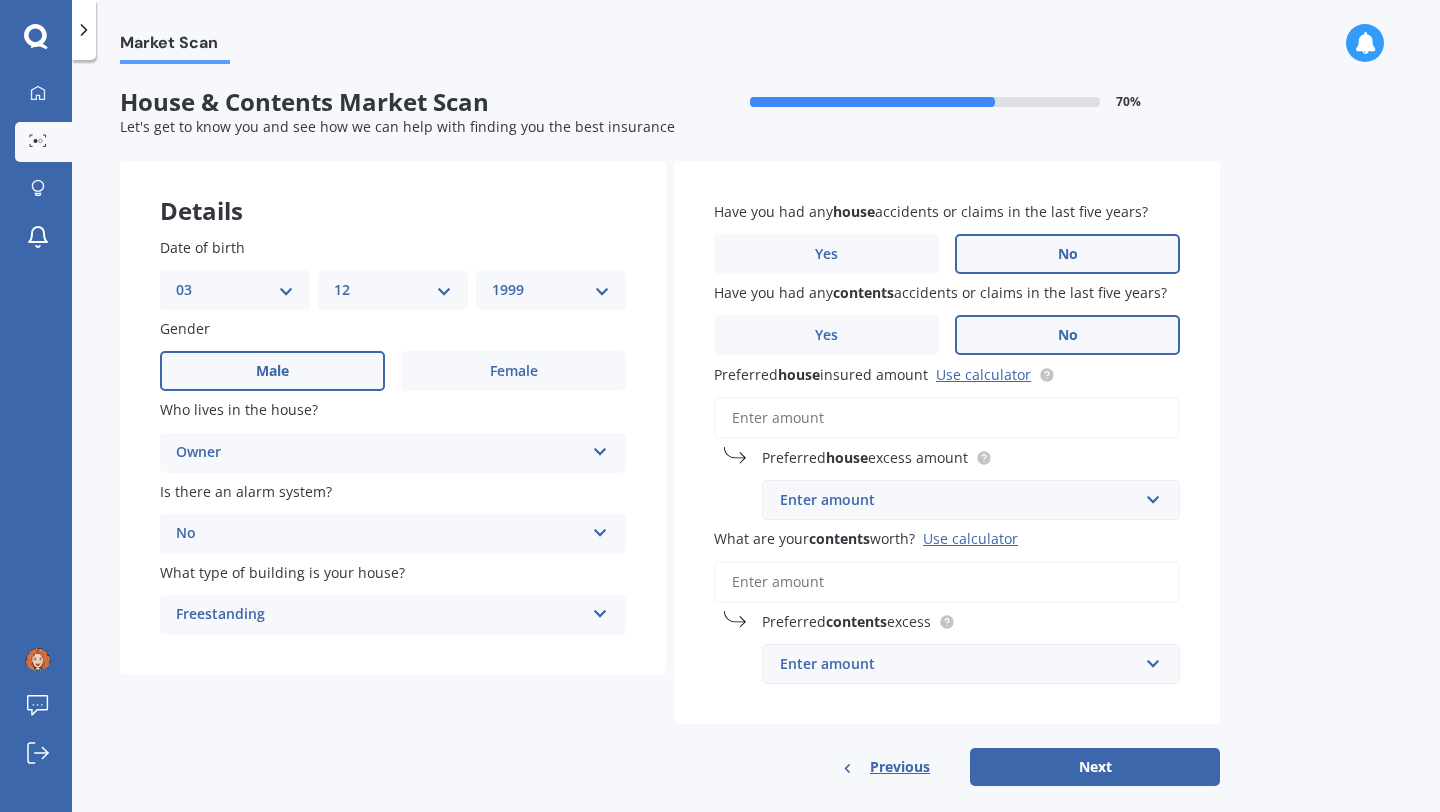 click on "No" at bounding box center [1067, 335] 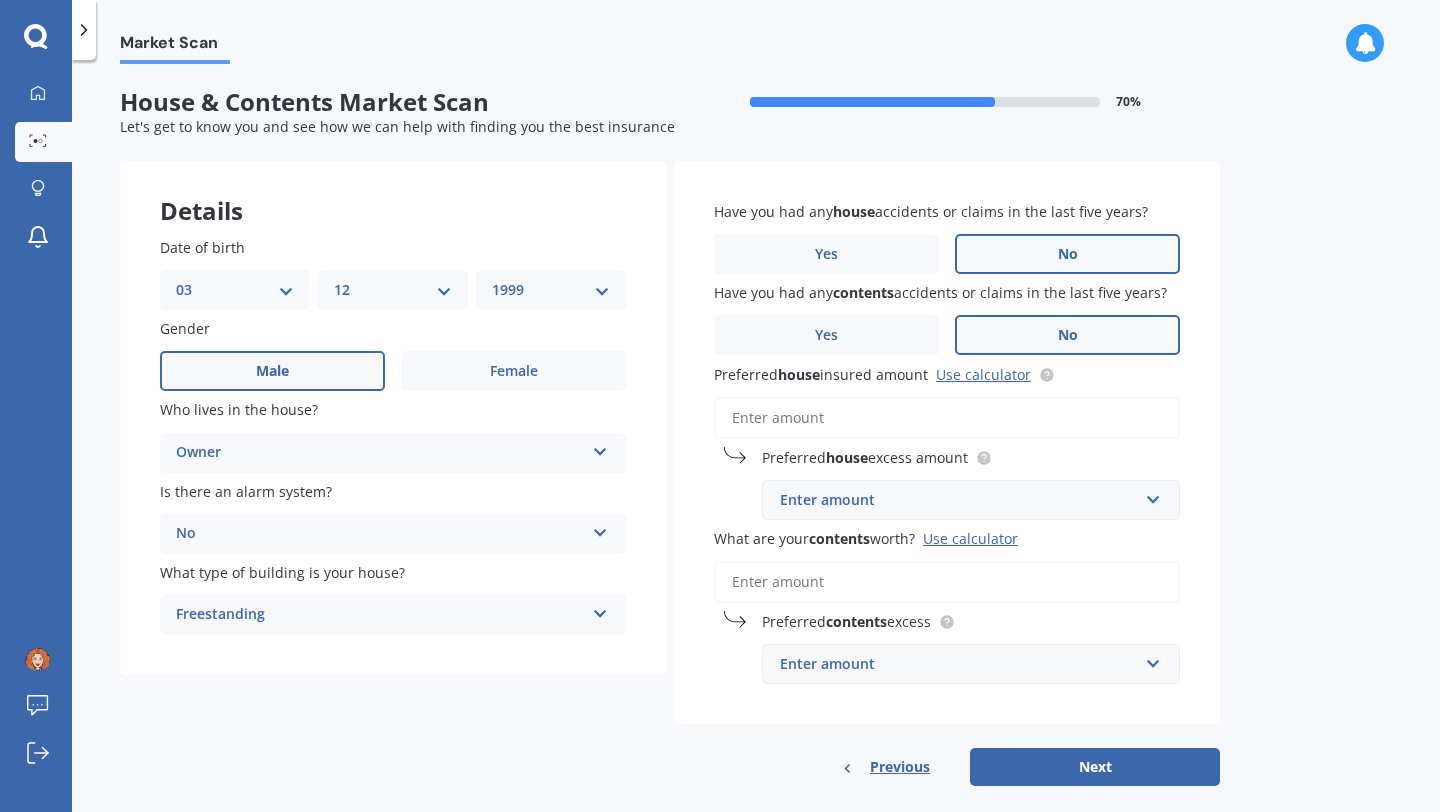 click on "No" at bounding box center (0, 0) 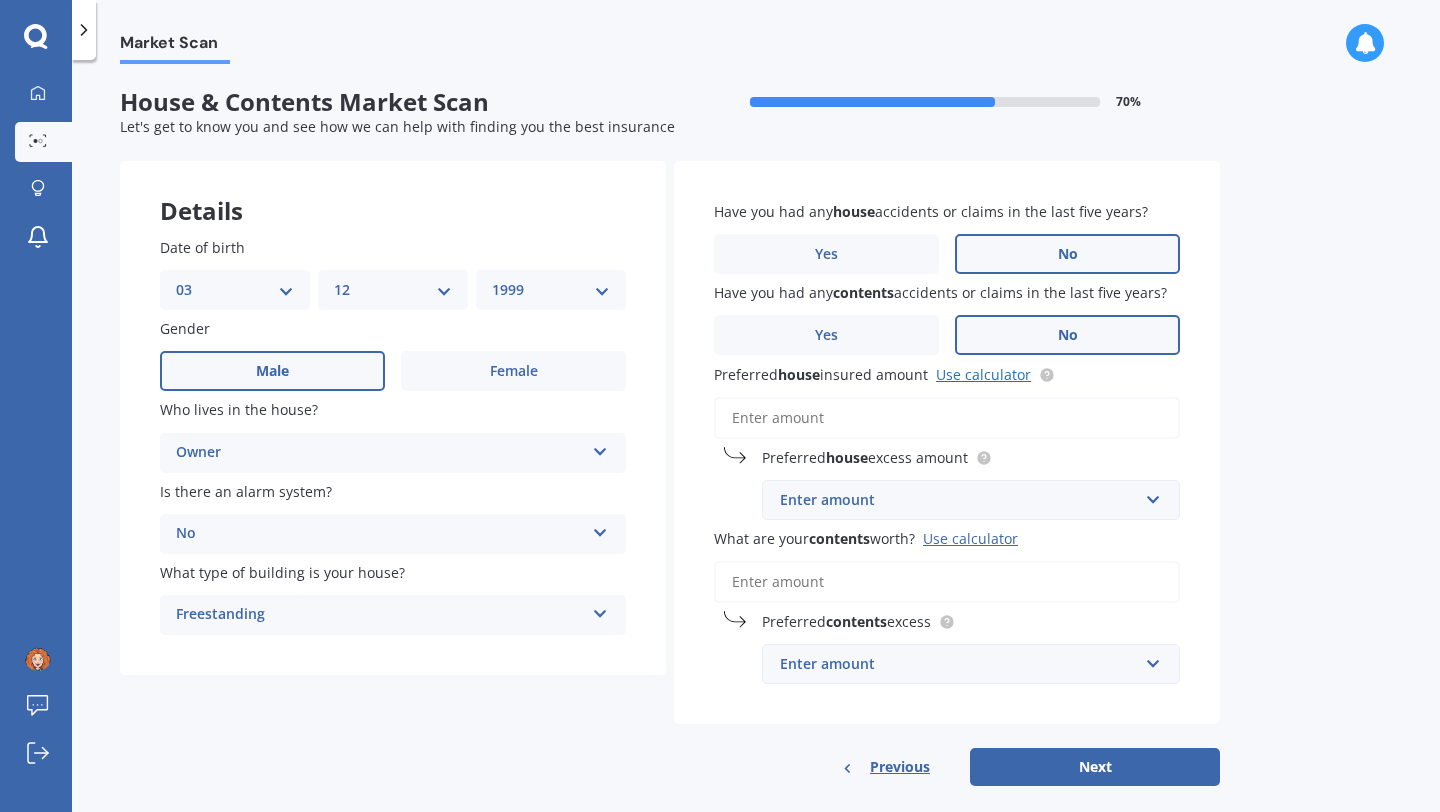 click on "Use calculator" at bounding box center (983, 374) 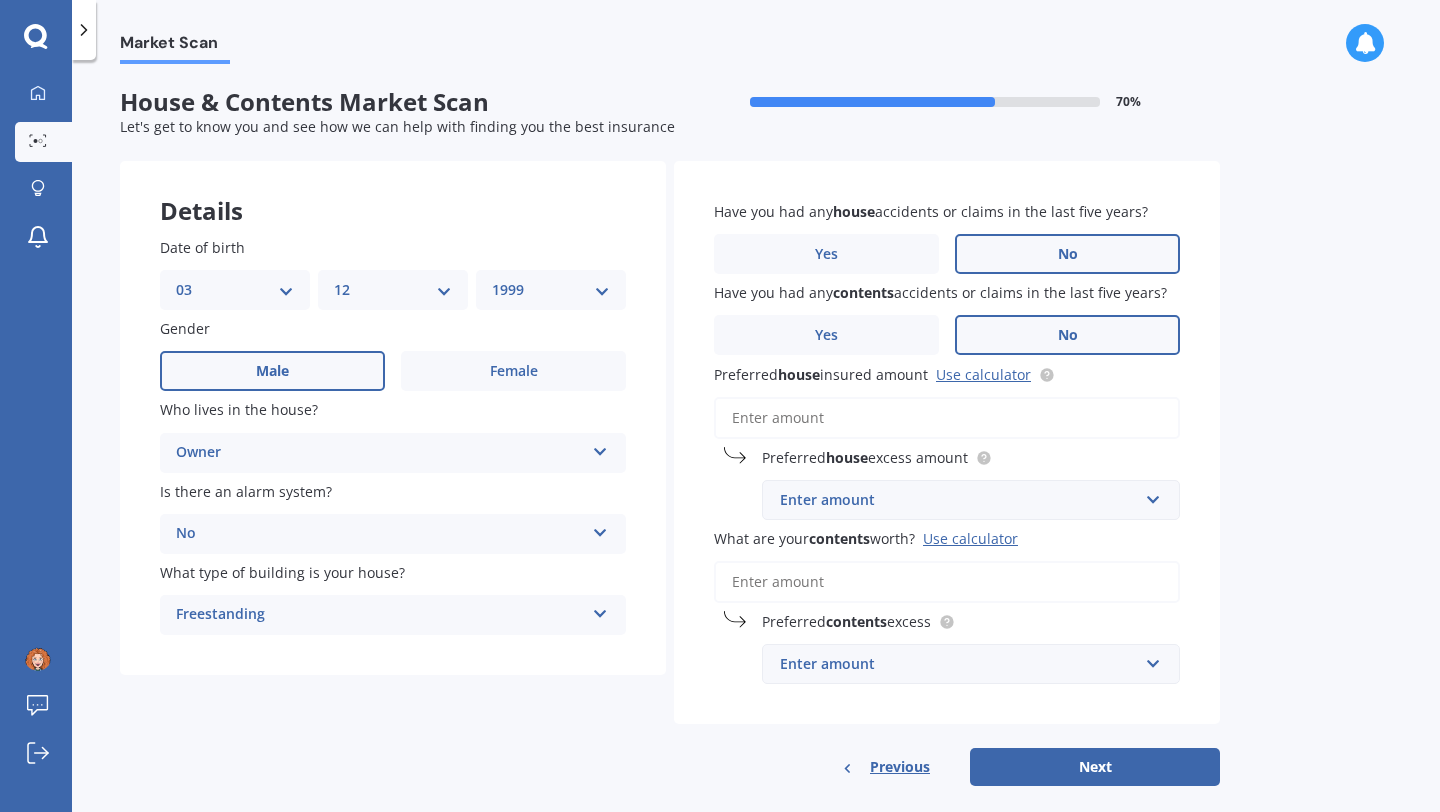 click on "Preferred  house  insured amount Use calculator" at bounding box center [947, 418] 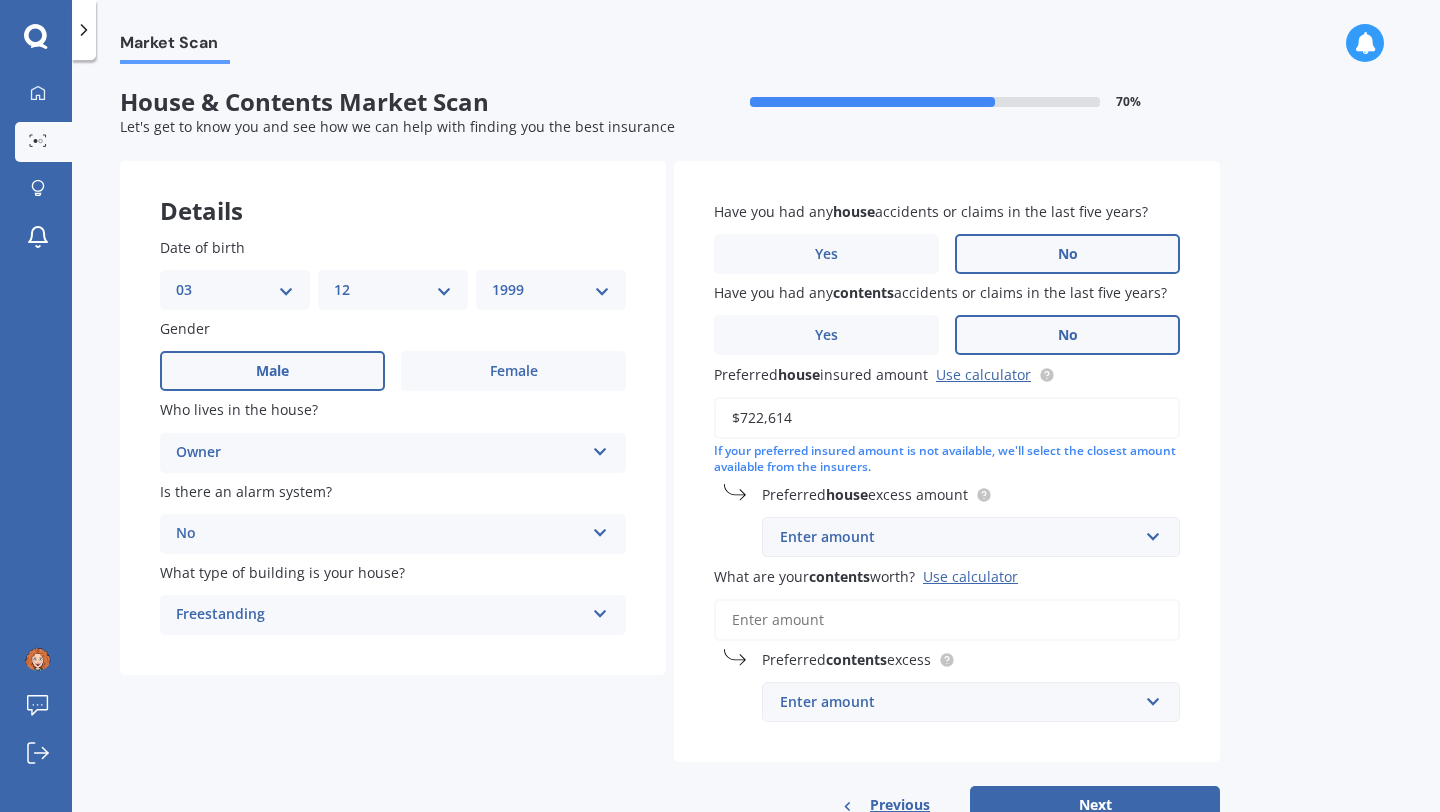 type on "$722,614" 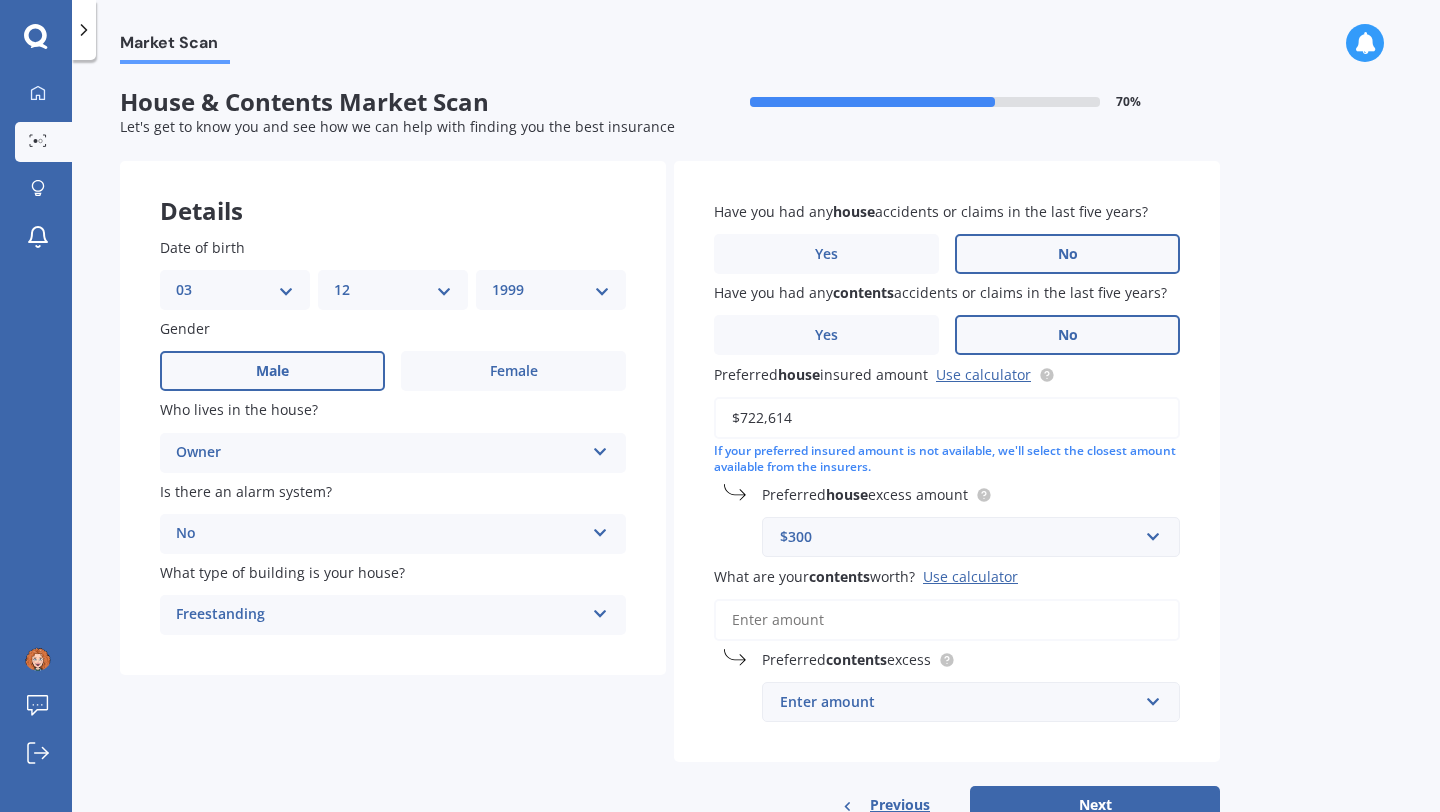 click on "If your preferred insured amount is not available, we'll select the closest amount available from the insurers." at bounding box center [947, 460] 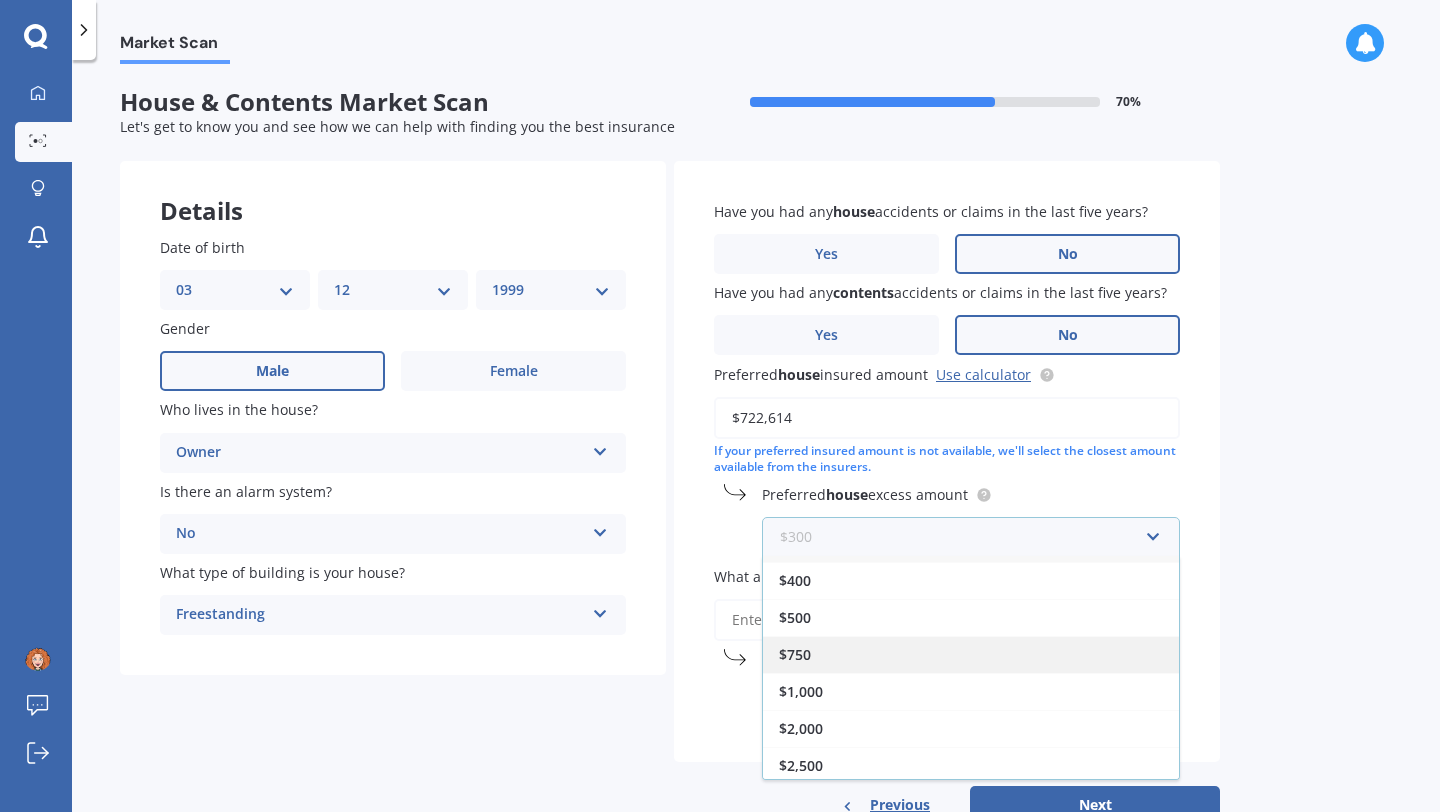 scroll, scrollTop: 35, scrollLeft: 0, axis: vertical 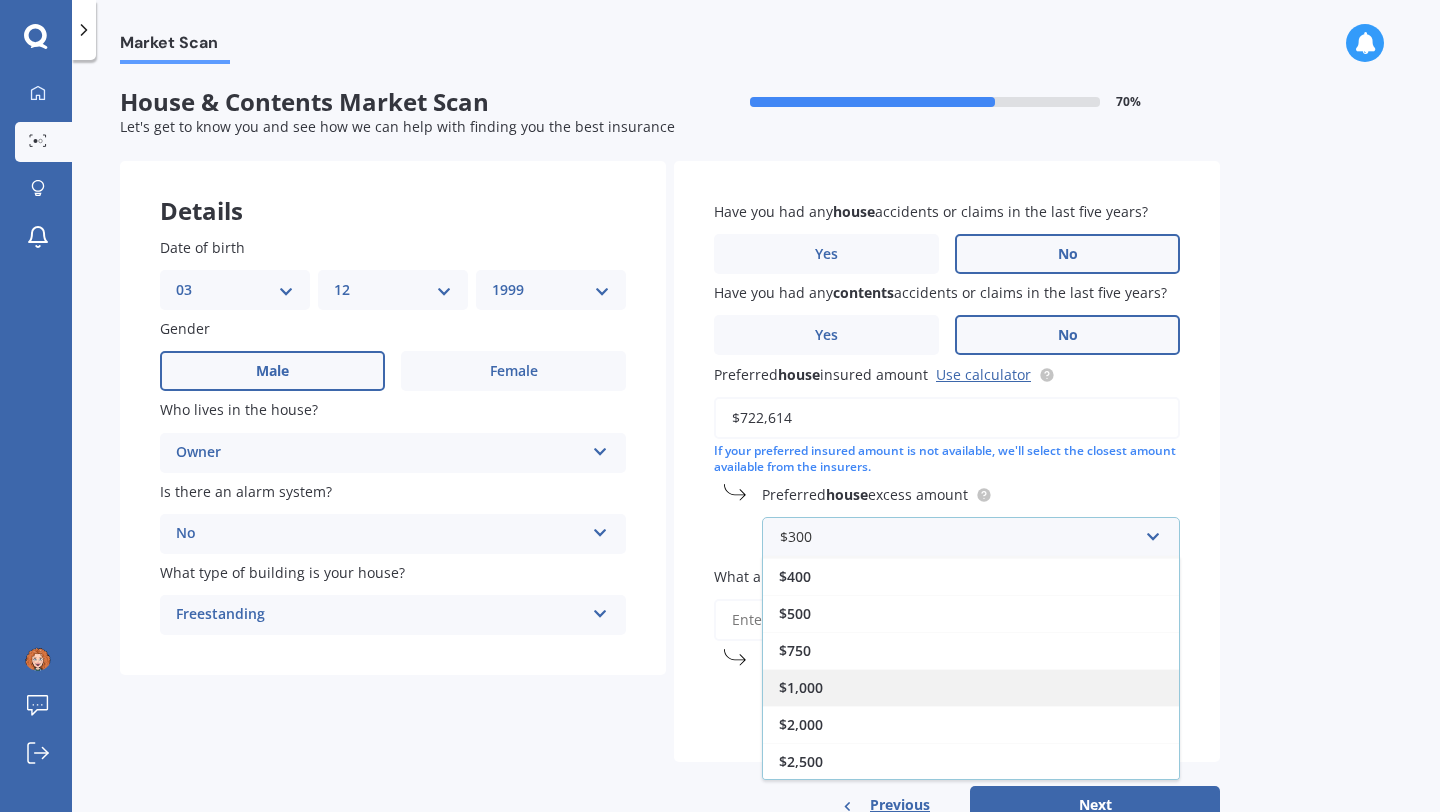click on "$1,000" at bounding box center [971, 687] 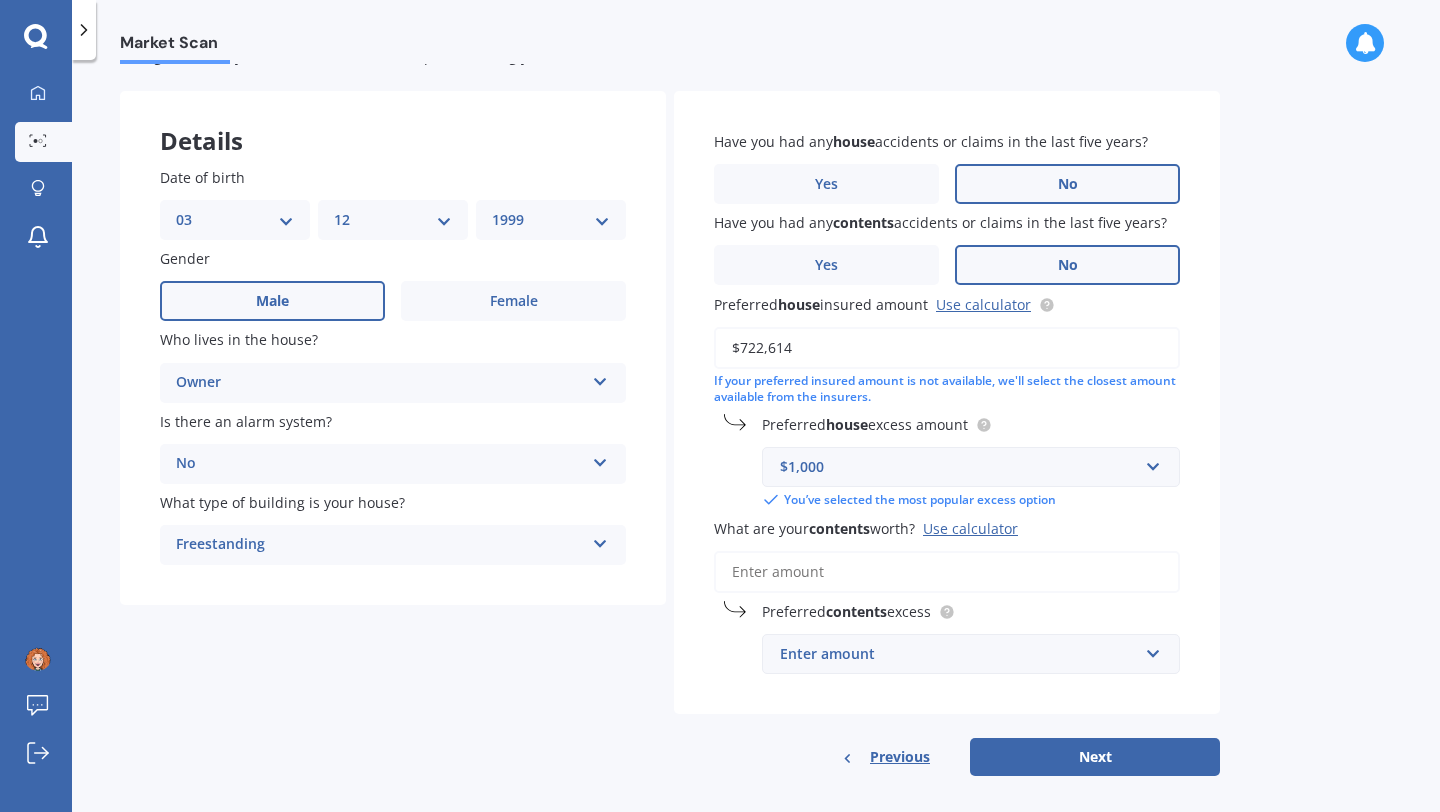 scroll, scrollTop: 89, scrollLeft: 0, axis: vertical 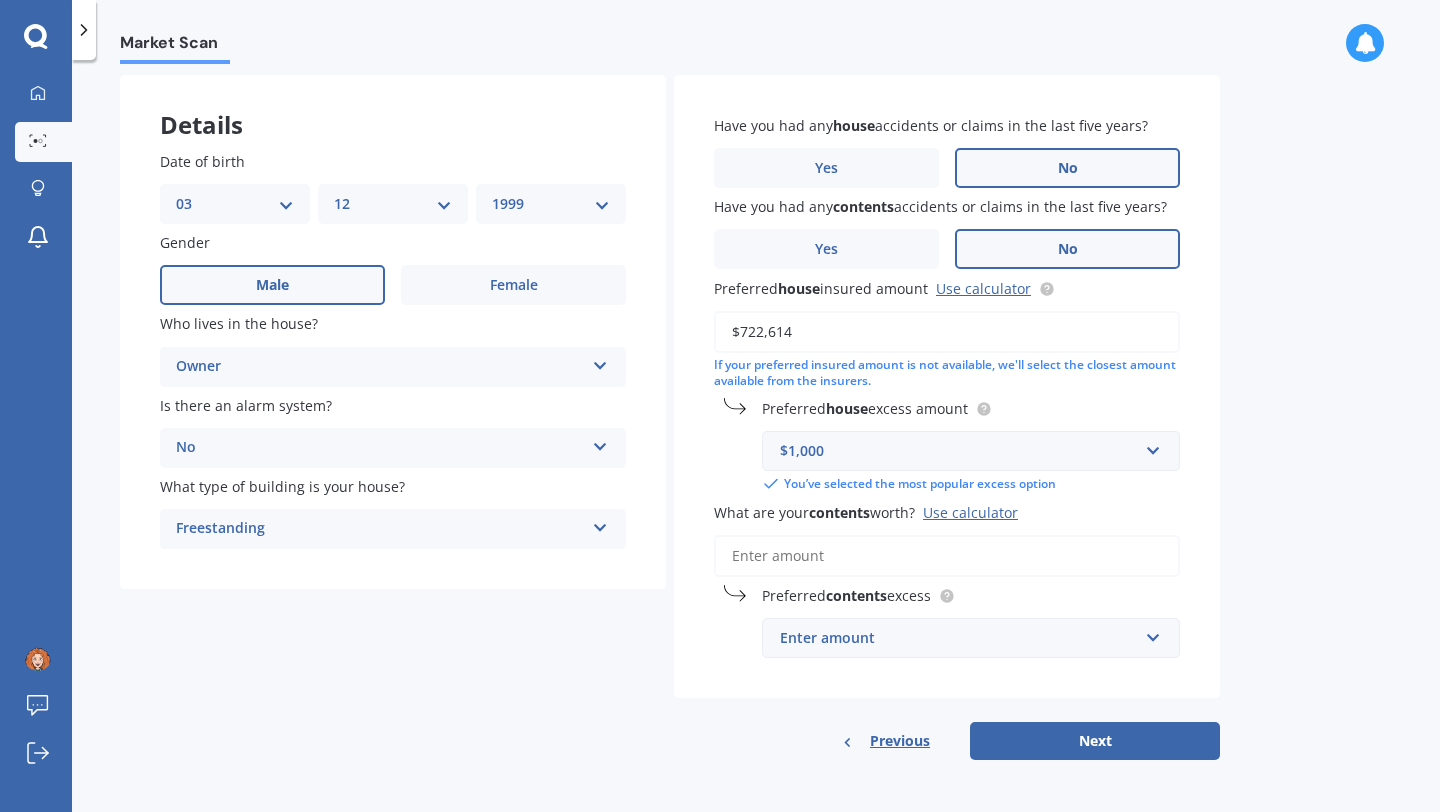 click on "Use calculator" at bounding box center [970, 512] 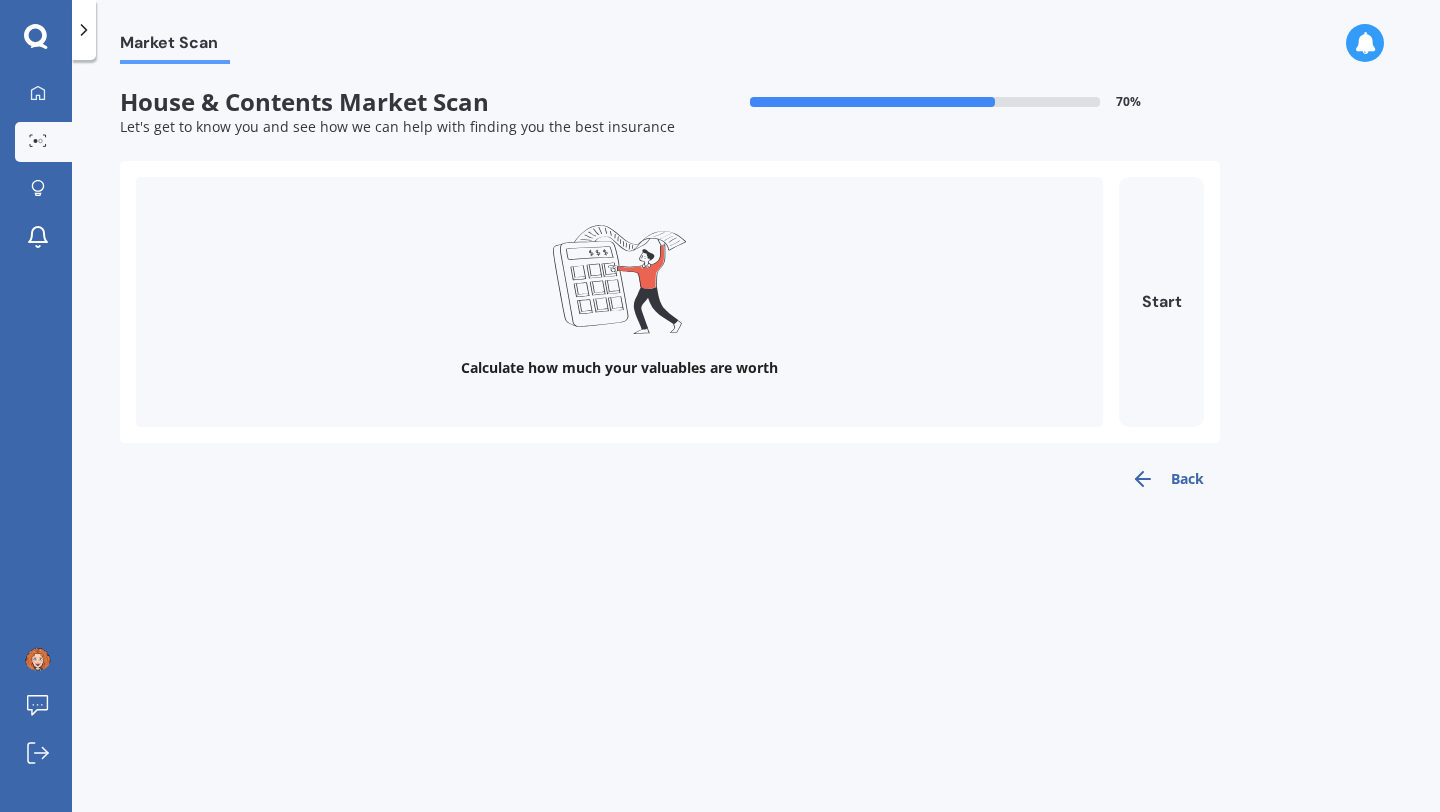 scroll, scrollTop: 0, scrollLeft: 0, axis: both 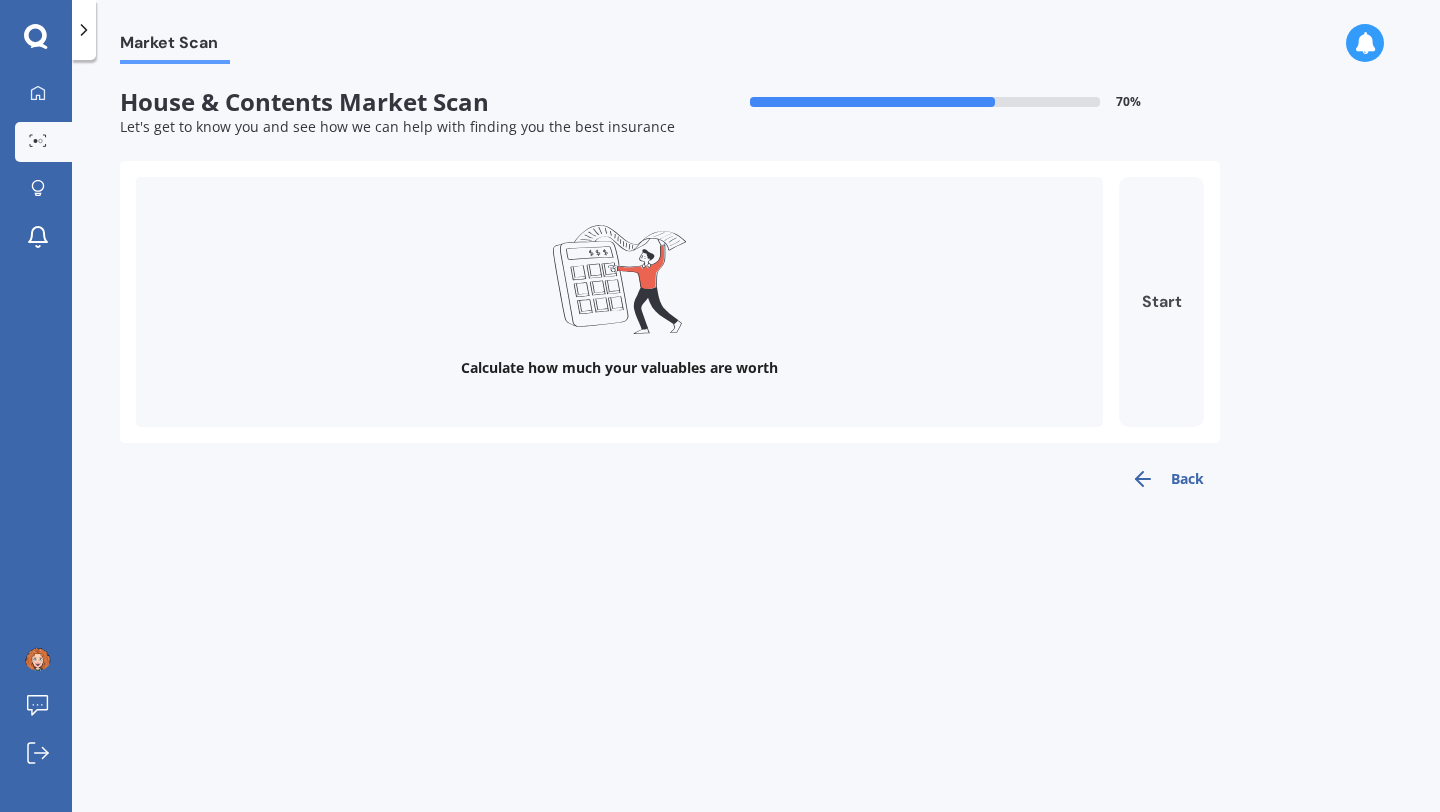 click on "Start" at bounding box center [1161, 302] 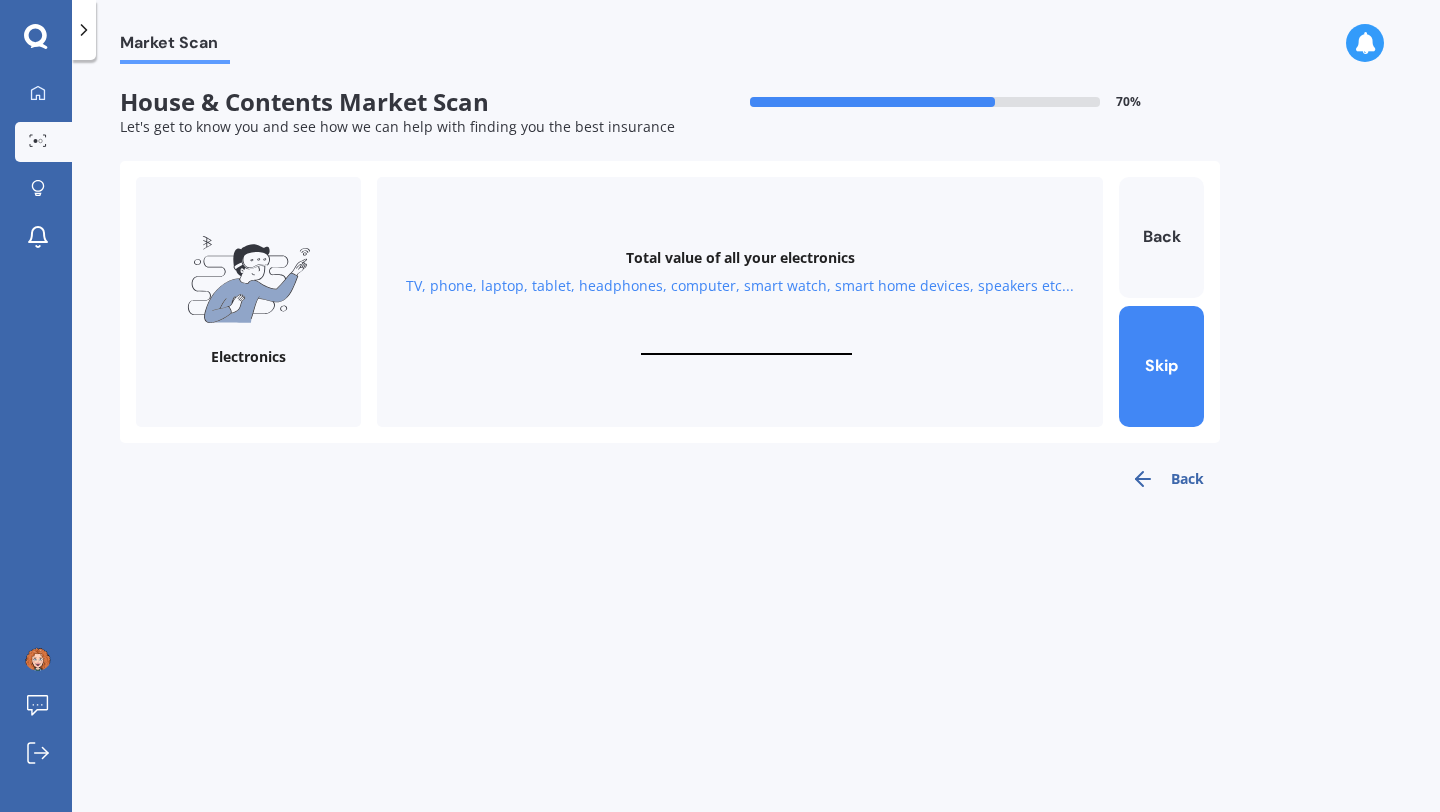 click on "Total value of all your electronics TV, phone, laptop, tablet, headphones, computer, smart watch, smart home devices, speakers etc..." at bounding box center [740, 302] 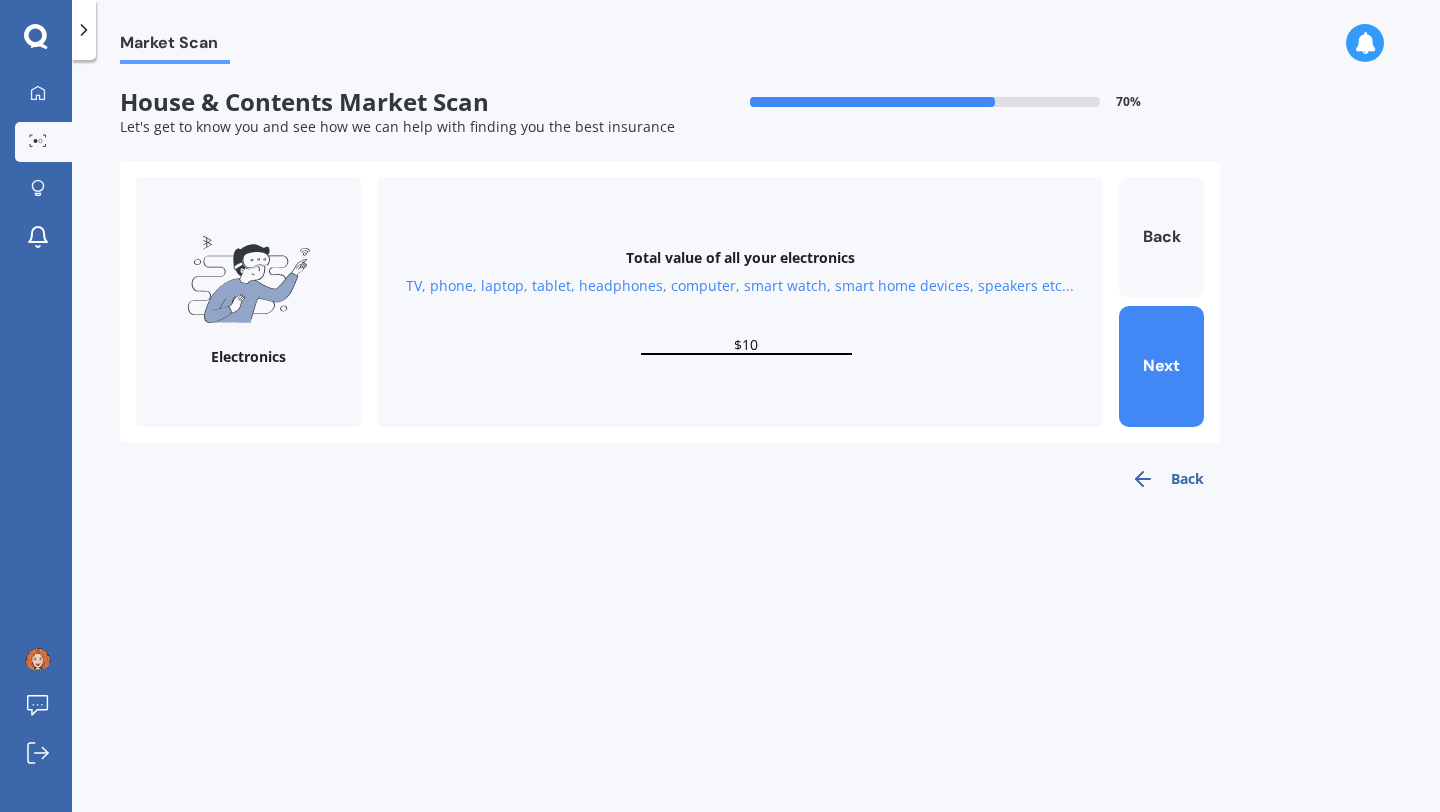 type on "$1" 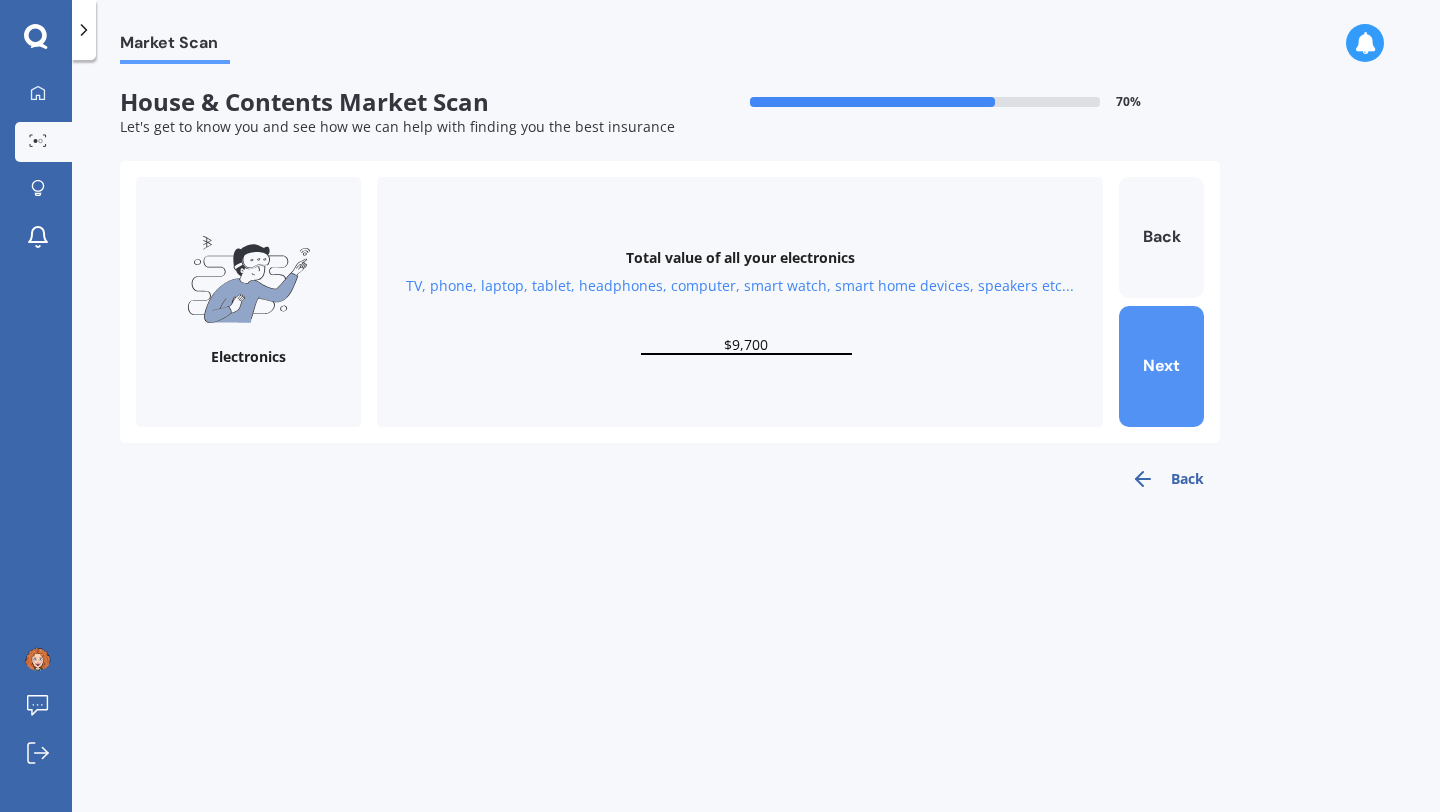 type on "$9,700" 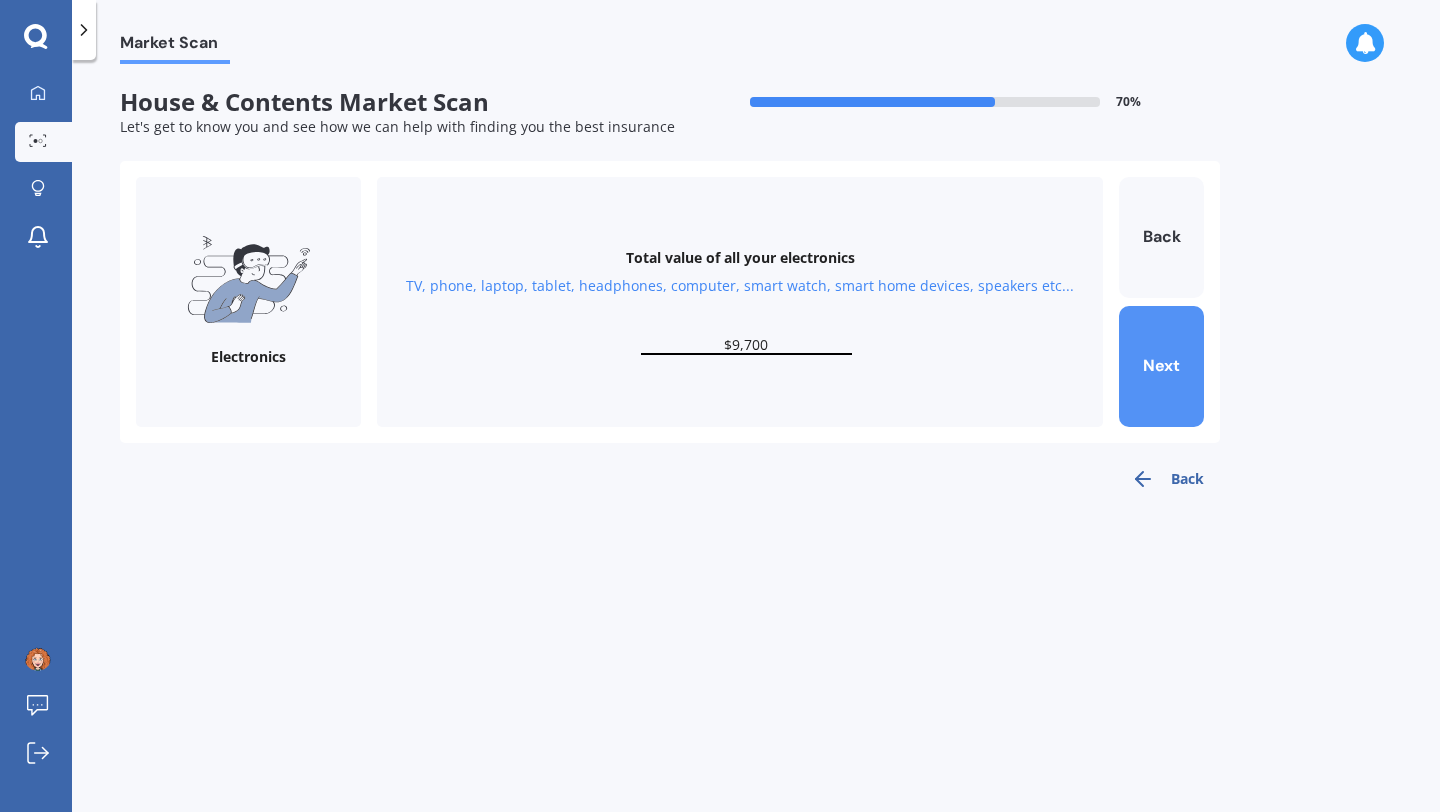 click on "Next" at bounding box center (1161, 366) 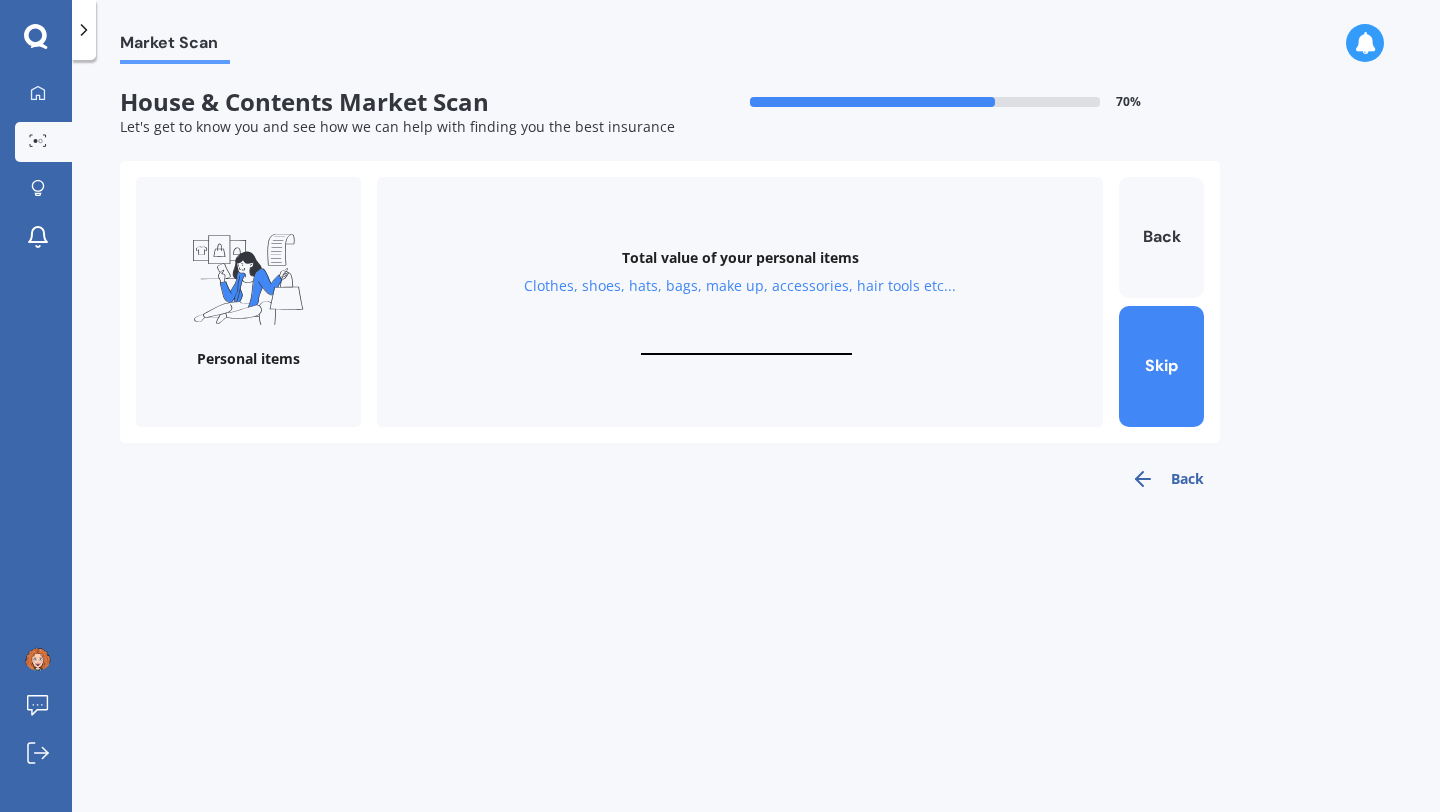click on "Clothes, shoes, hats, bags, make up, accessories, hair tools etc..." at bounding box center [740, 286] 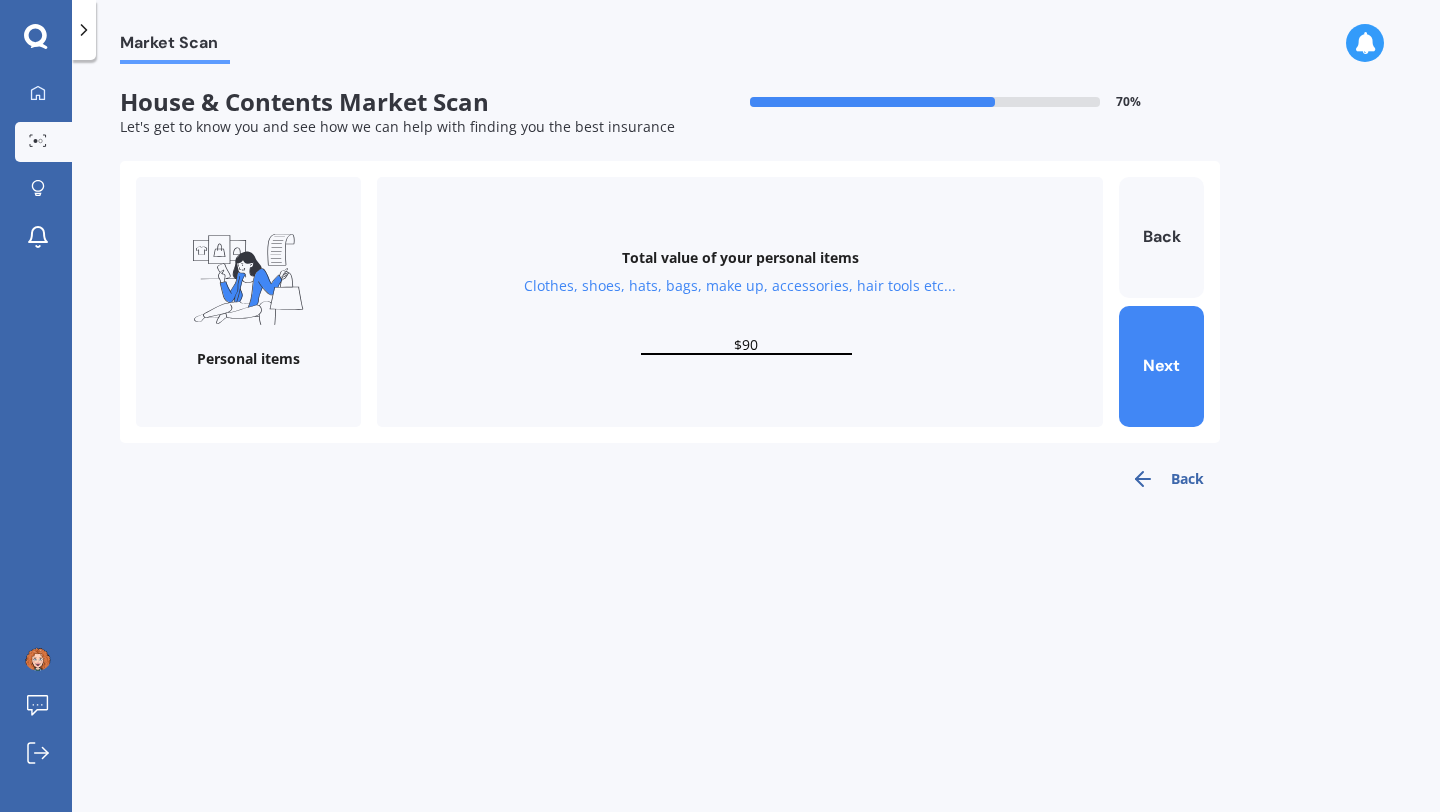 type on "$9" 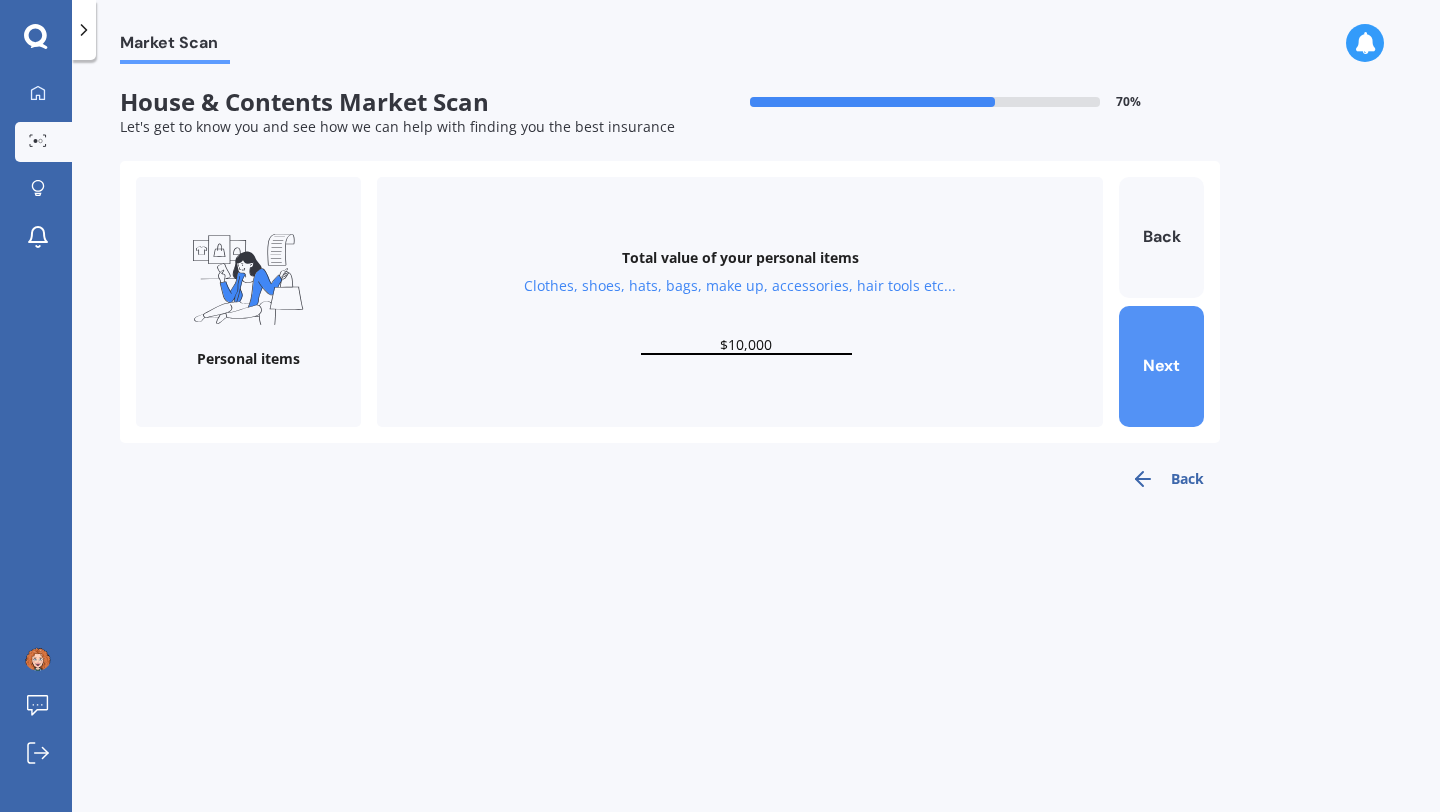 type on "$10,000" 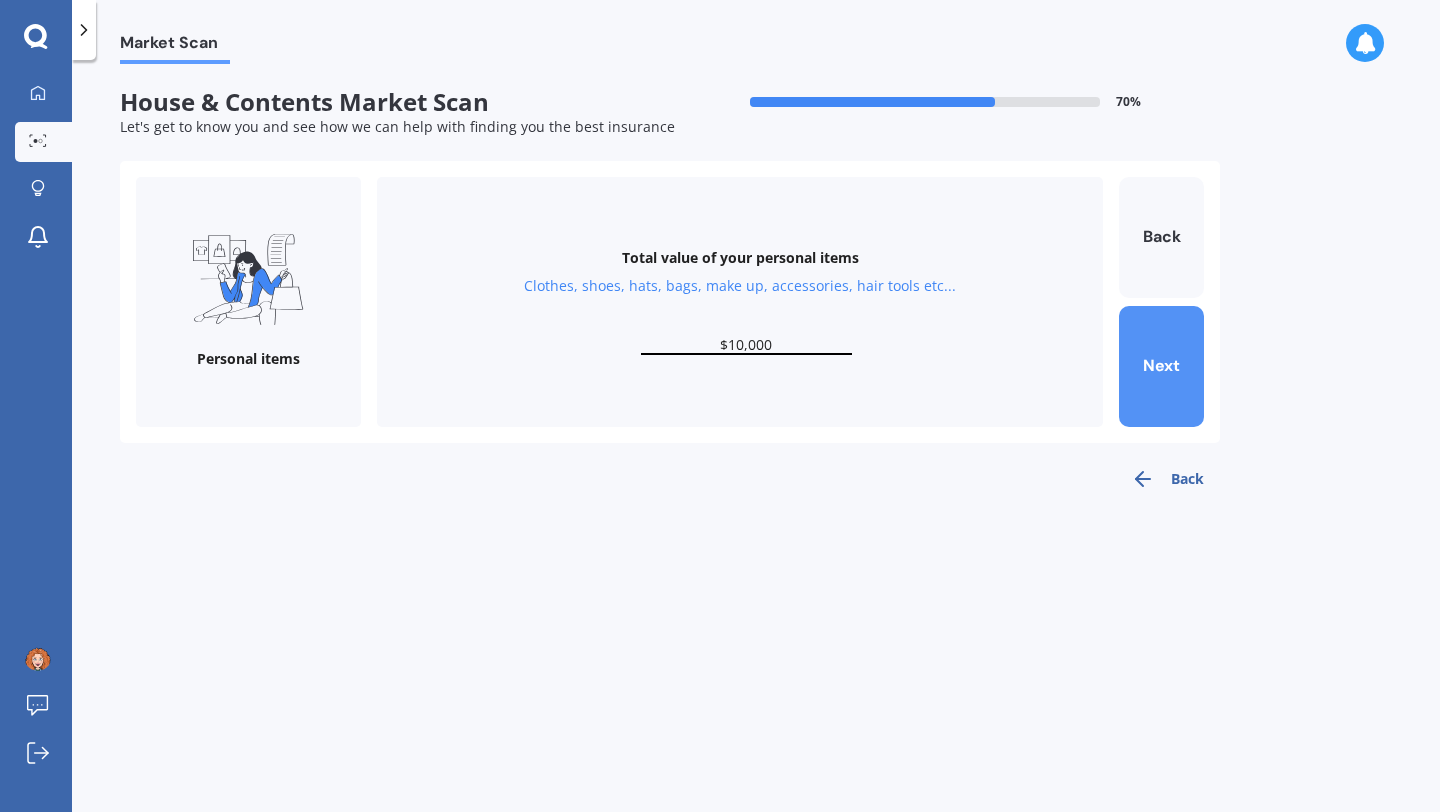 click on "Next" at bounding box center (1161, 366) 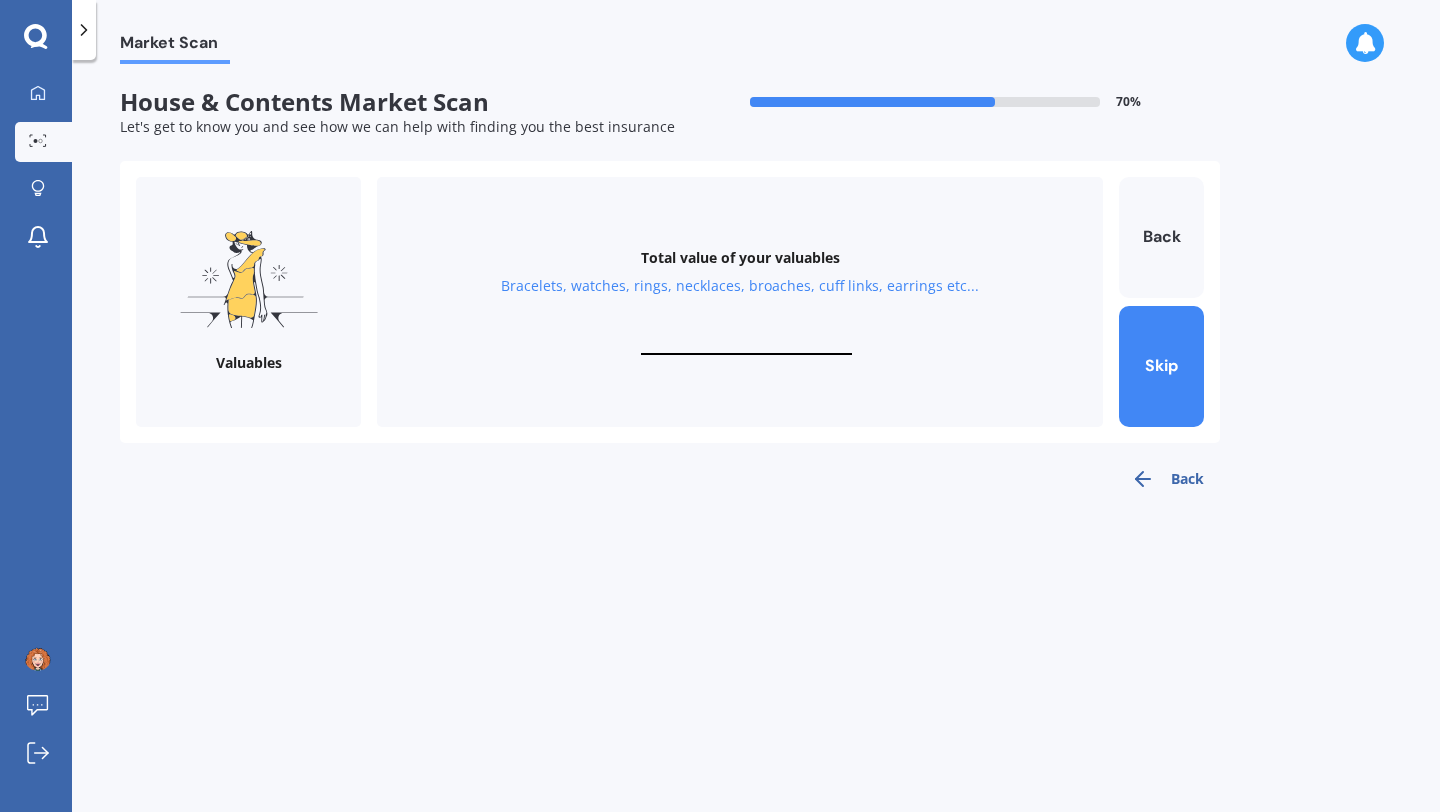 click at bounding box center (746, 345) 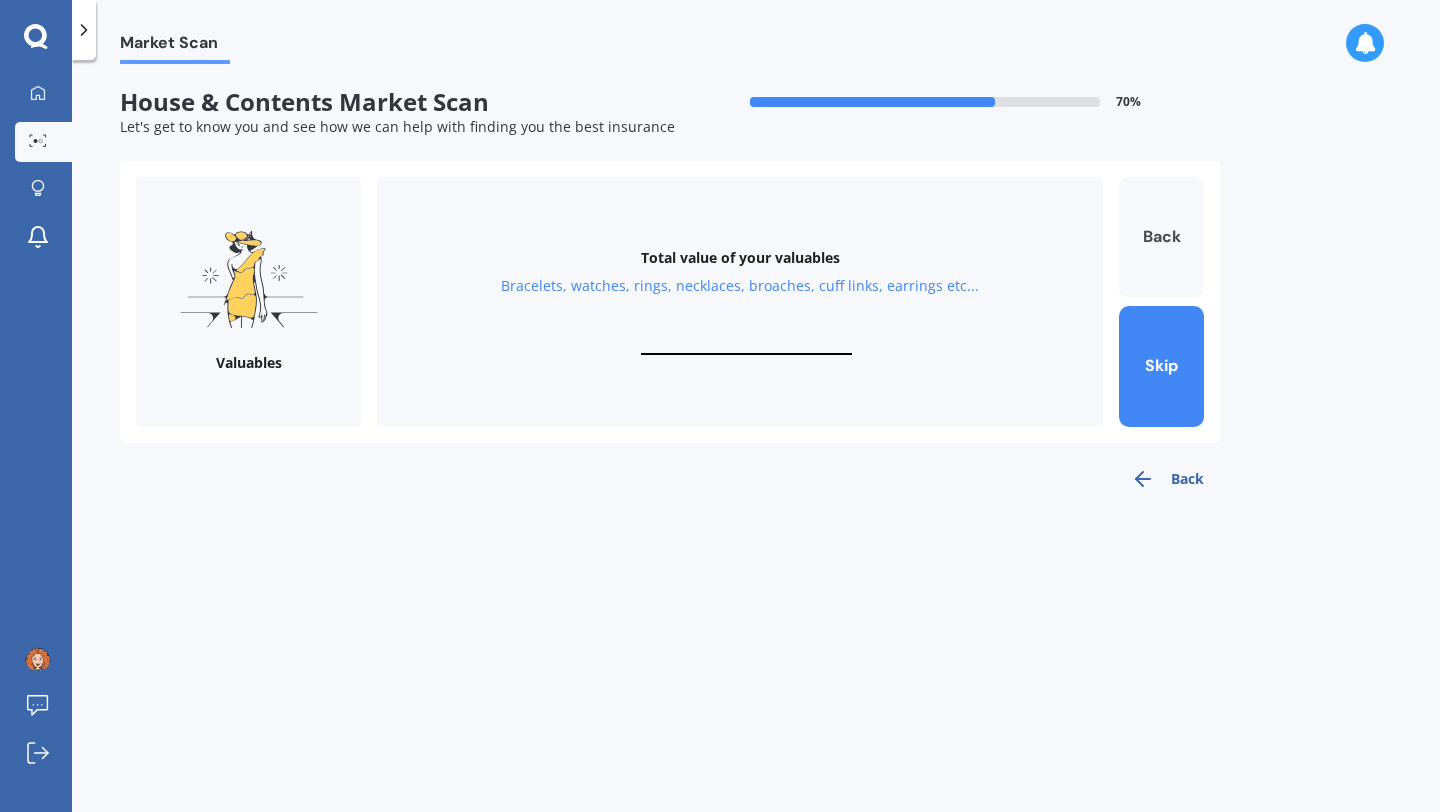 click on "Back" at bounding box center (1161, 237) 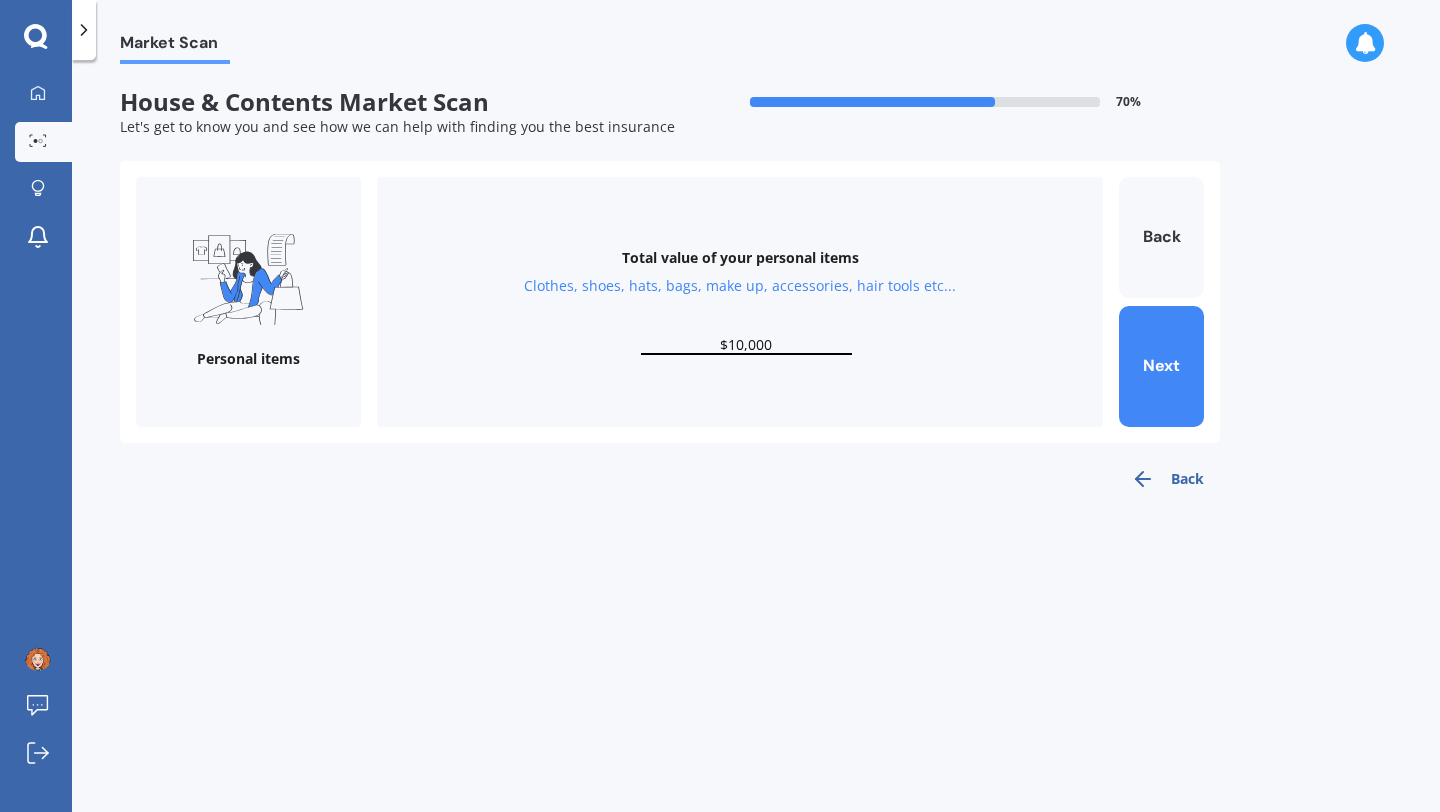 click on "$10,000" at bounding box center (746, 345) 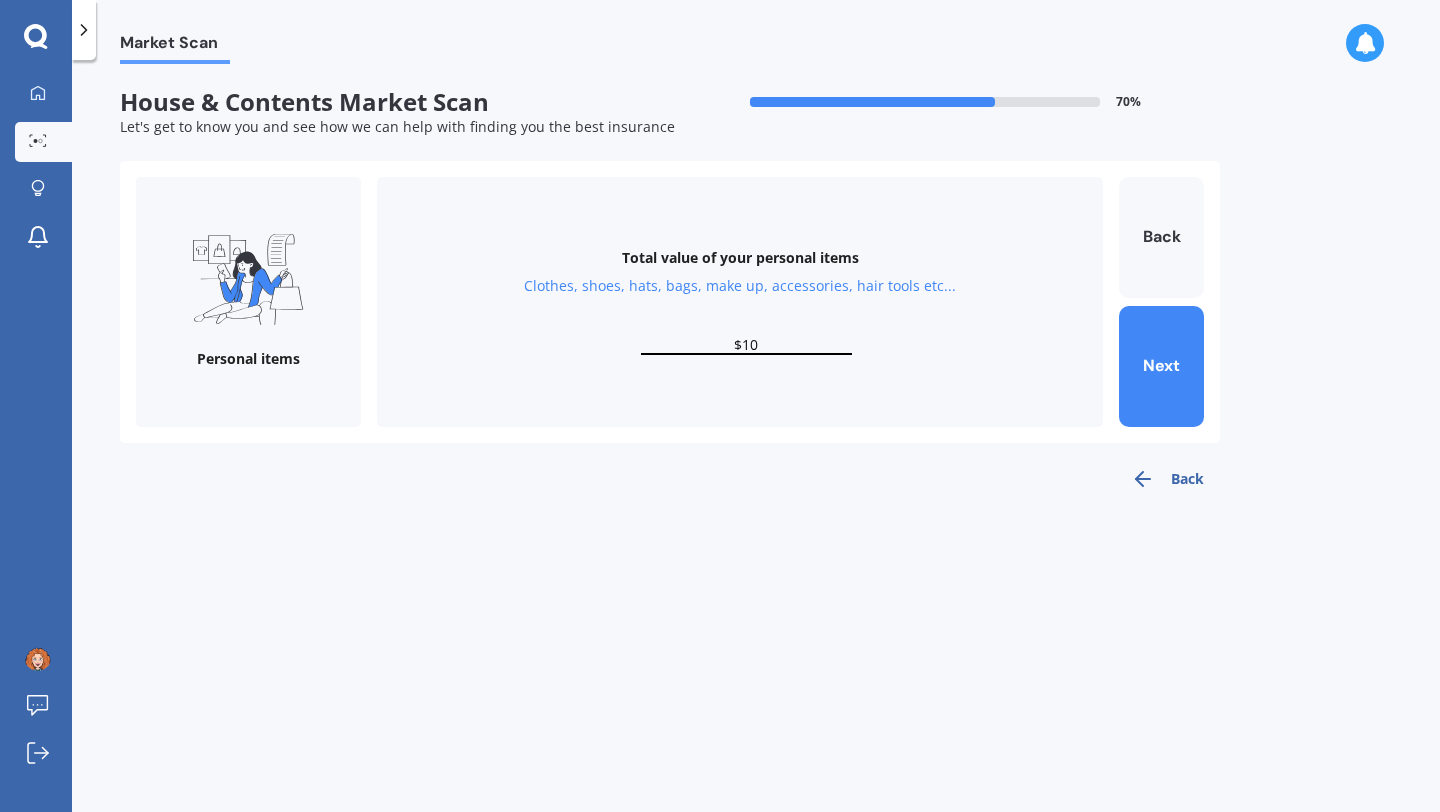 type on "$1" 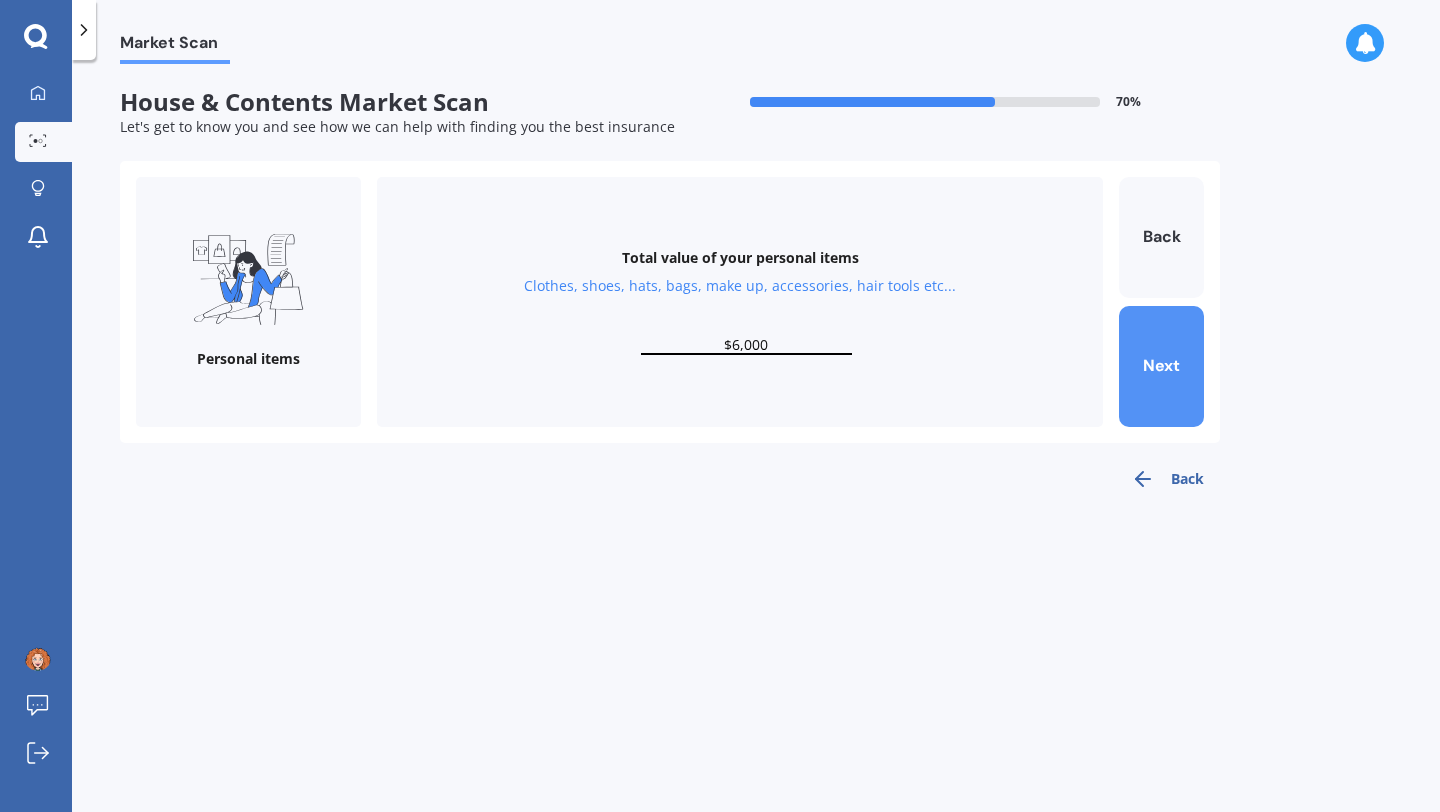 type on "$6,000" 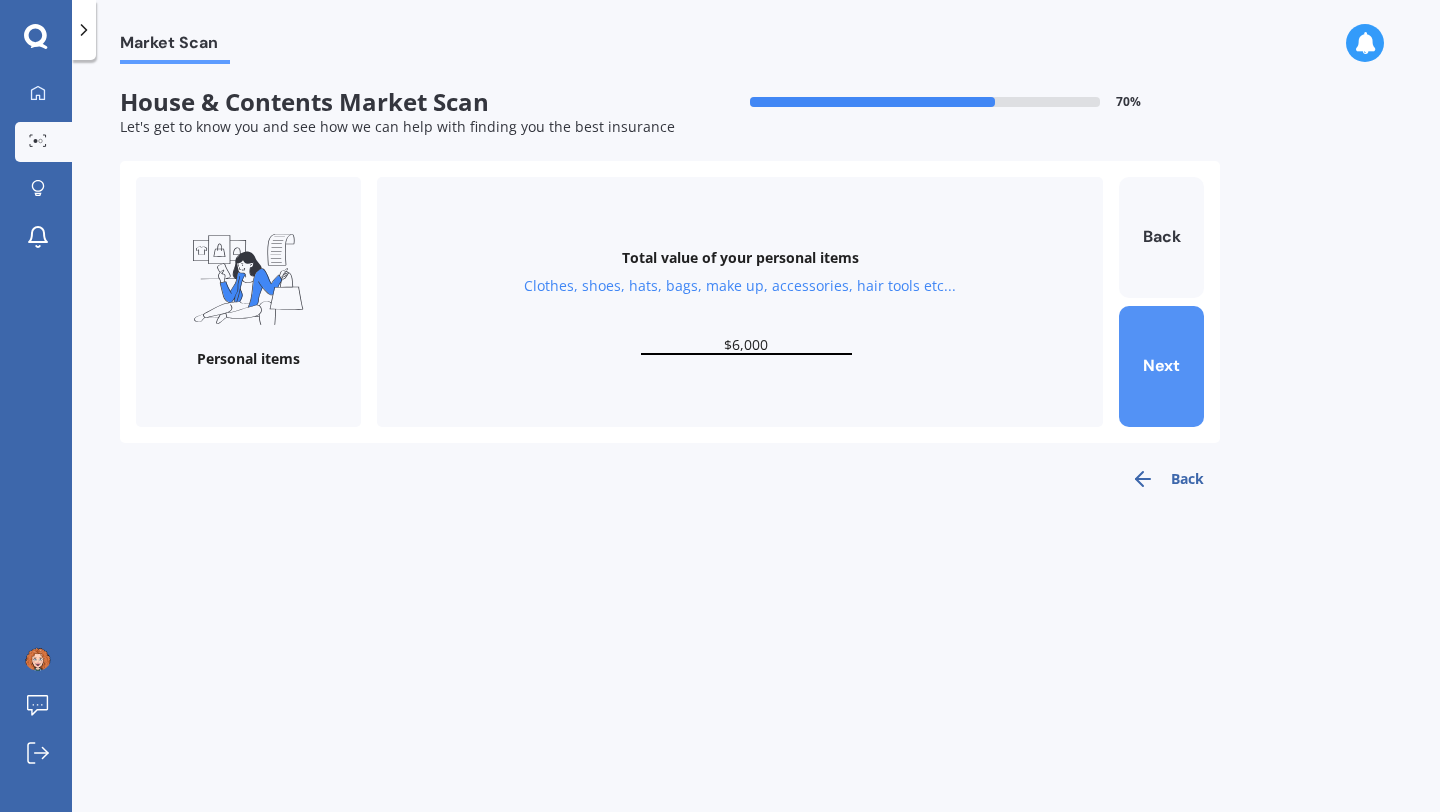 click on "Next" at bounding box center (1161, 366) 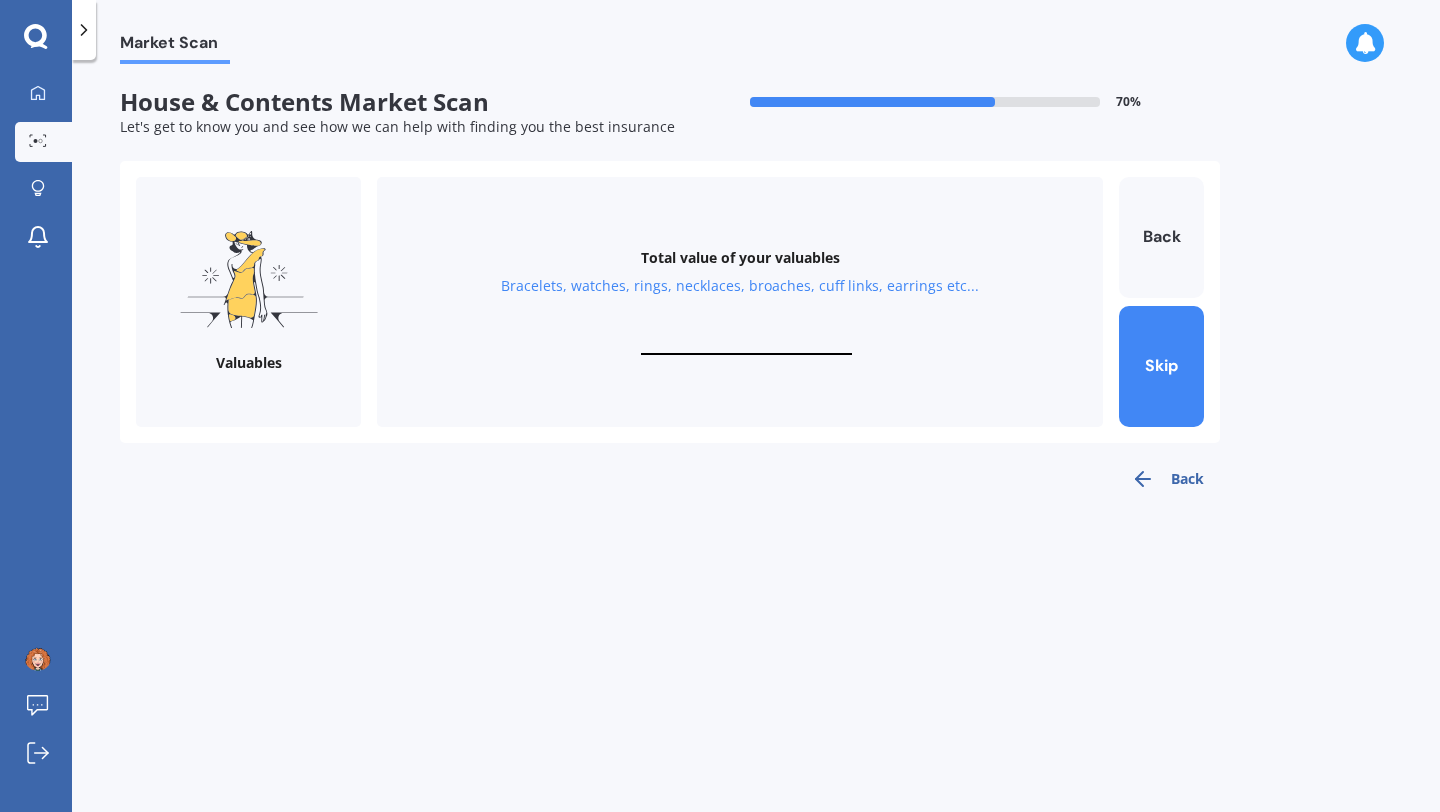 click at bounding box center [746, 345] 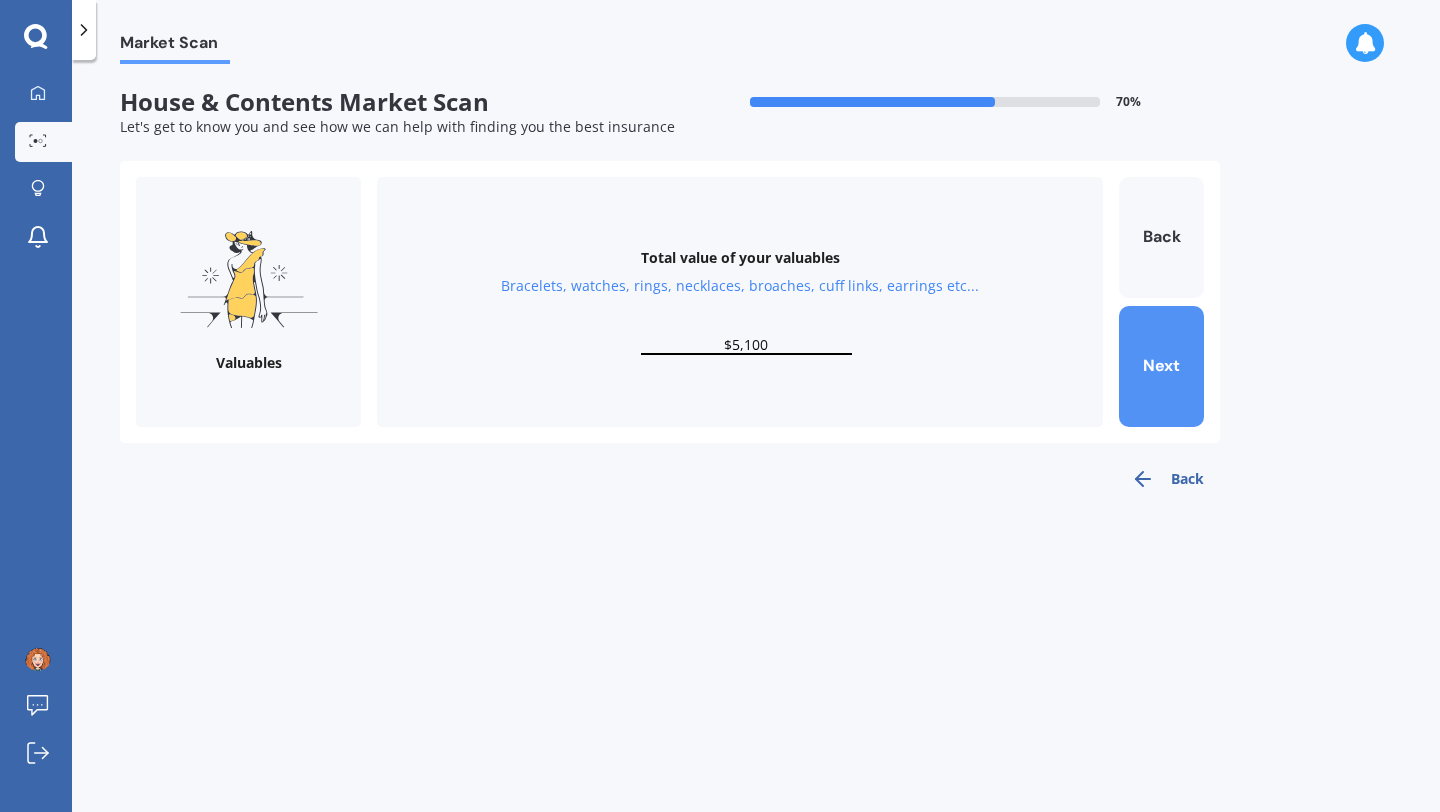 type on "$5,100" 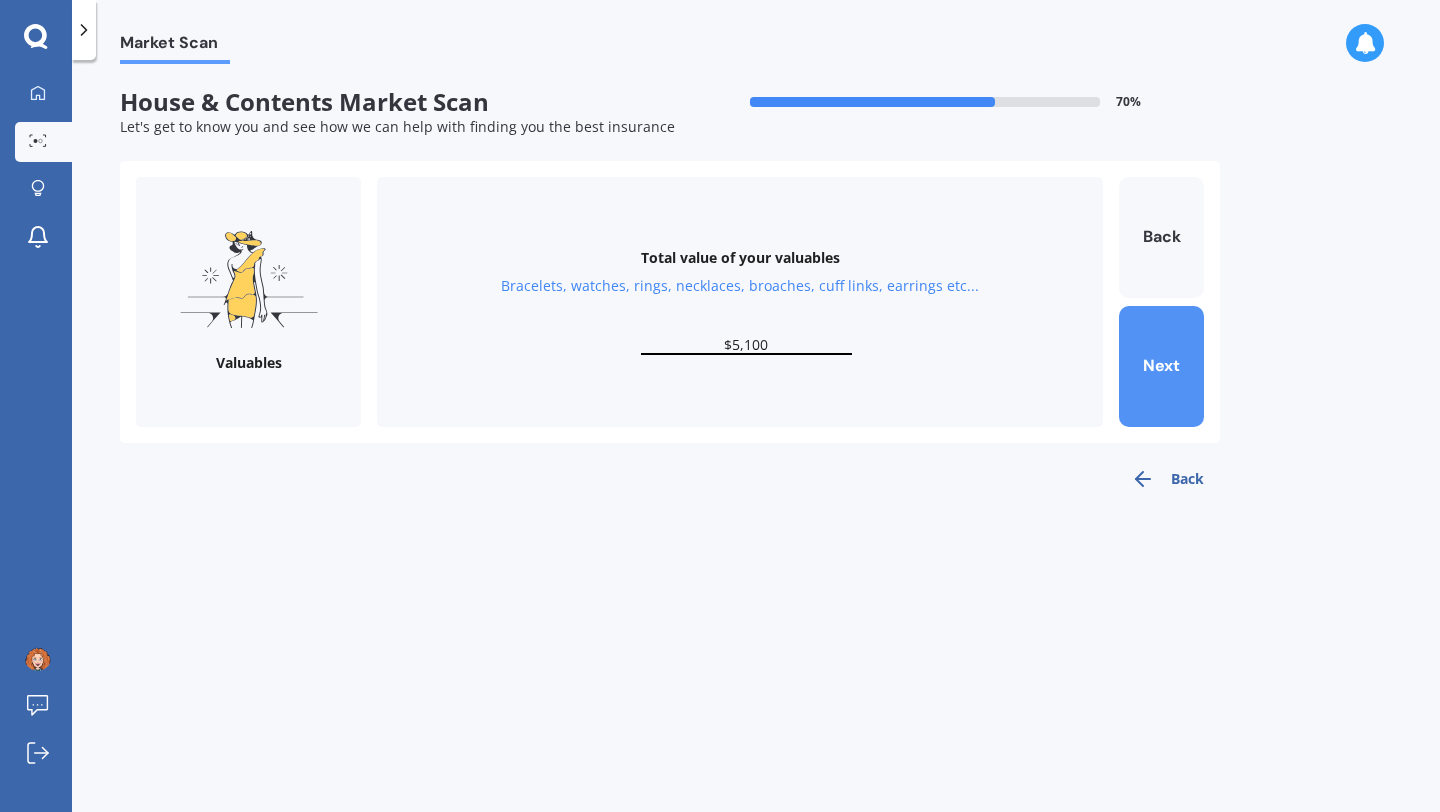 click on "Next" at bounding box center (1161, 366) 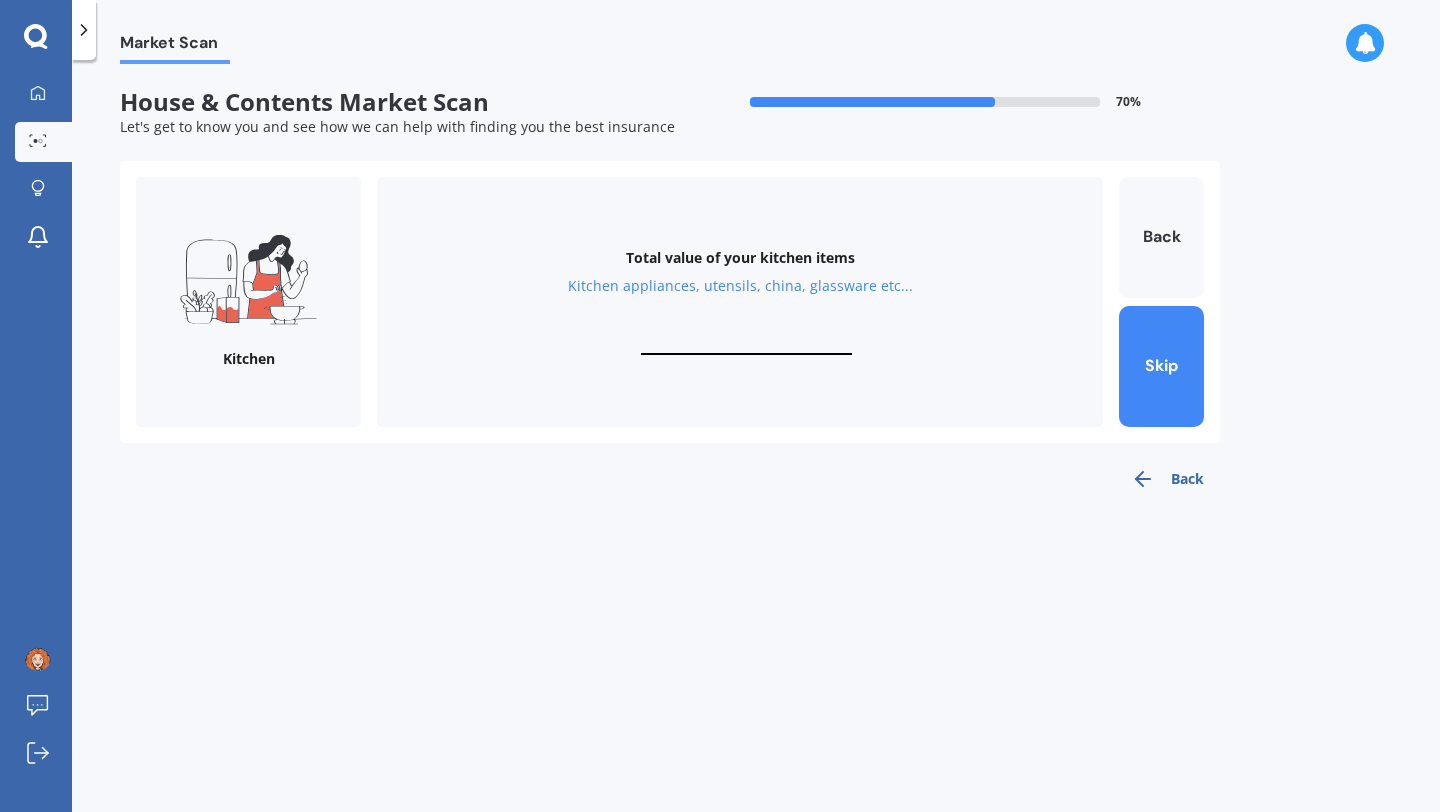 click on "Total value of your kitchen items Kitchen appliances, utensils, china, glassware etc..." at bounding box center (740, 302) 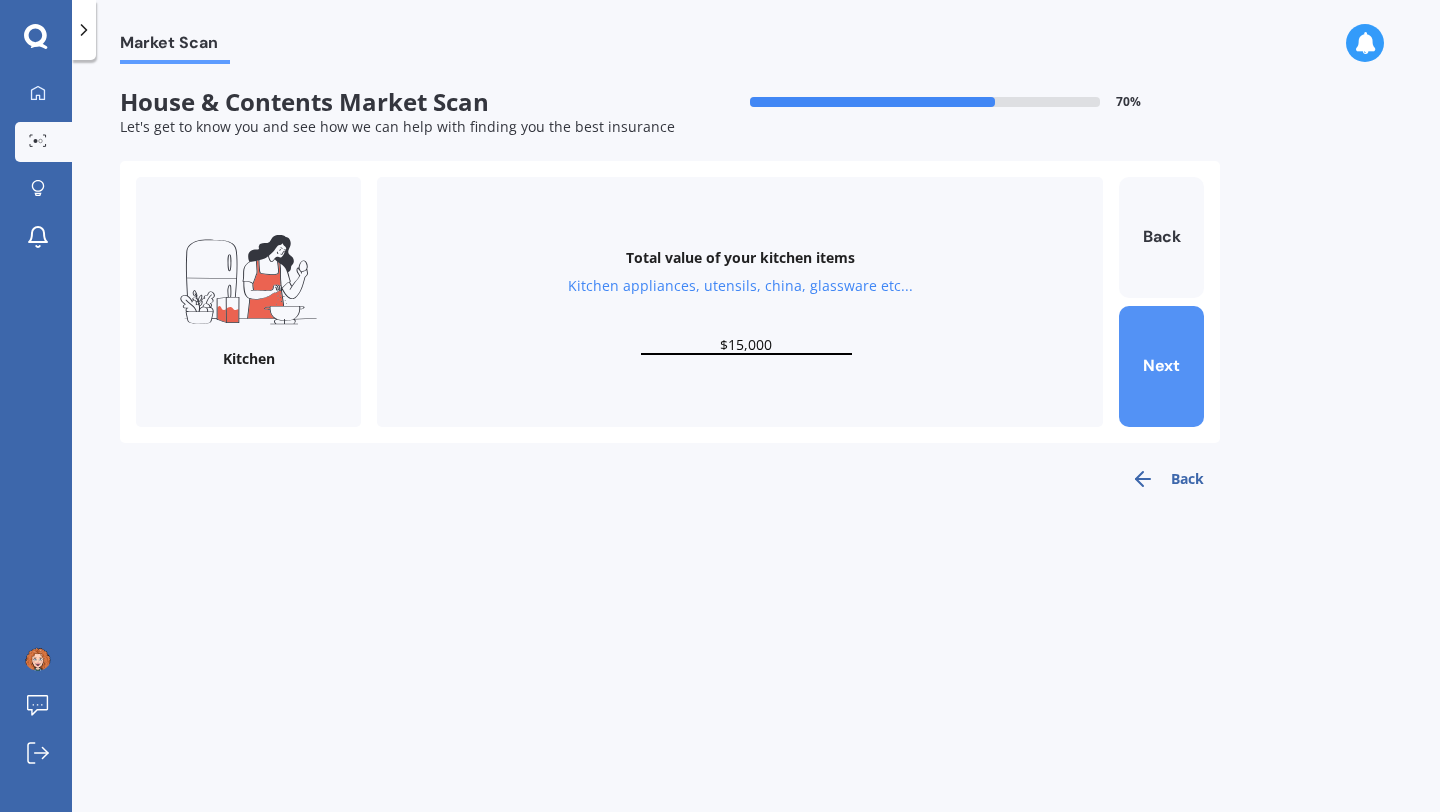 type on "$15,000" 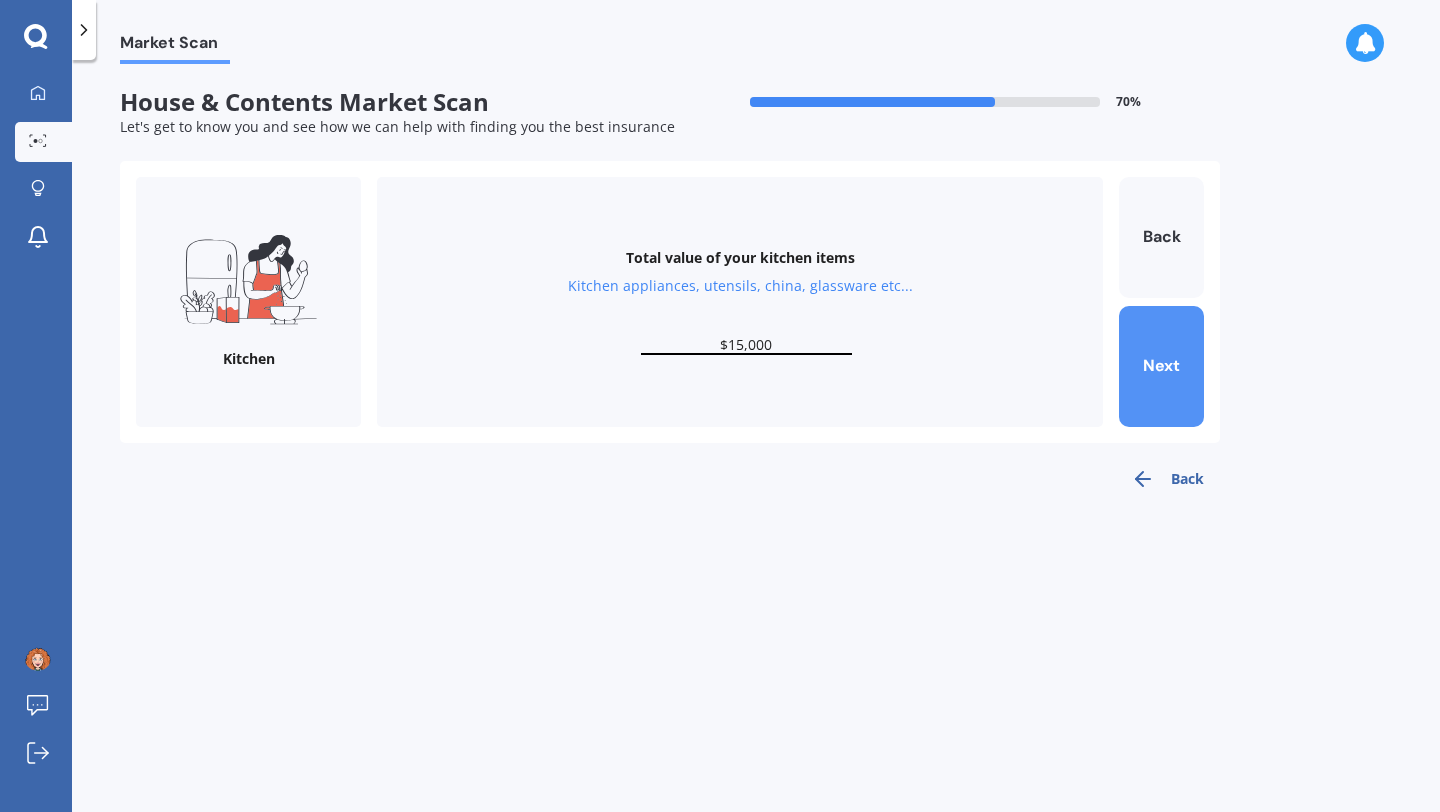 click on "Next" at bounding box center [1161, 366] 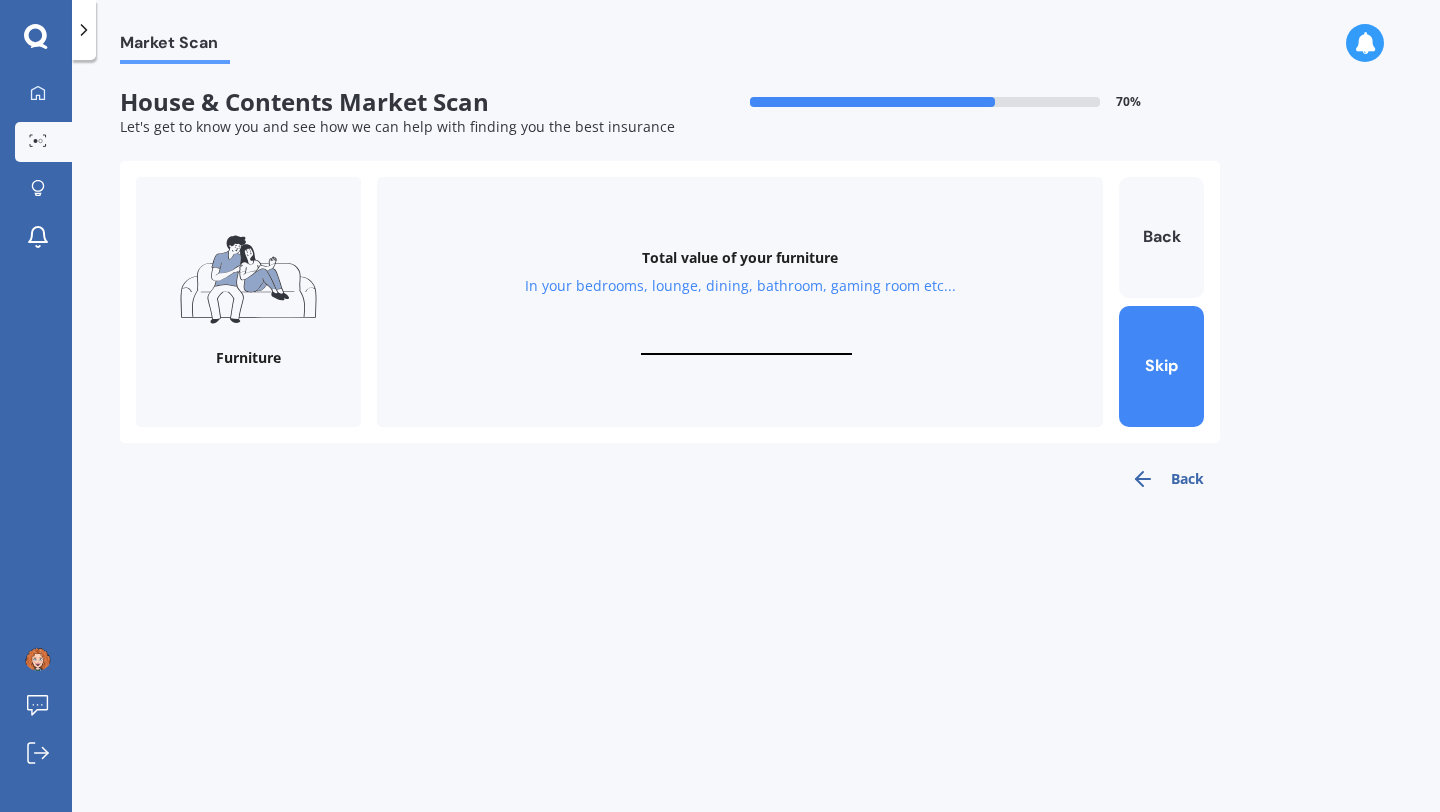 click at bounding box center [746, 345] 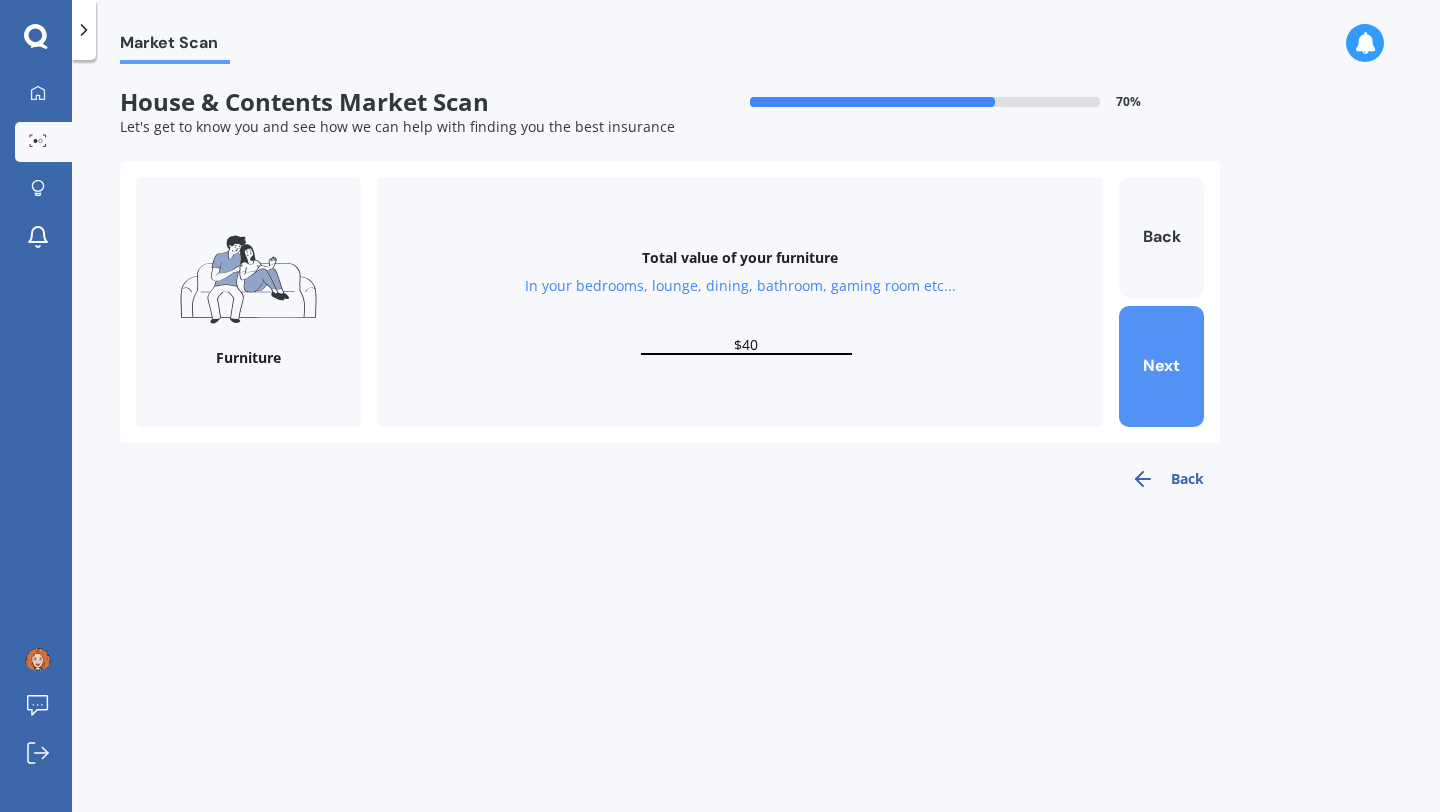type on "$4" 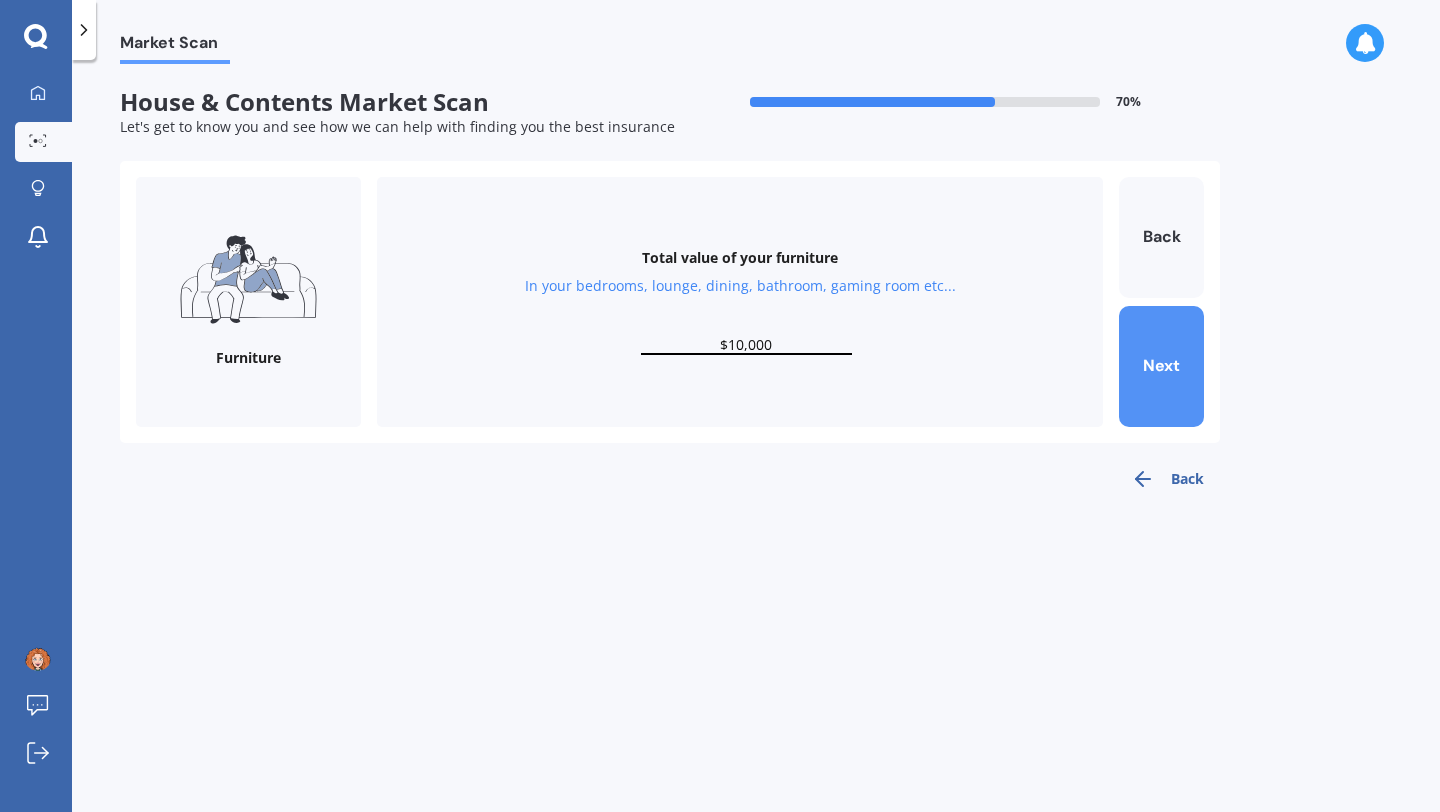 type on "$10,000" 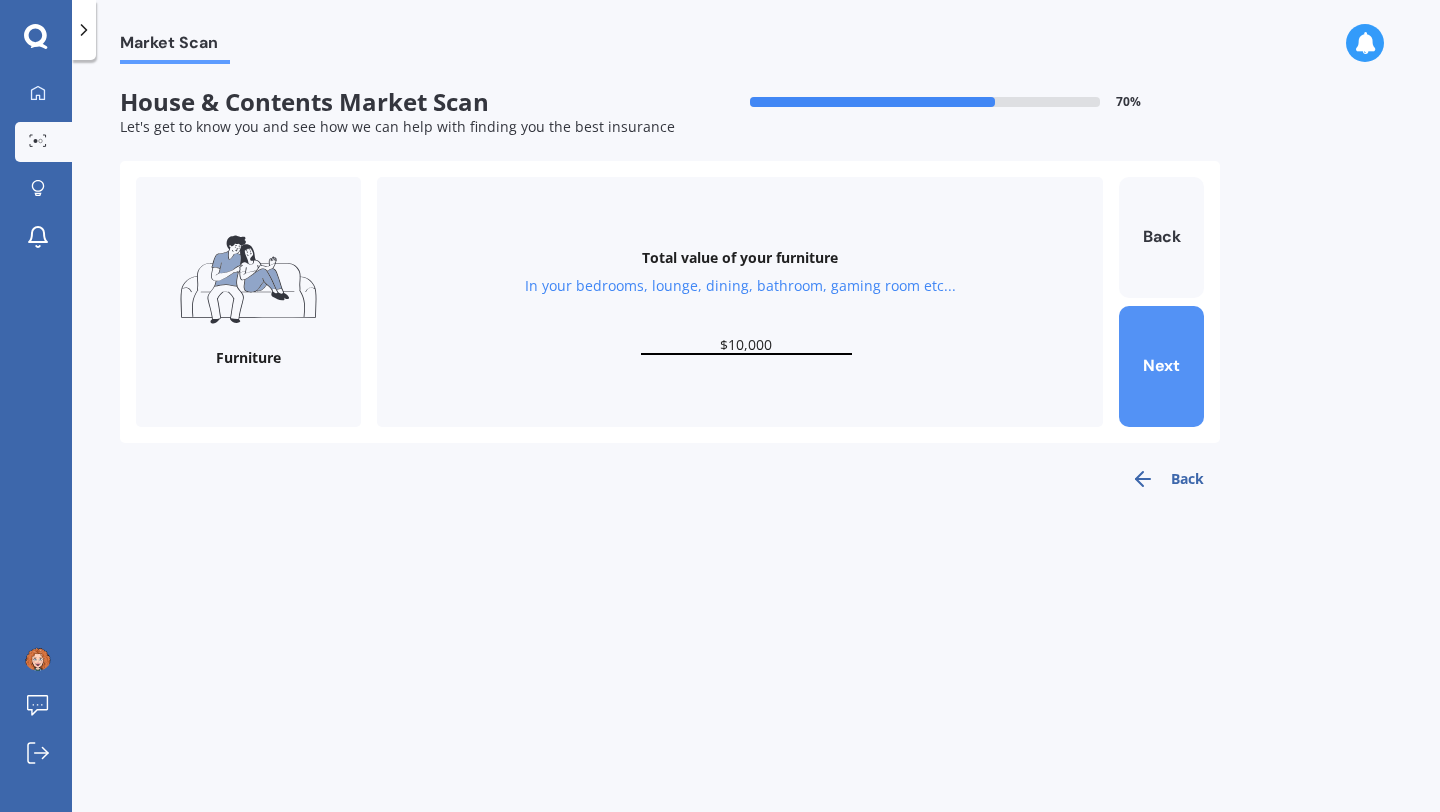 click on "Next" at bounding box center (1161, 366) 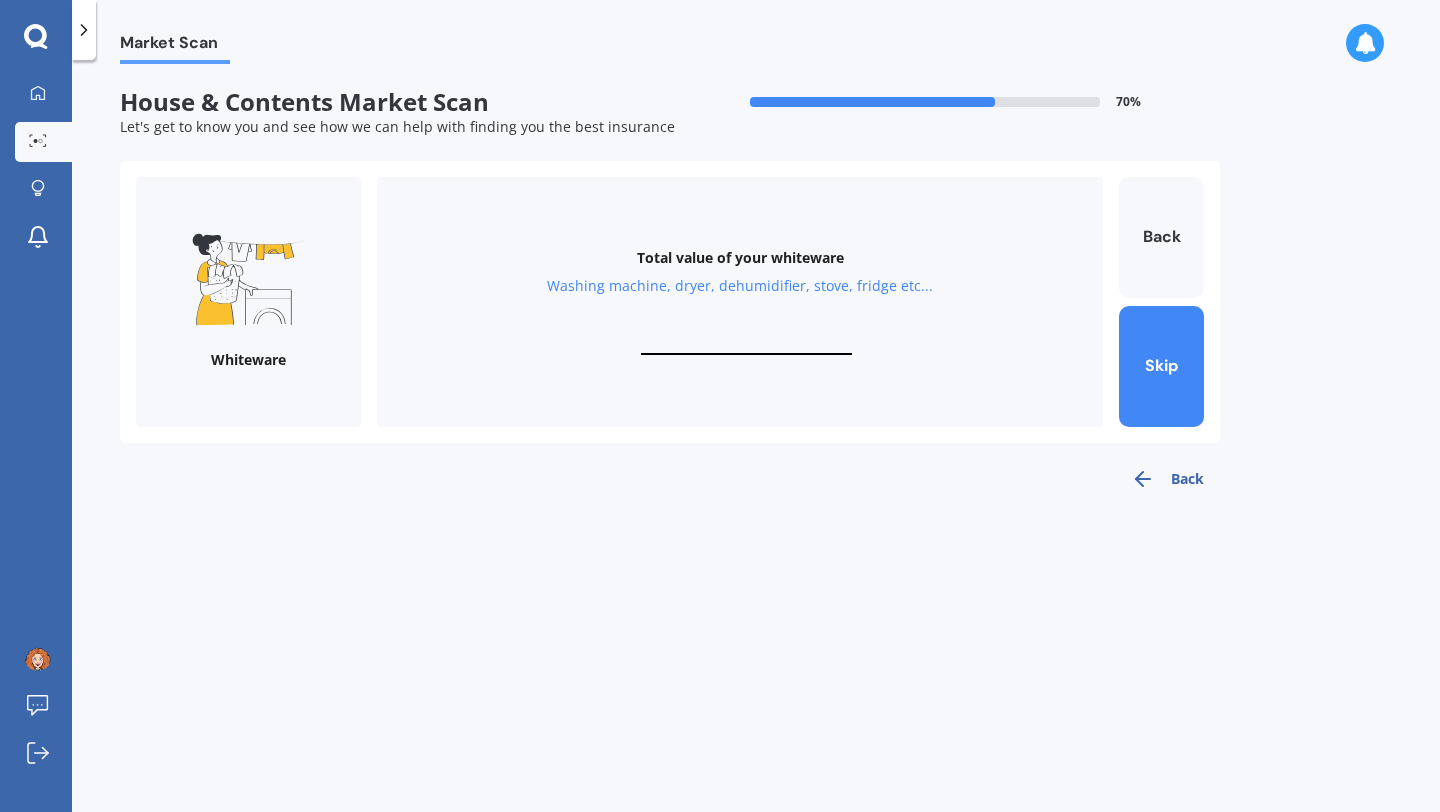 click at bounding box center (746, 345) 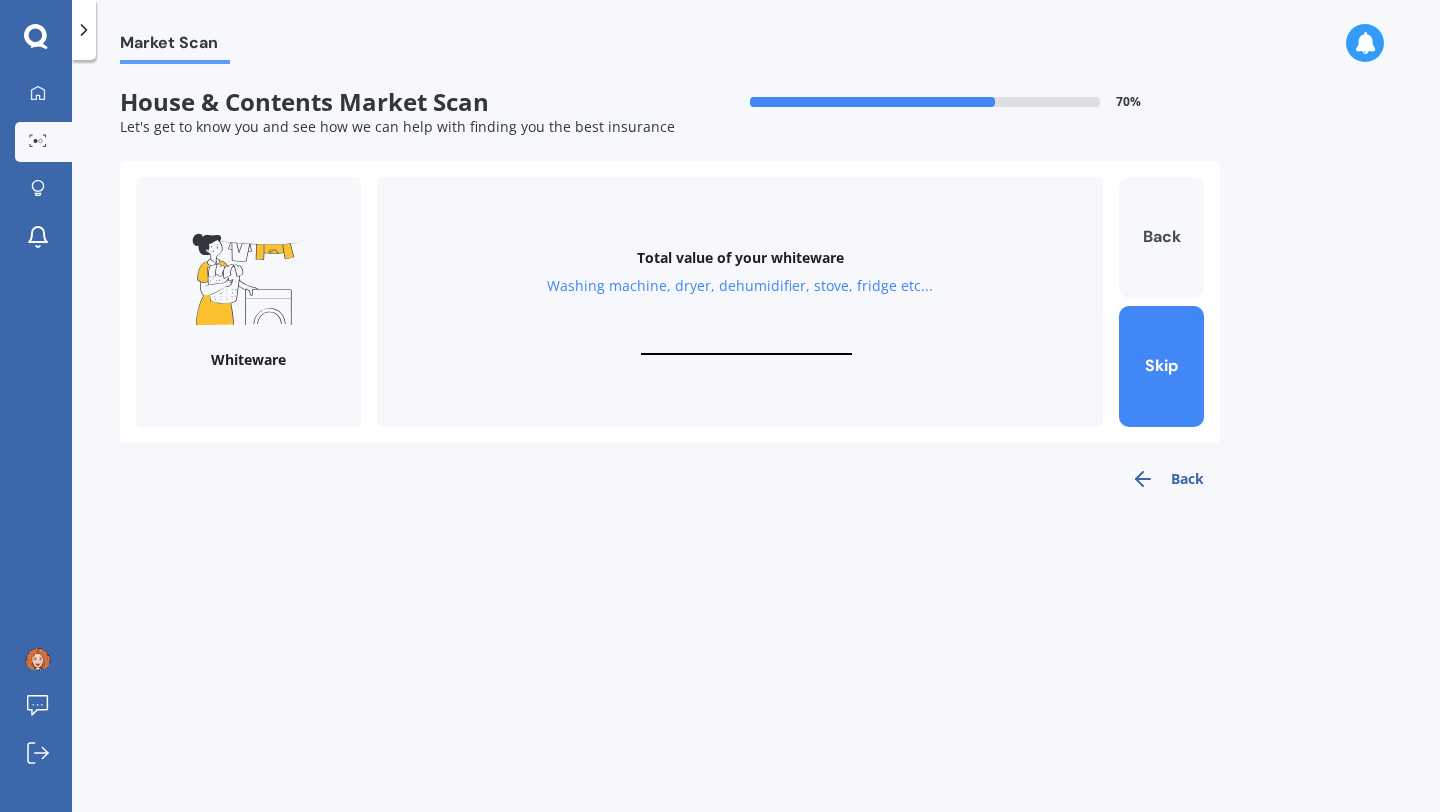 click on "Back" at bounding box center (1161, 237) 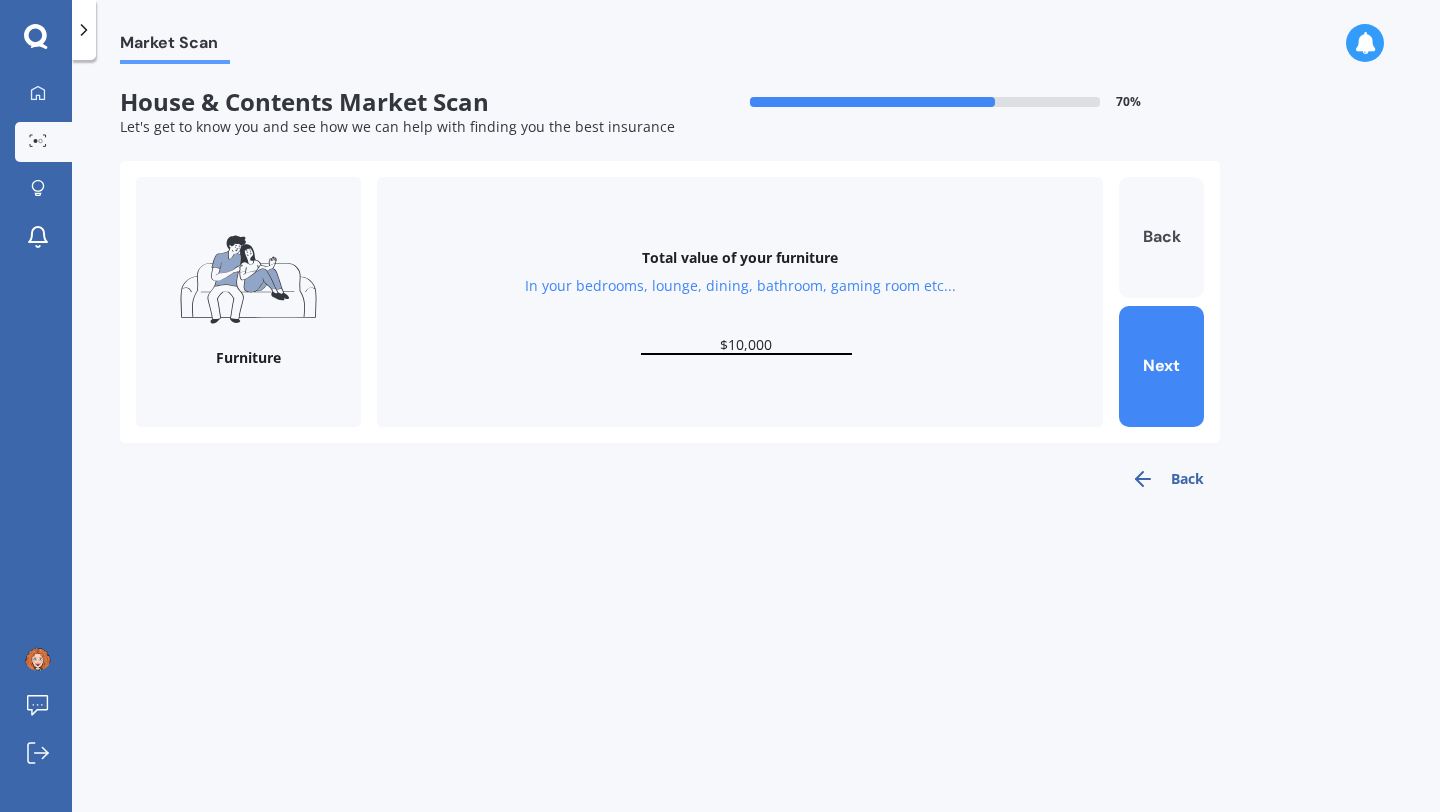click on "Back" at bounding box center [1161, 237] 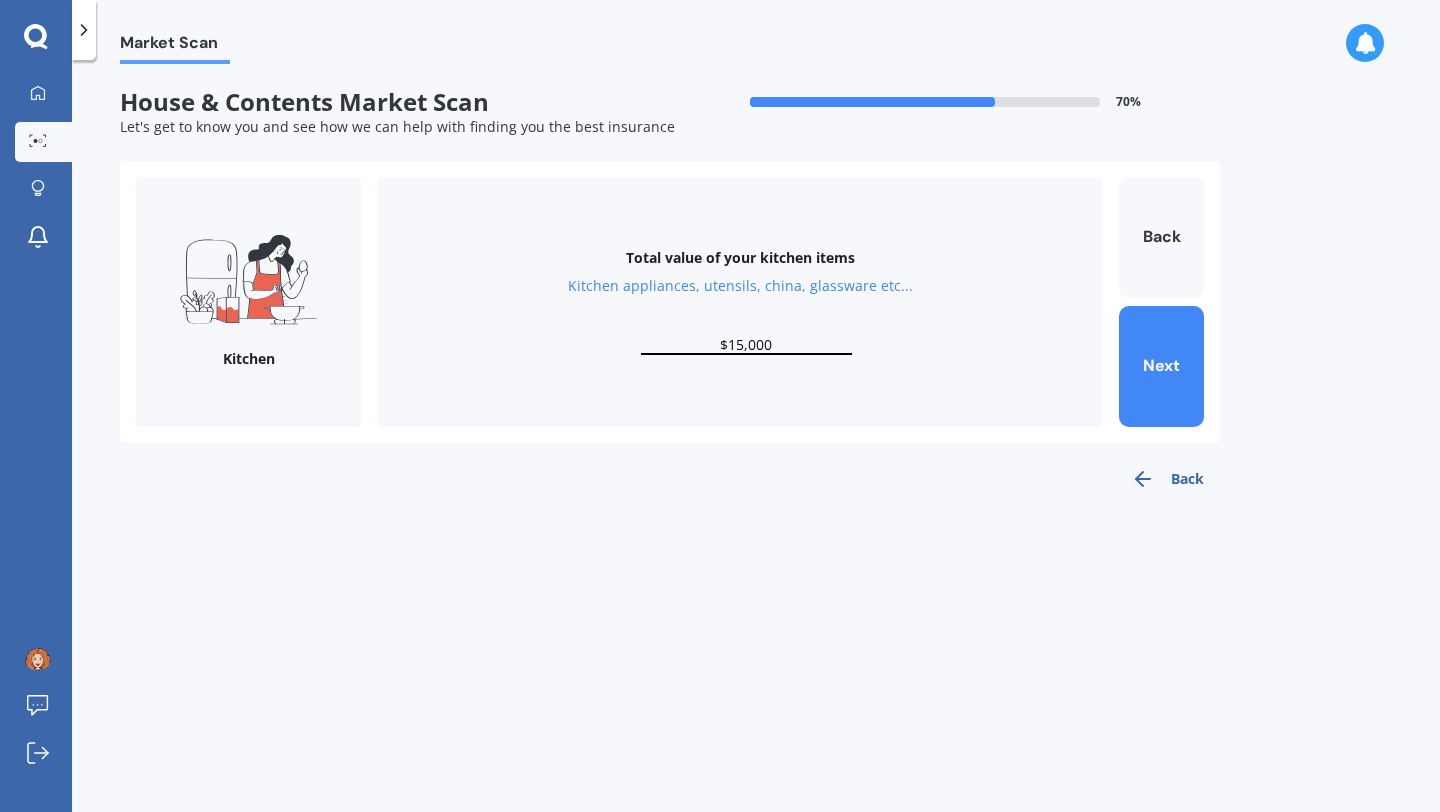 click on "$15,000" at bounding box center [746, 345] 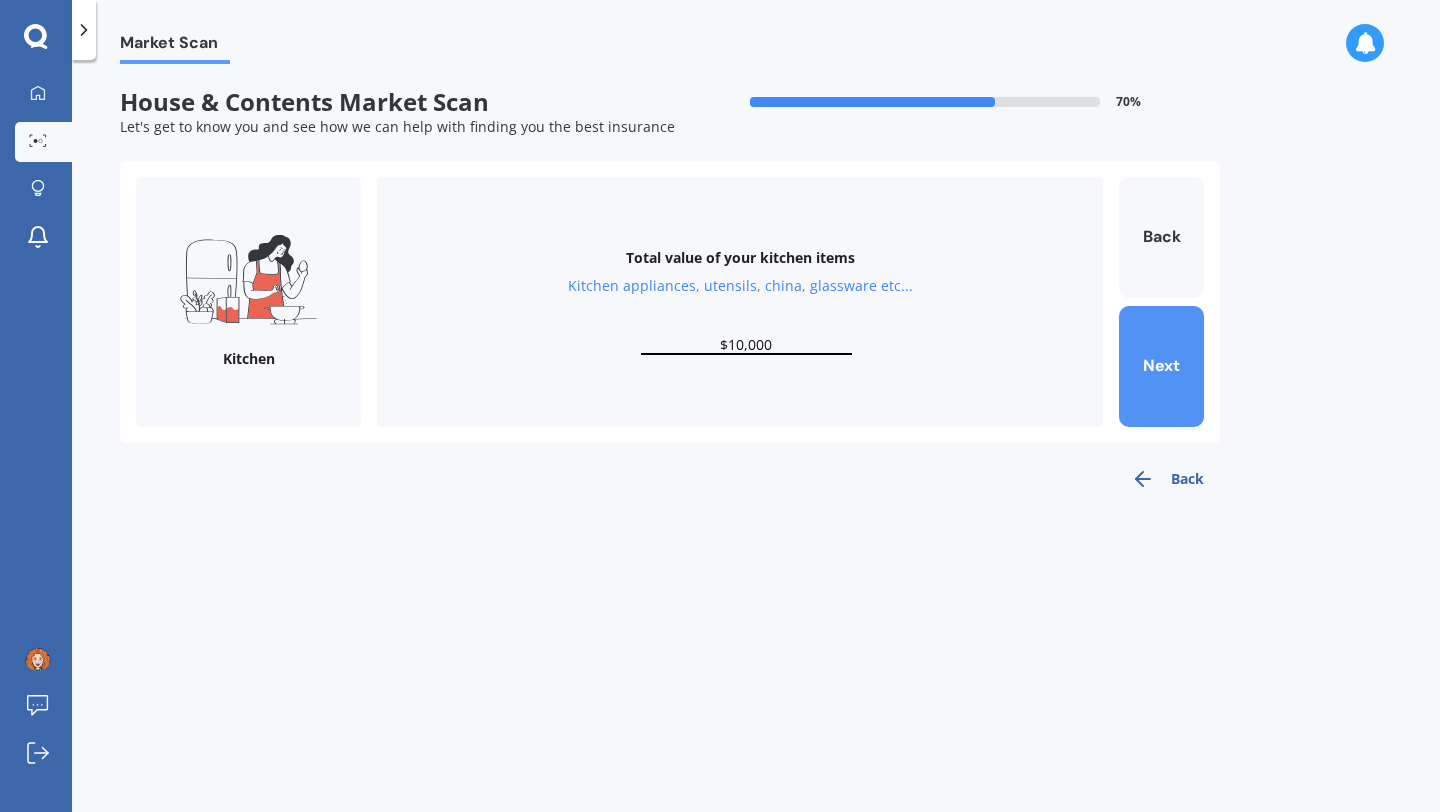 type on "$10,000" 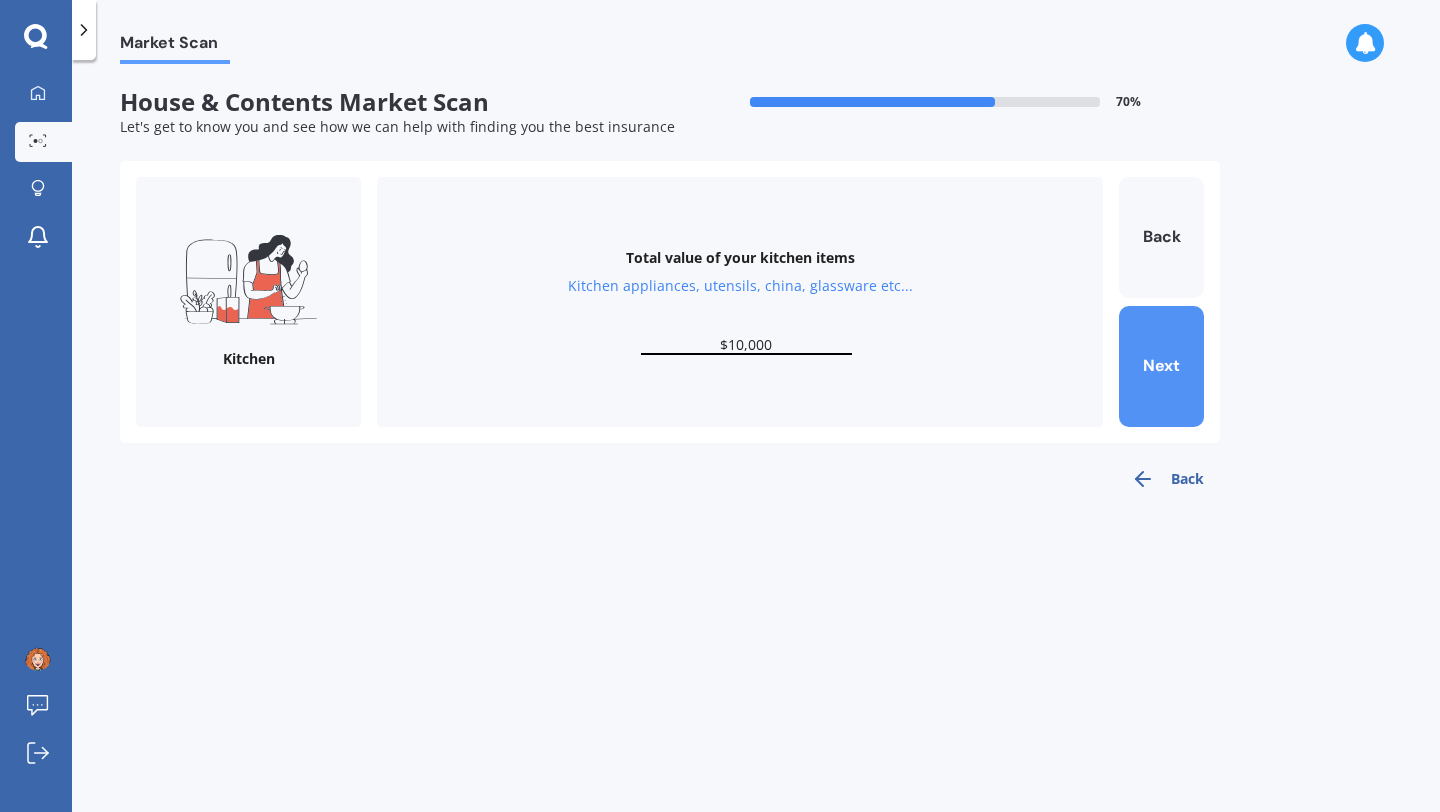 click on "Next" at bounding box center (1161, 366) 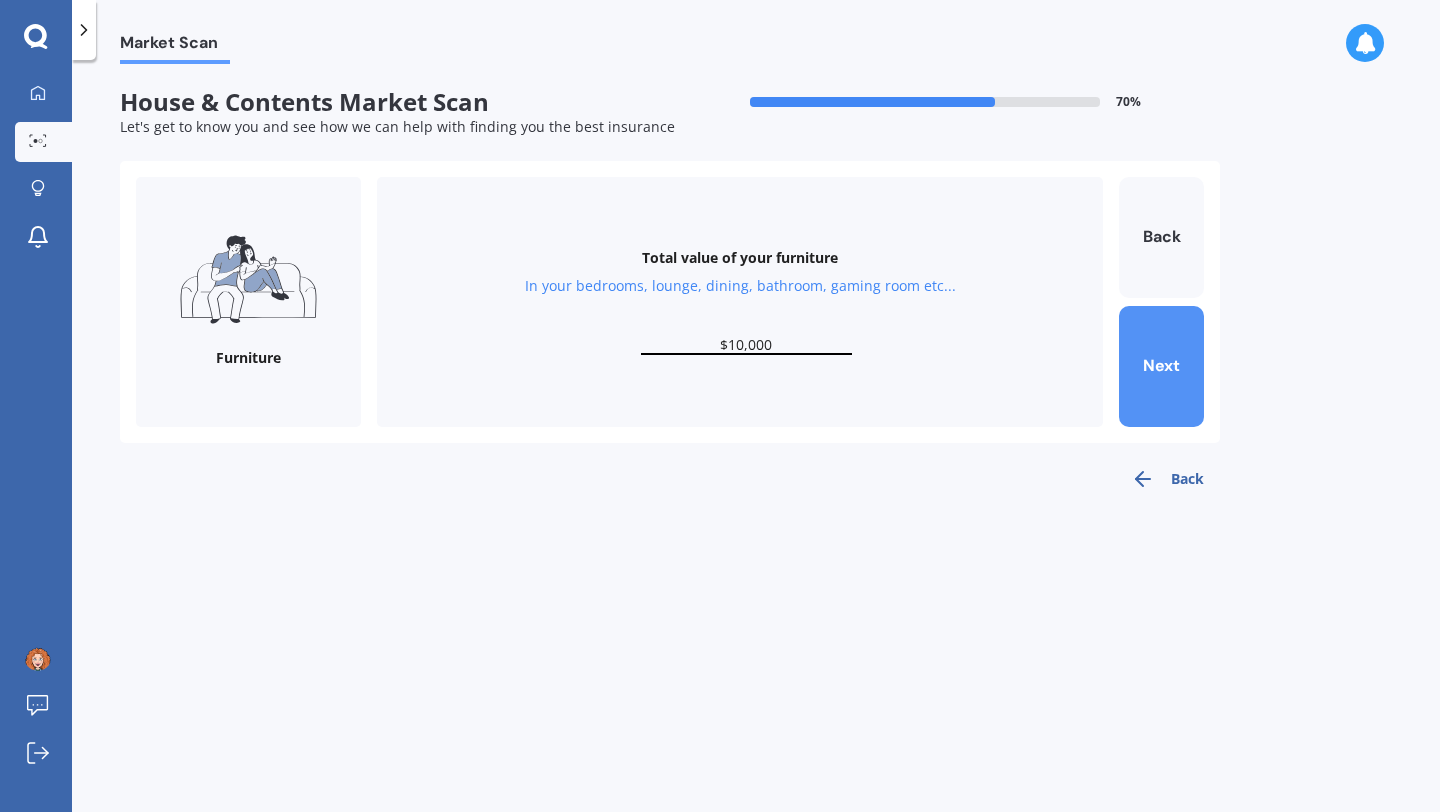 click on "Next" at bounding box center [1161, 366] 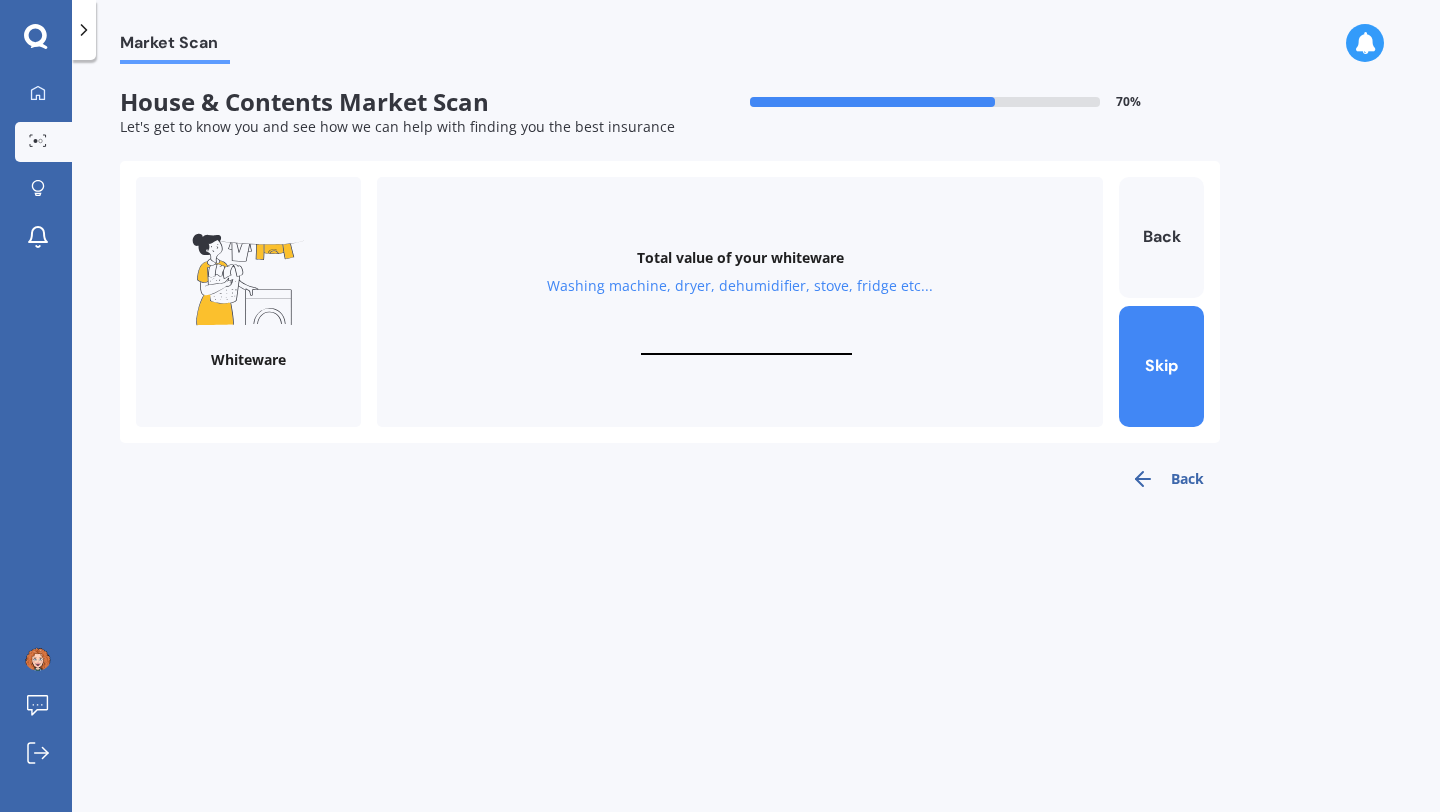 click at bounding box center [746, 345] 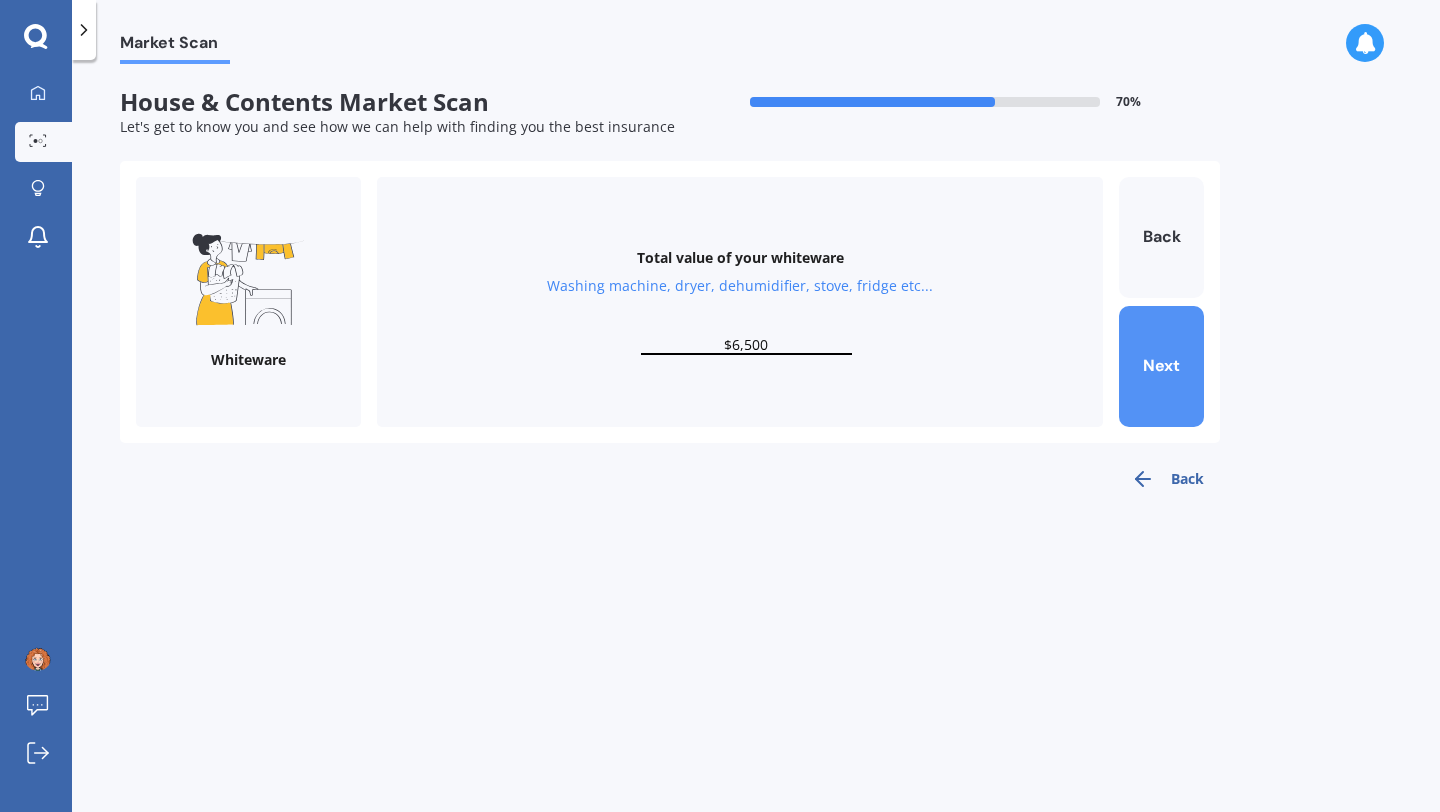 type on "$6,500" 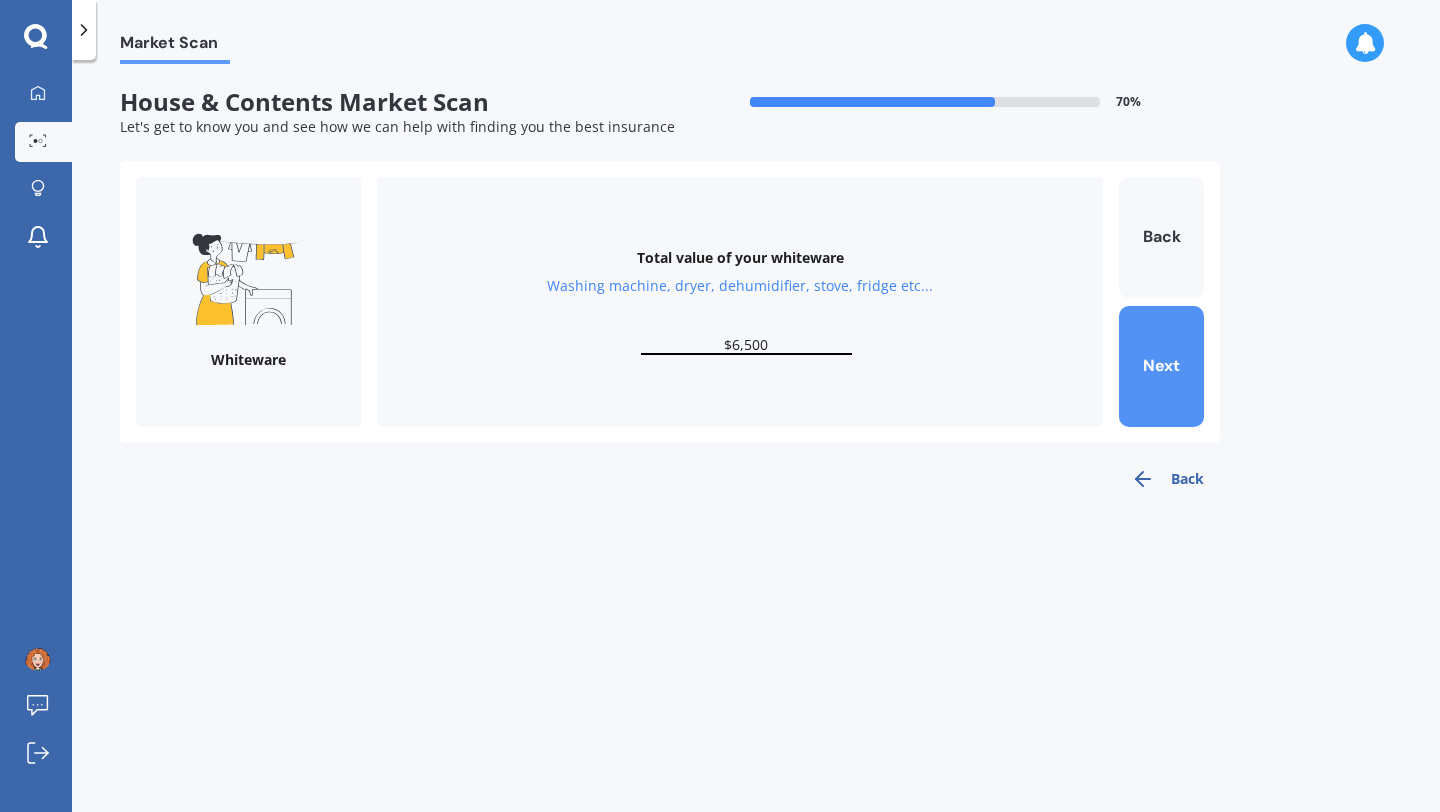 click on "Next" at bounding box center (1161, 366) 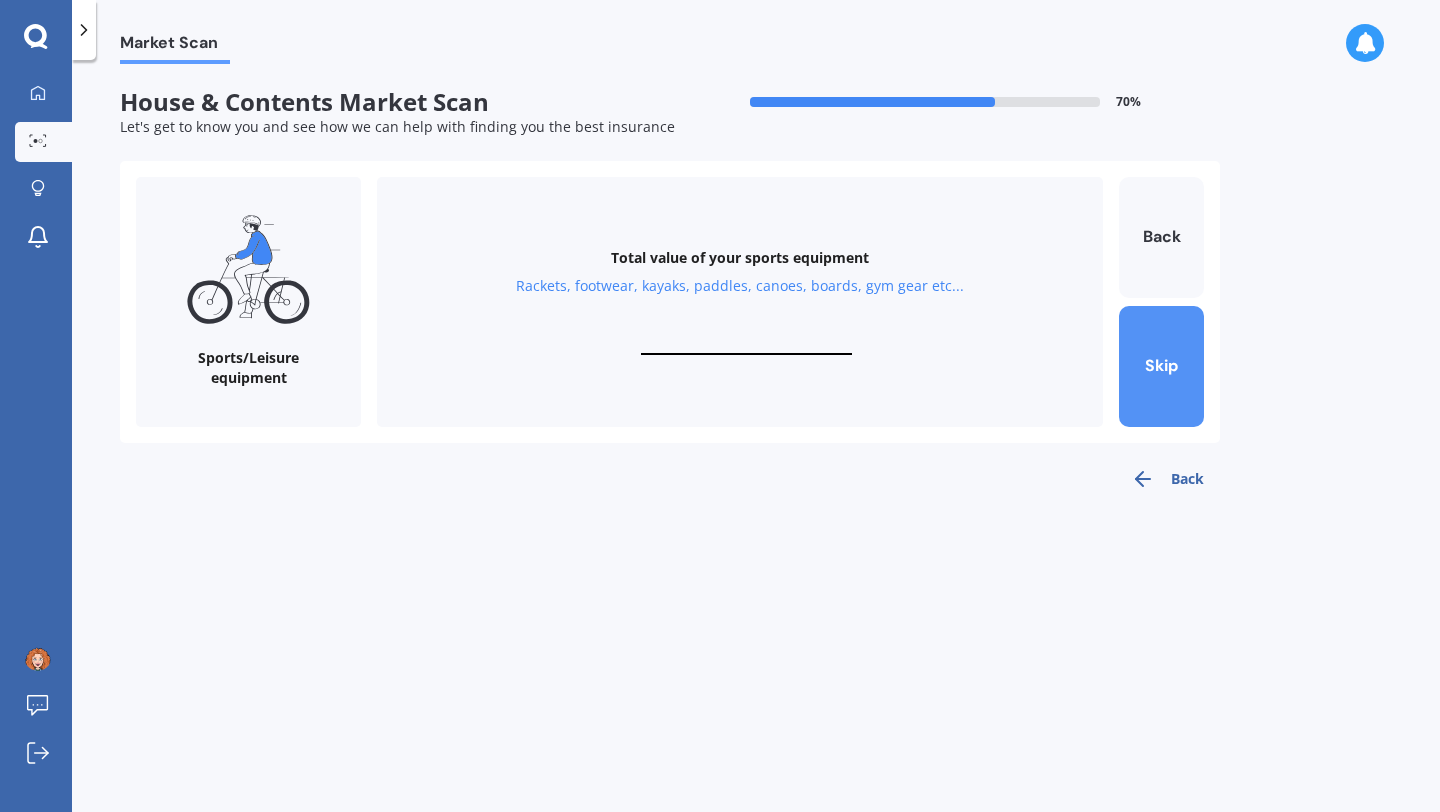 click on "Skip" at bounding box center [1161, 366] 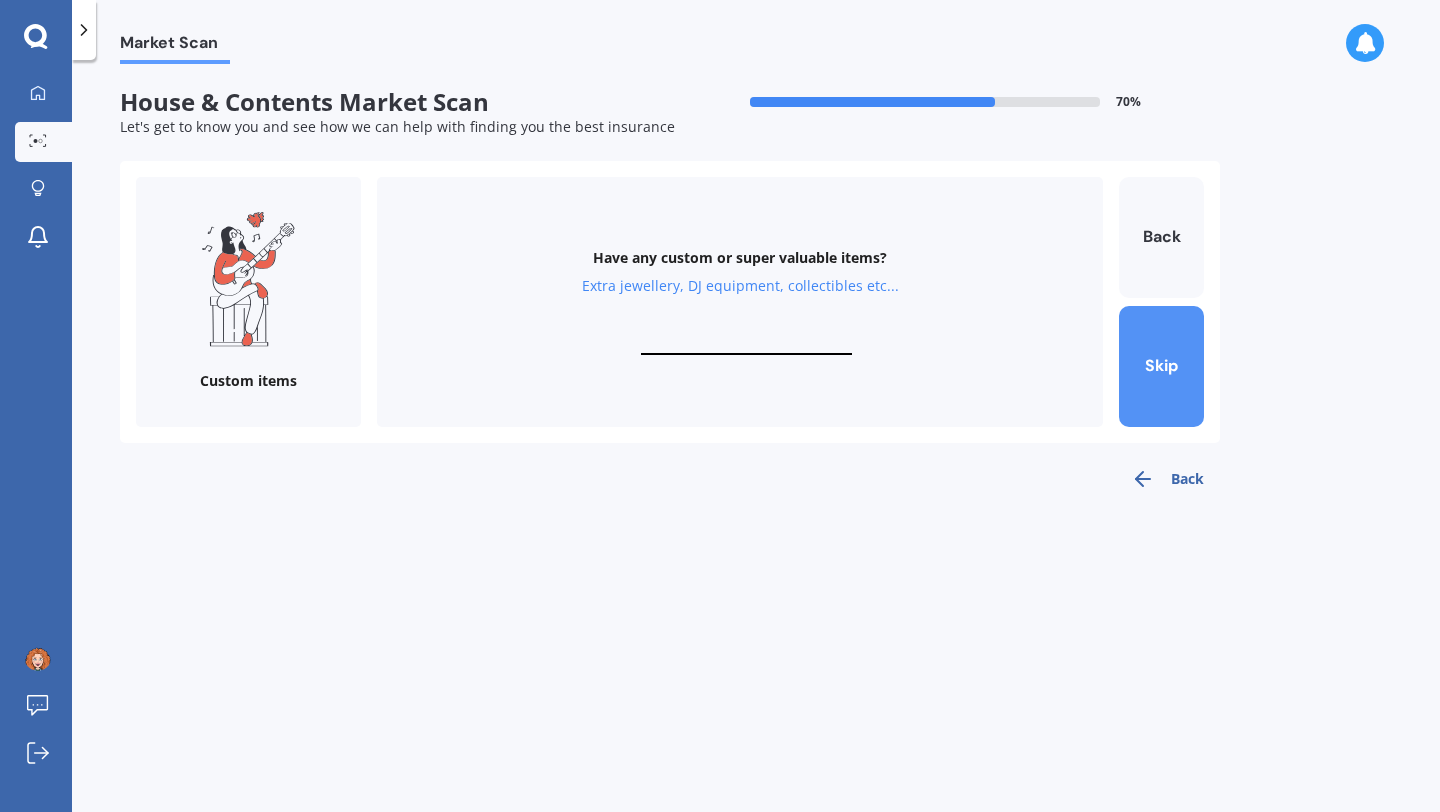 click on "Skip" at bounding box center (1161, 366) 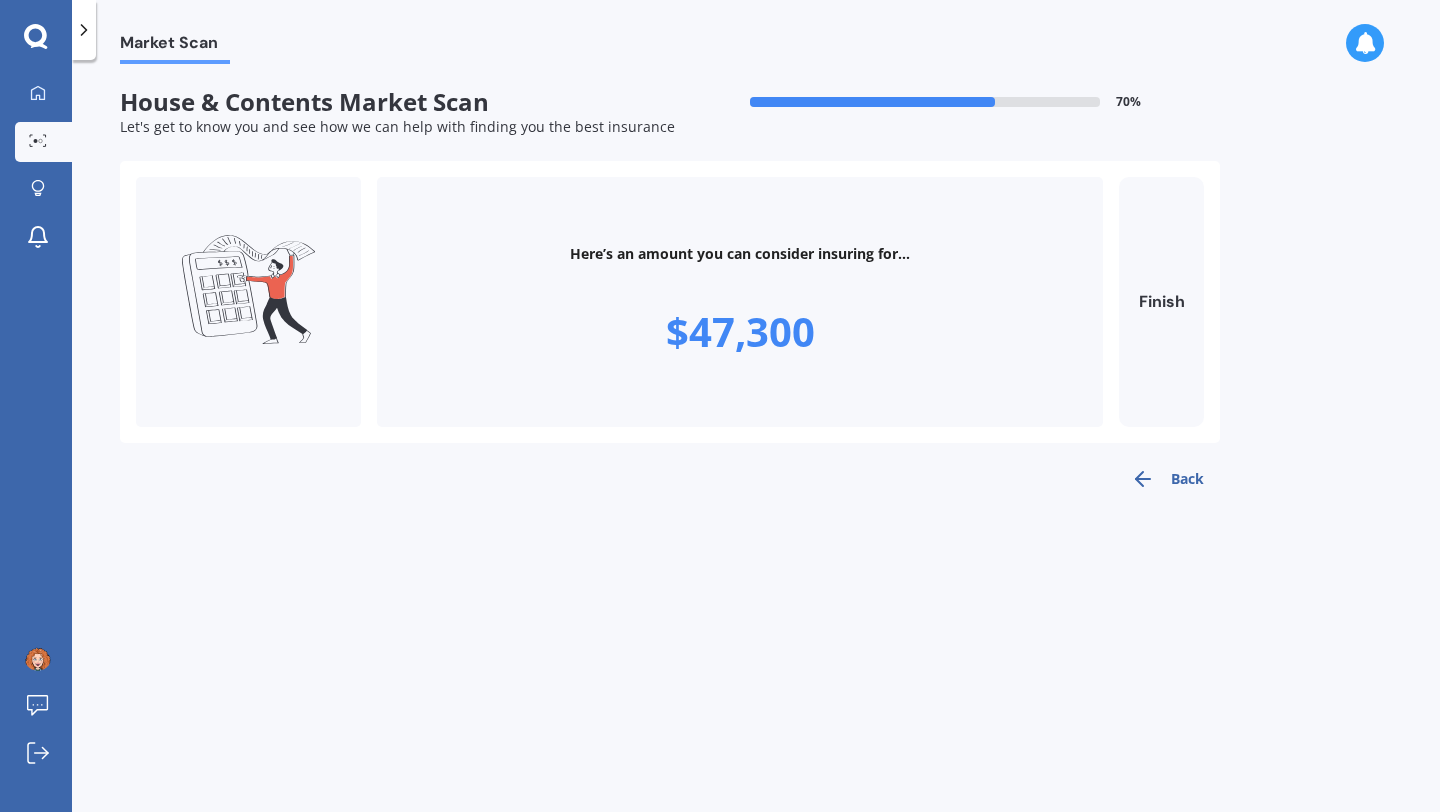 click on "Back" at bounding box center [1167, 479] 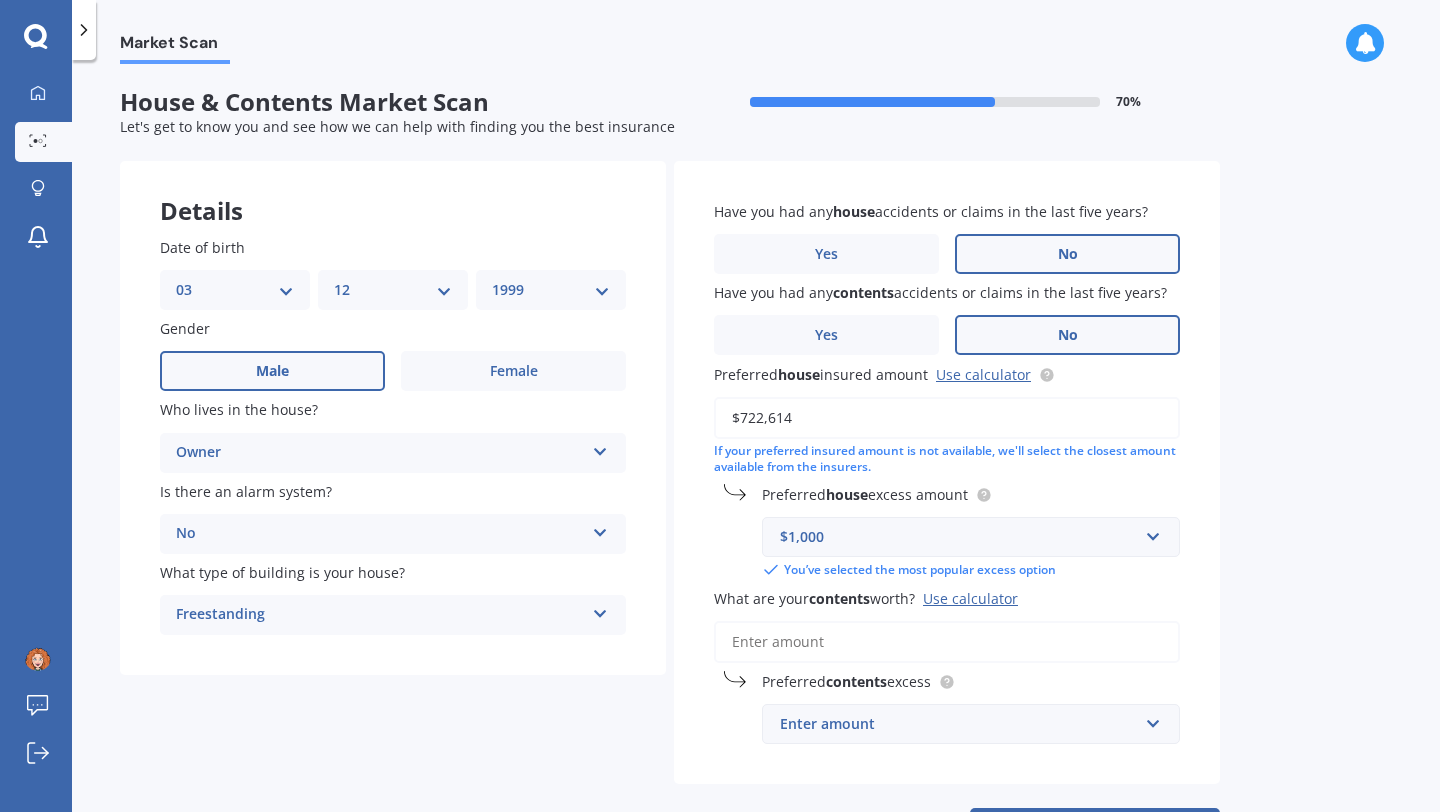 click on "What are your  contents  worth? Use calculator" at bounding box center (947, 642) 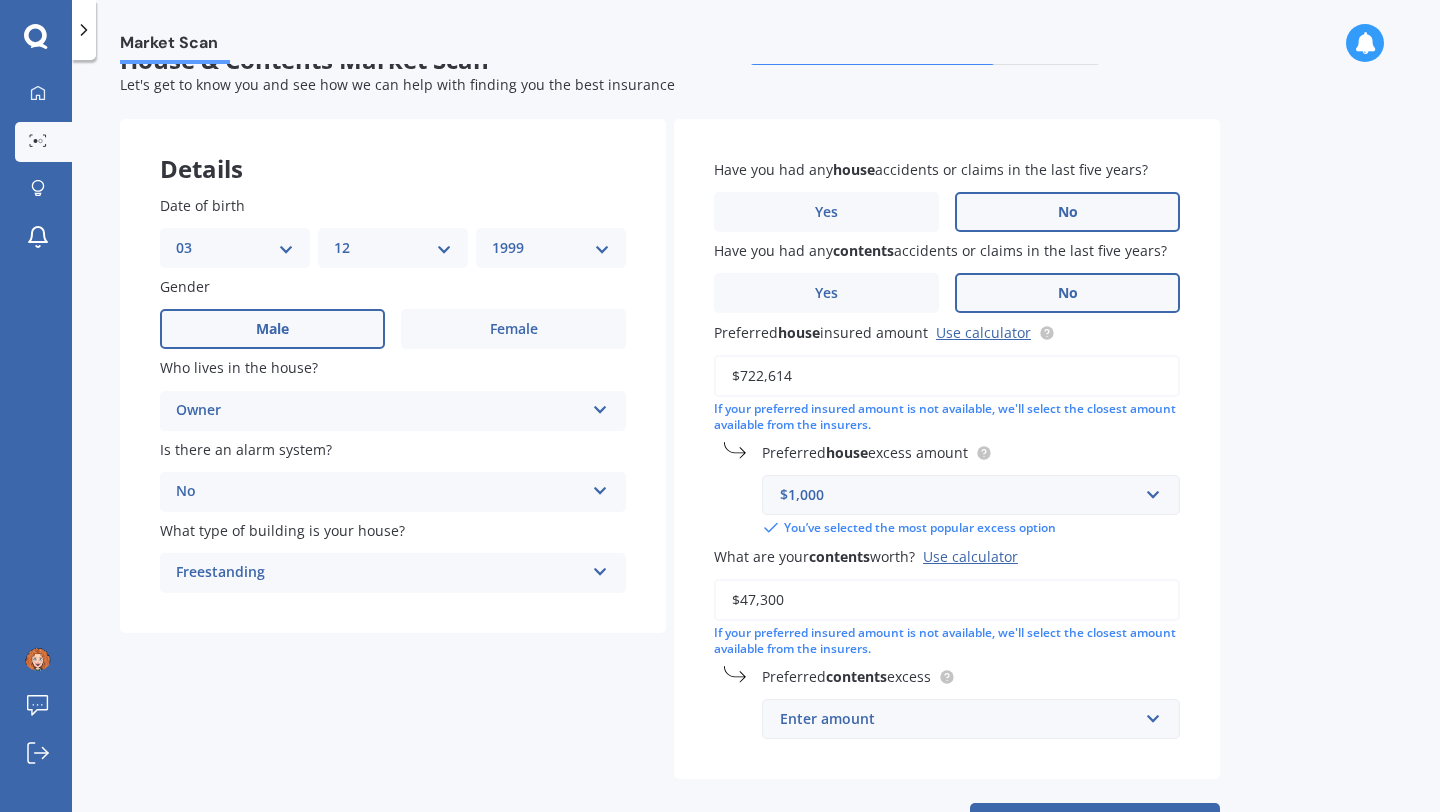 scroll, scrollTop: 50, scrollLeft: 0, axis: vertical 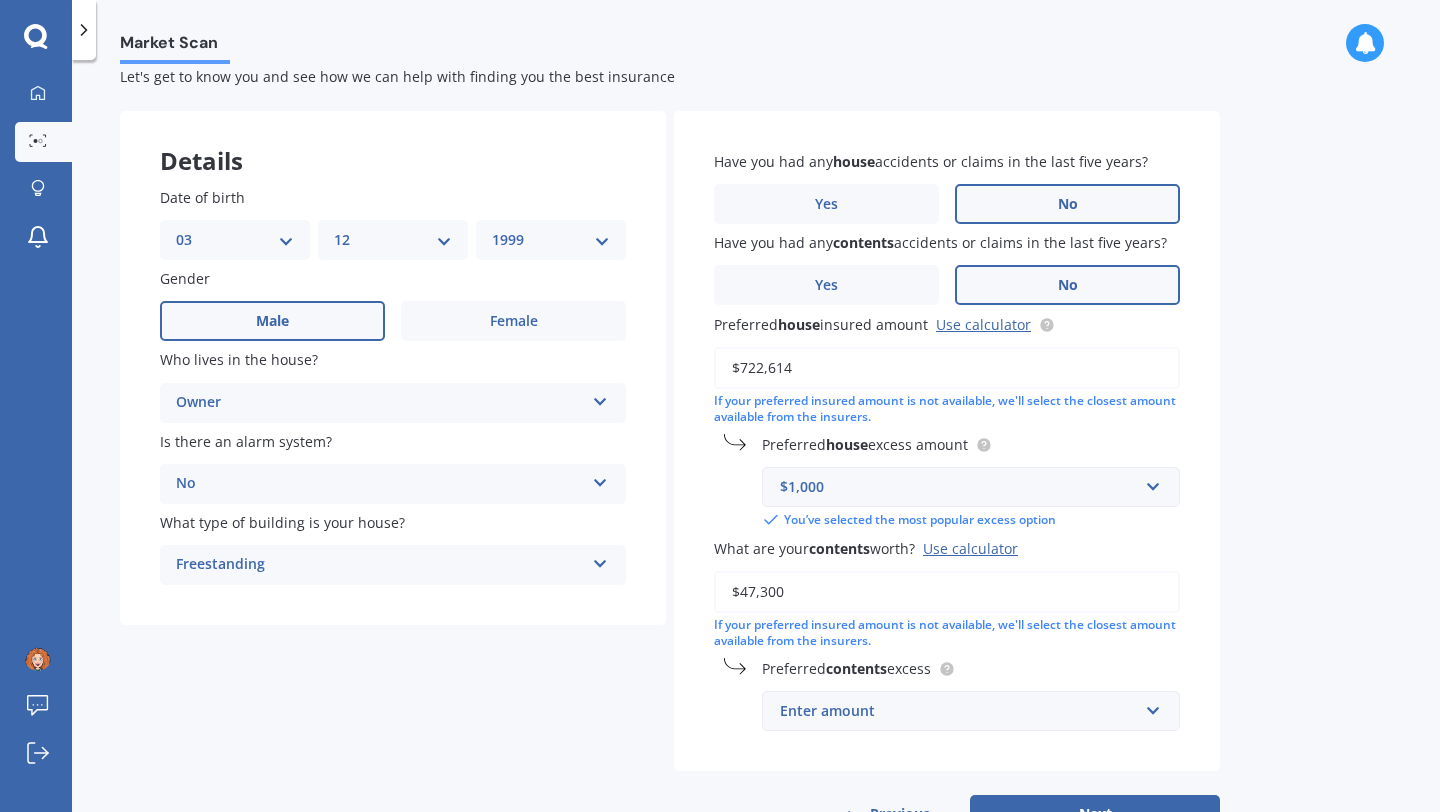 type on "$47,300" 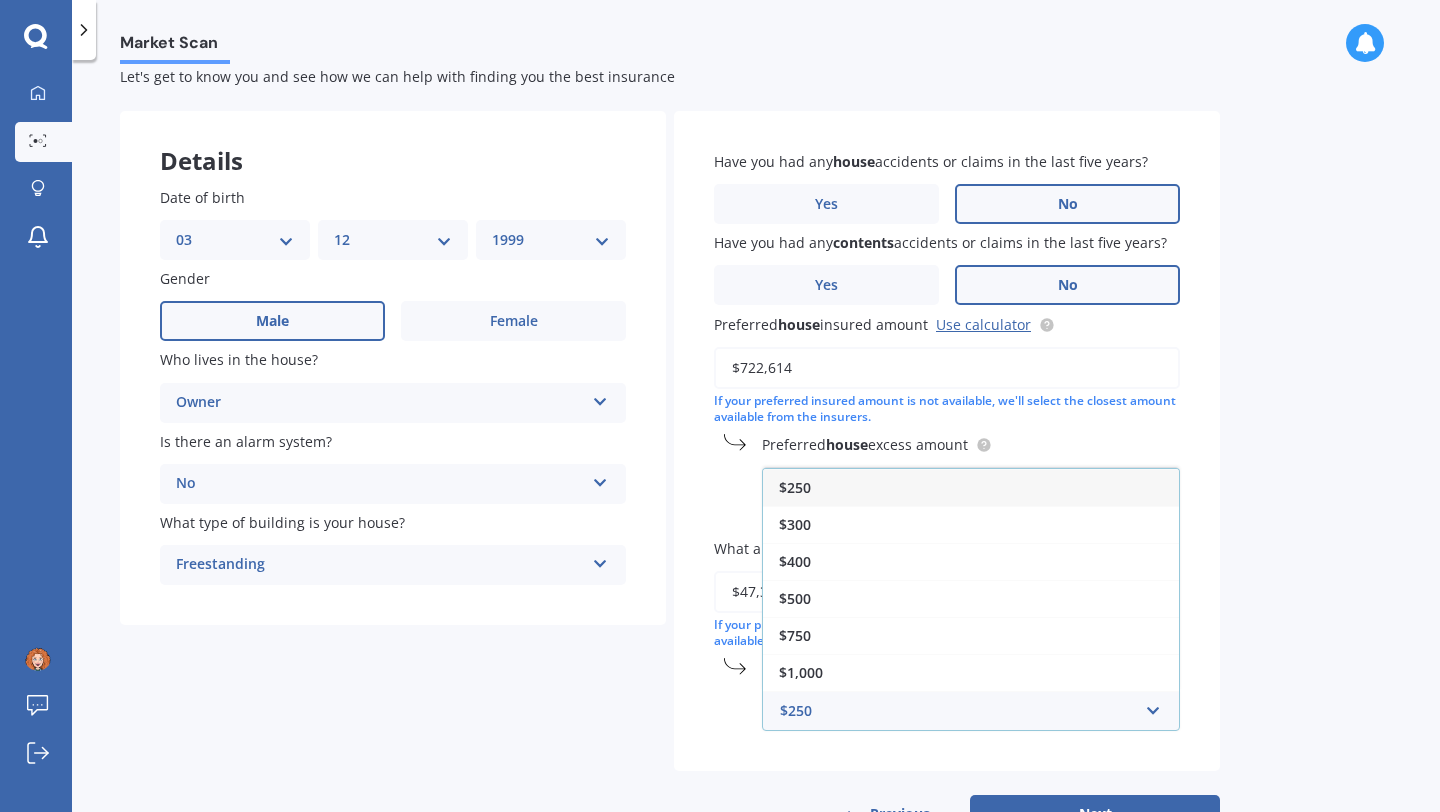 click on "Market Scan House & Contents Market Scan 70 % Let's get to know you and see how we can help with finding you the best insurance Details Date of birth DD 01 02 03 04 05 06 07 08 09 10 11 12 13 14 15 16 17 18 19 20 21 22 23 24 25 26 27 28 29 30 31 MM 01 02 03 04 05 06 07 08 09 10 11 12 YYYY 2009 2008 2007 2006 2005 2004 2003 2002 2001 2000 1999 1998 1997 1996 1995 1994 1993 1992 1991 1990 1989 1988 1987 1986 1985 1984 1983 1982 1981 1980 1979 1978 1977 1976 1975 1974 1973 1972 1971 1970 1969 1968 1967 1966 1965 1964 1963 1962 1961 1960 1959 1958 1957 1956 1955 1954 1953 1952 1951 1950 1949 1948 1947 1946 1945 1944 1943 1942 1941 1940 1939 1938 1937 1936 1935 1934 1933 1932 1931 1930 1929 1928 1927 1926 1925 1924 1923 1922 1921 1920 1919 1918 1917 1916 1915 1914 1913 1912 1911 1910 Gender Male Female Who lives in the house? Owner Owner Owner + Boarder Is there an alarm system? No Yes, monitored Yes, not monitored No What type of building is your house? Freestanding Freestanding Multi-unit (in a block of 7-10) No" at bounding box center (756, 440) 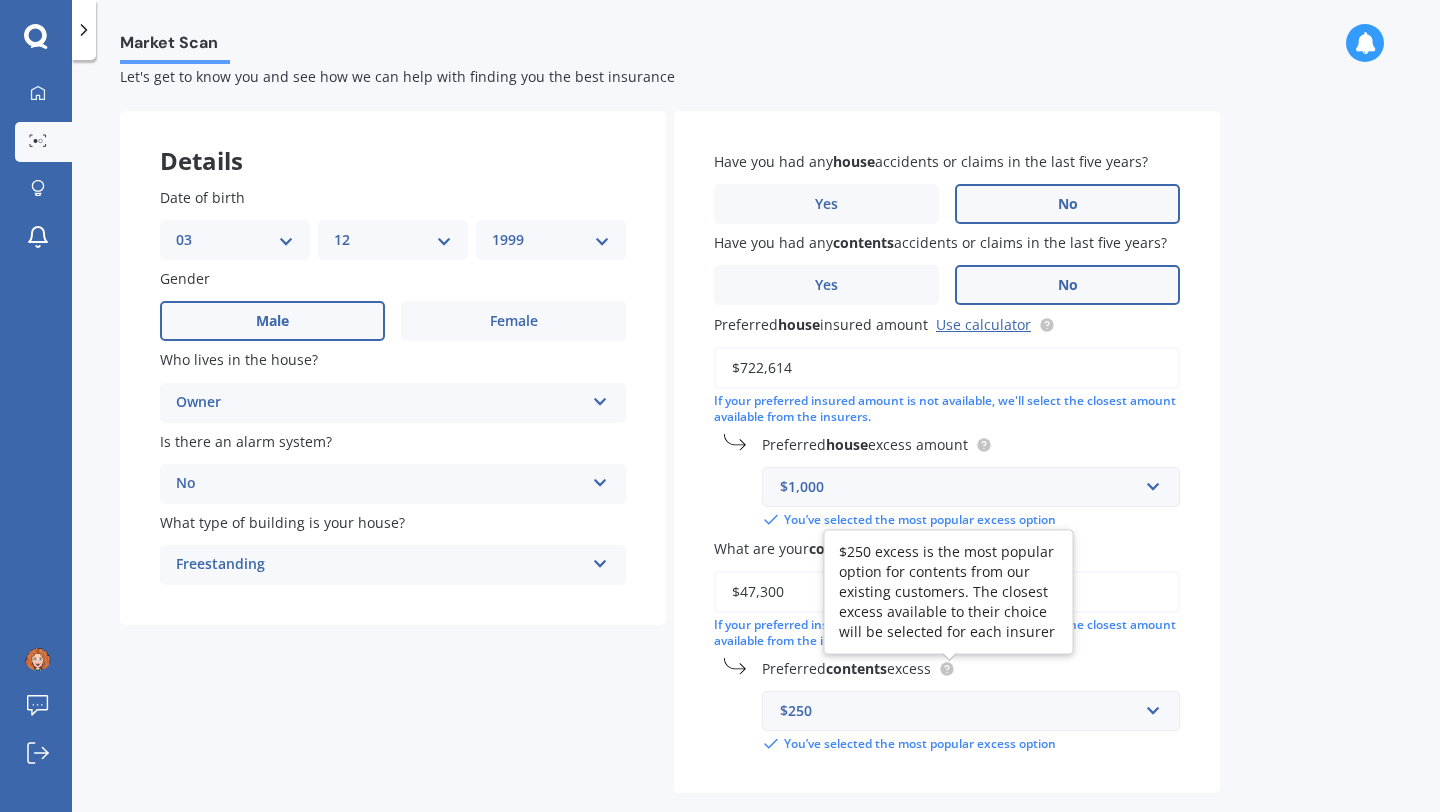 click 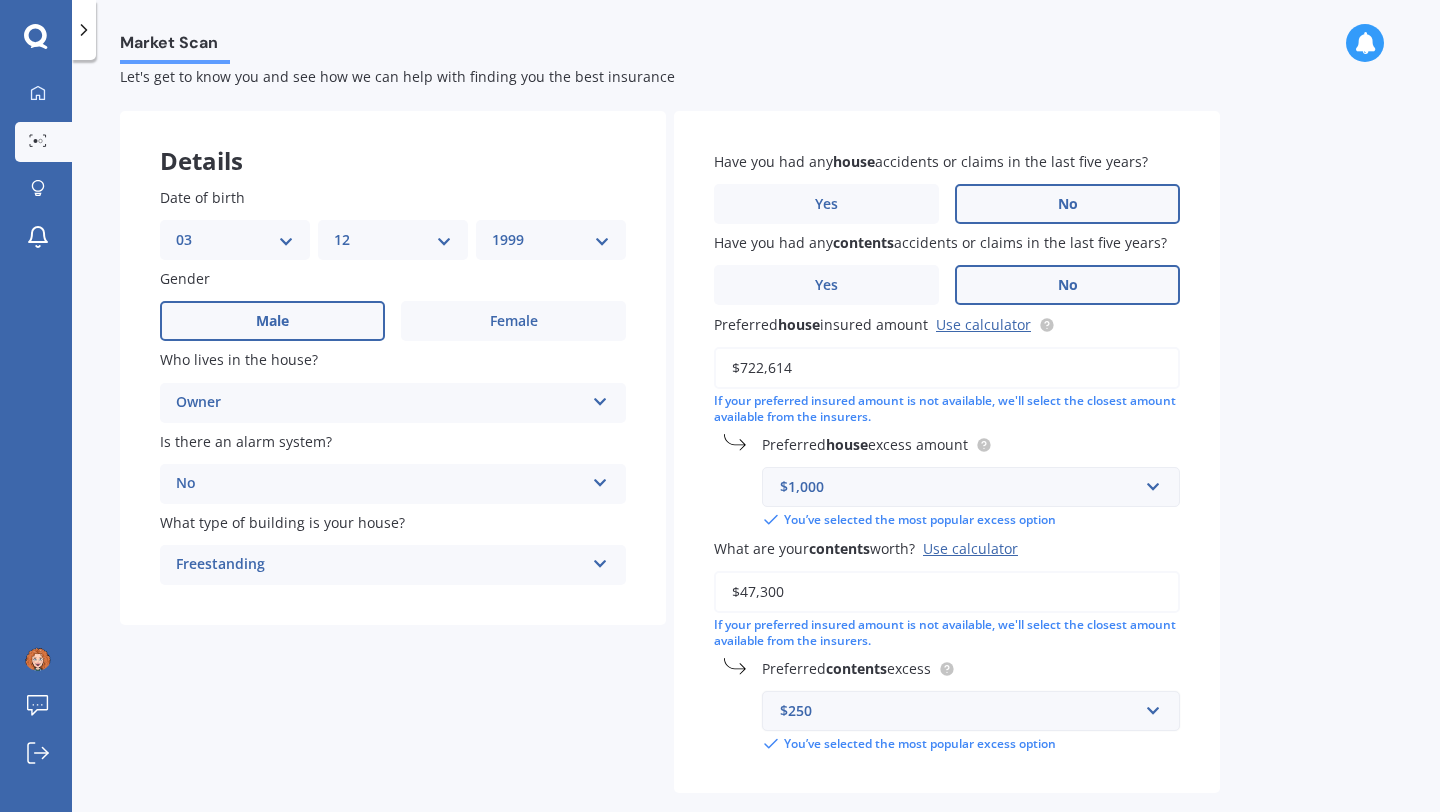 click on "$250" at bounding box center (959, 711) 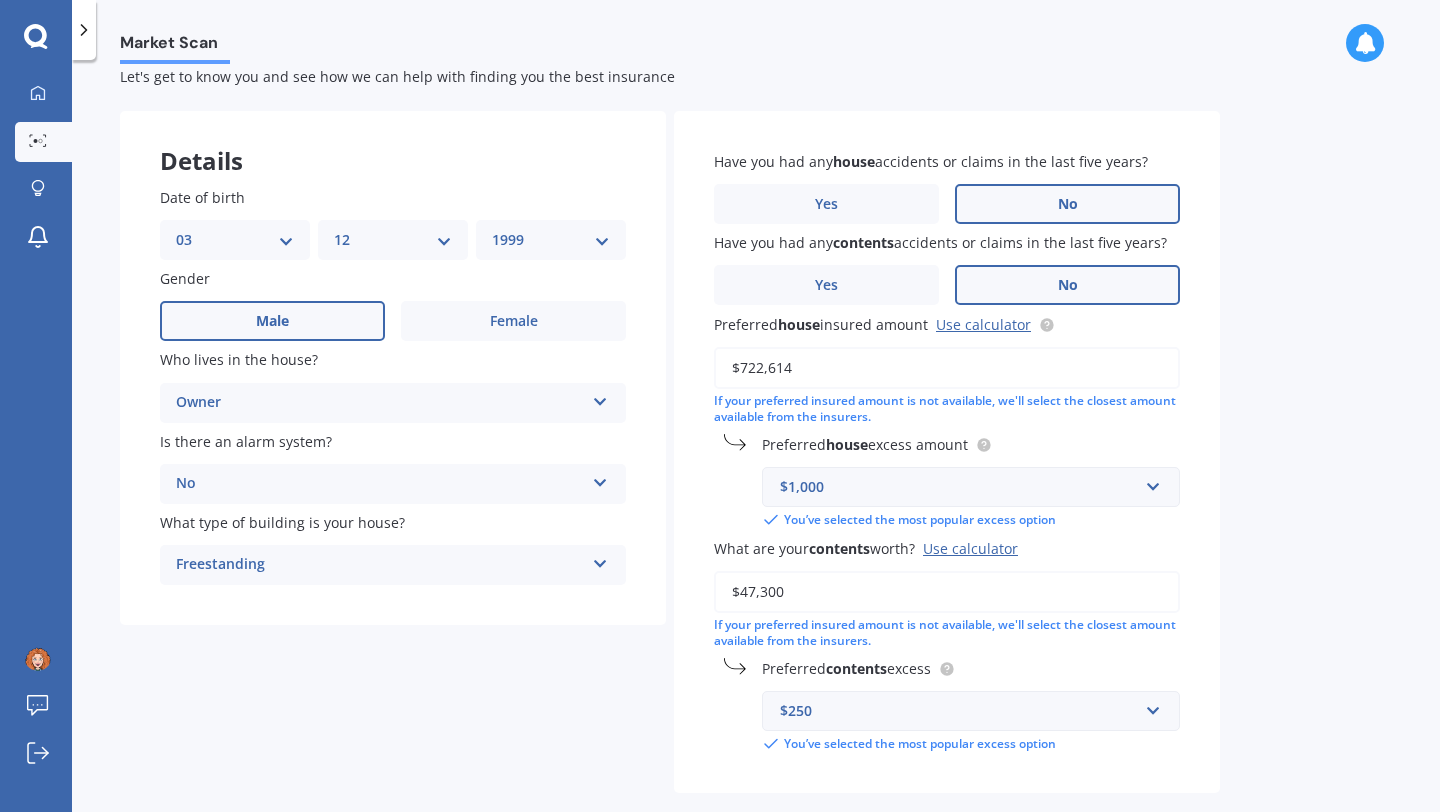 click on "Have you had any house accidents or claims in the last five years? Yes No Have you had any contents accidents or claims in the last five years? Yes No Preferred house insured amount Use calculator [CURRENCY][AMOUNT] If your preferred insured amount is not available, we'll select the closest amount available from the insurers. Preferred house excess amount $1,000 $300 $400 $500 $750 $1,000 $2,000 $2,500 You’ve selected the most popular excess option What are your contents worth? Use calculator [CURRENCY][AMOUNT] If your preferred insured amount is not available, we'll select the closest amount available from the insurers. Preferred contents excess $250 $250 $300 $400 $500 $750 $1,000 $2,000 You’ve selected the most popular excess option" at bounding box center (947, 452) 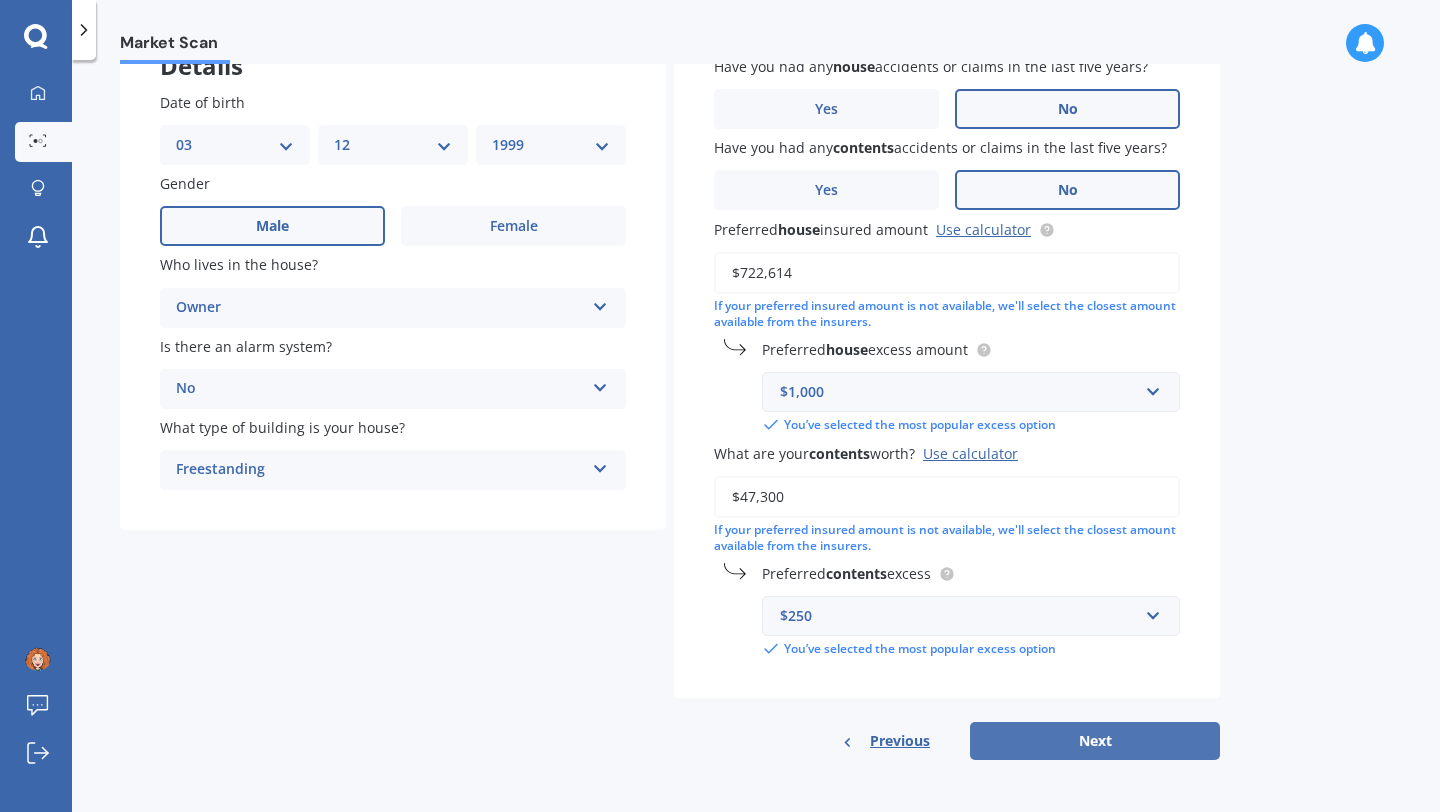click on "Next" at bounding box center (1095, 741) 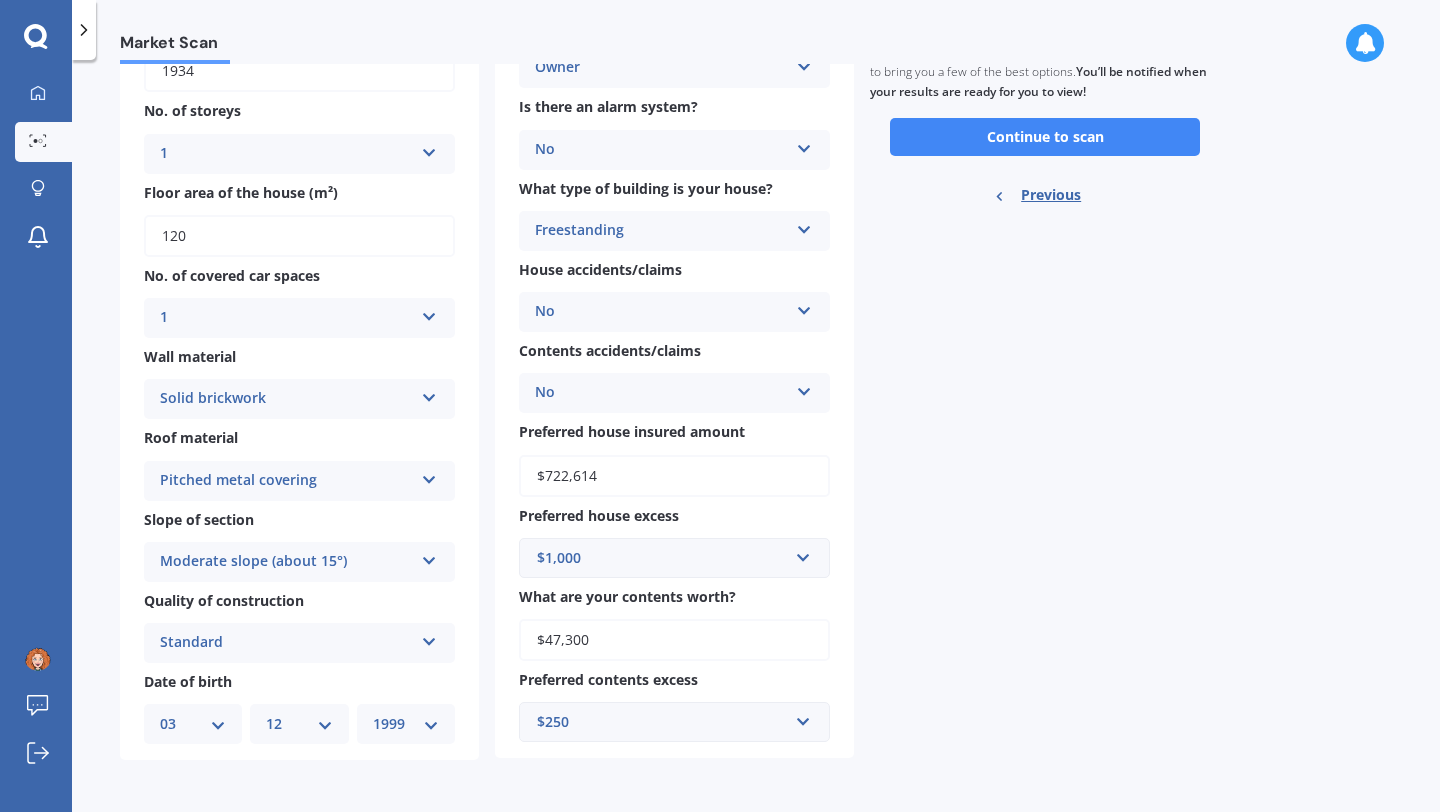 scroll, scrollTop: 0, scrollLeft: 0, axis: both 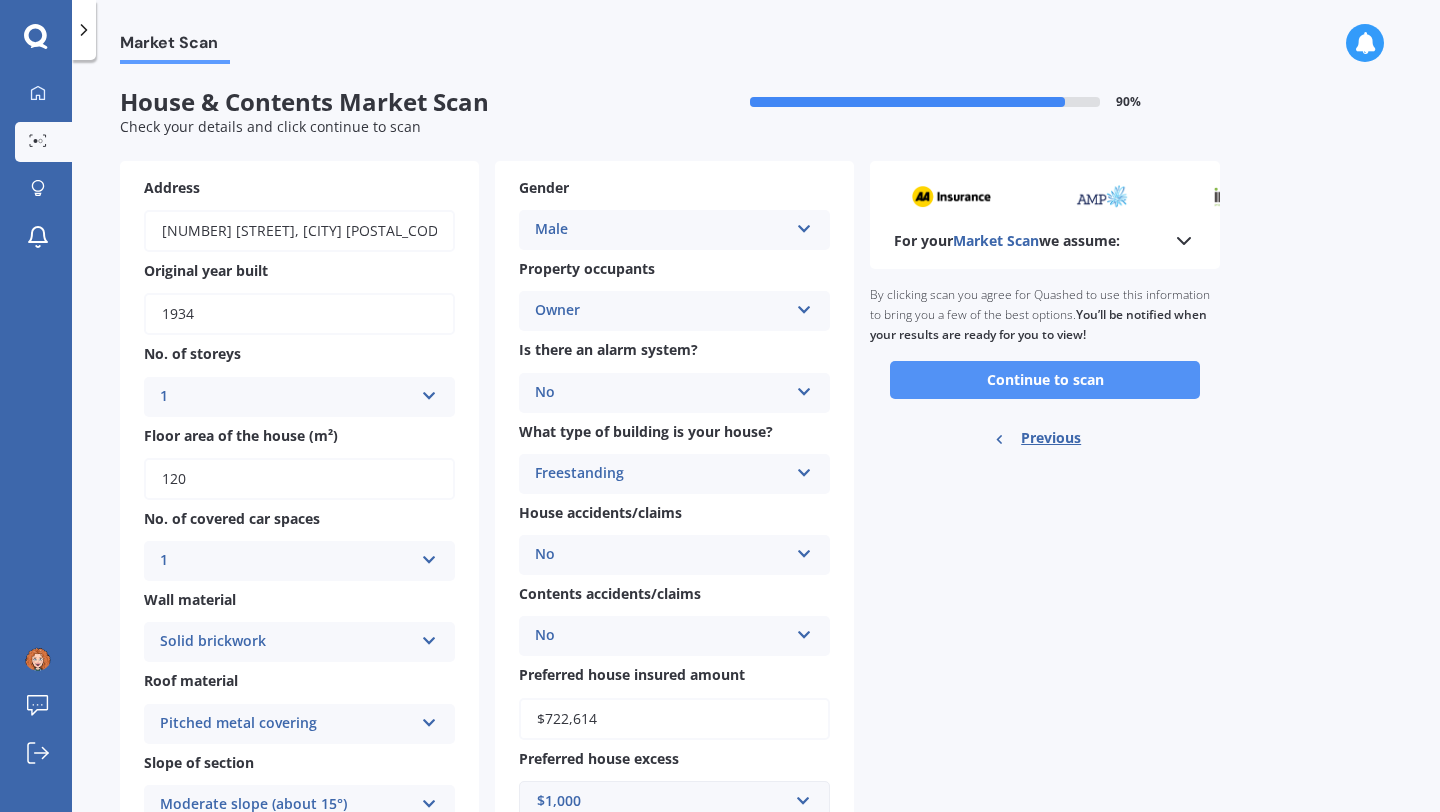 click on "Continue to scan" at bounding box center (1045, 380) 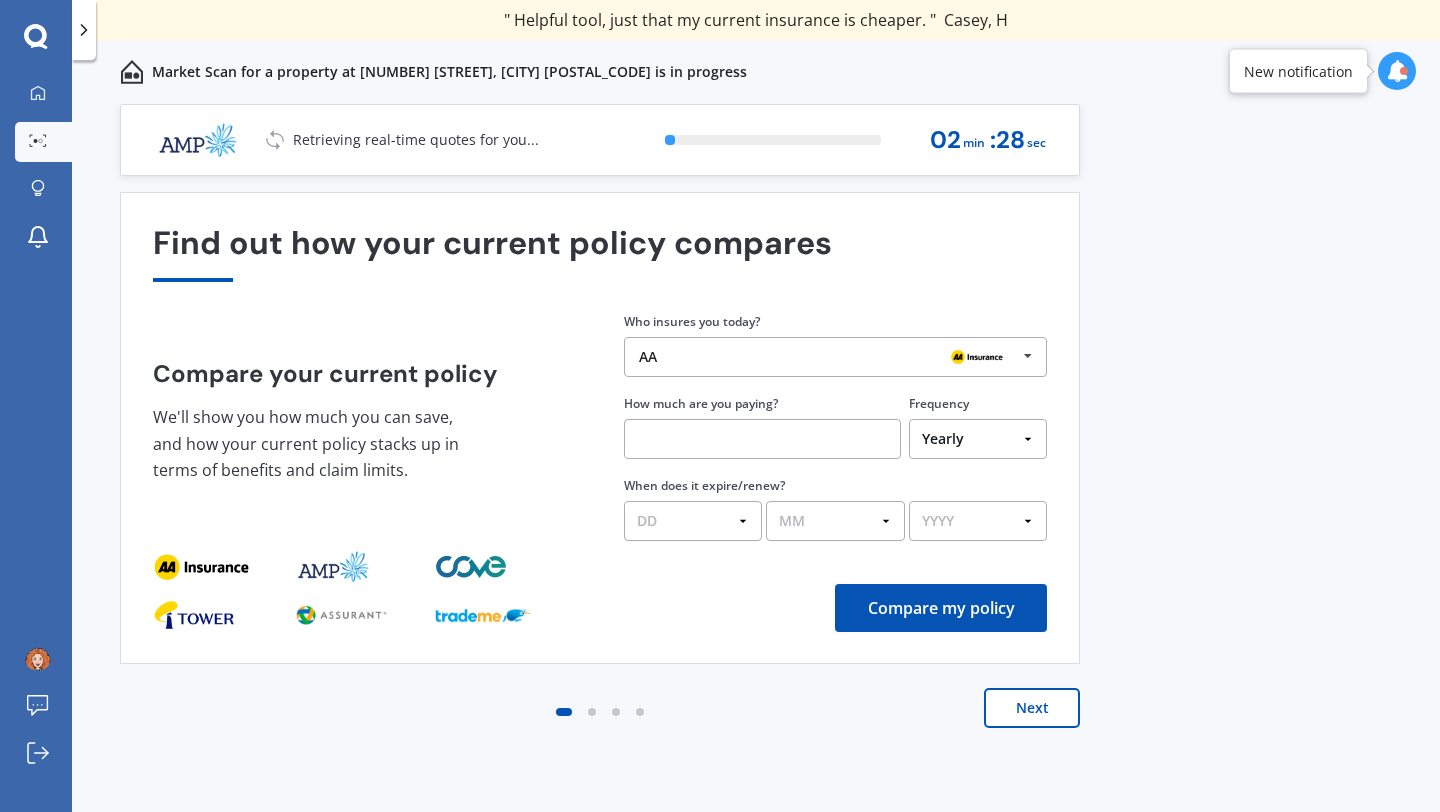 click at bounding box center (1028, 356) 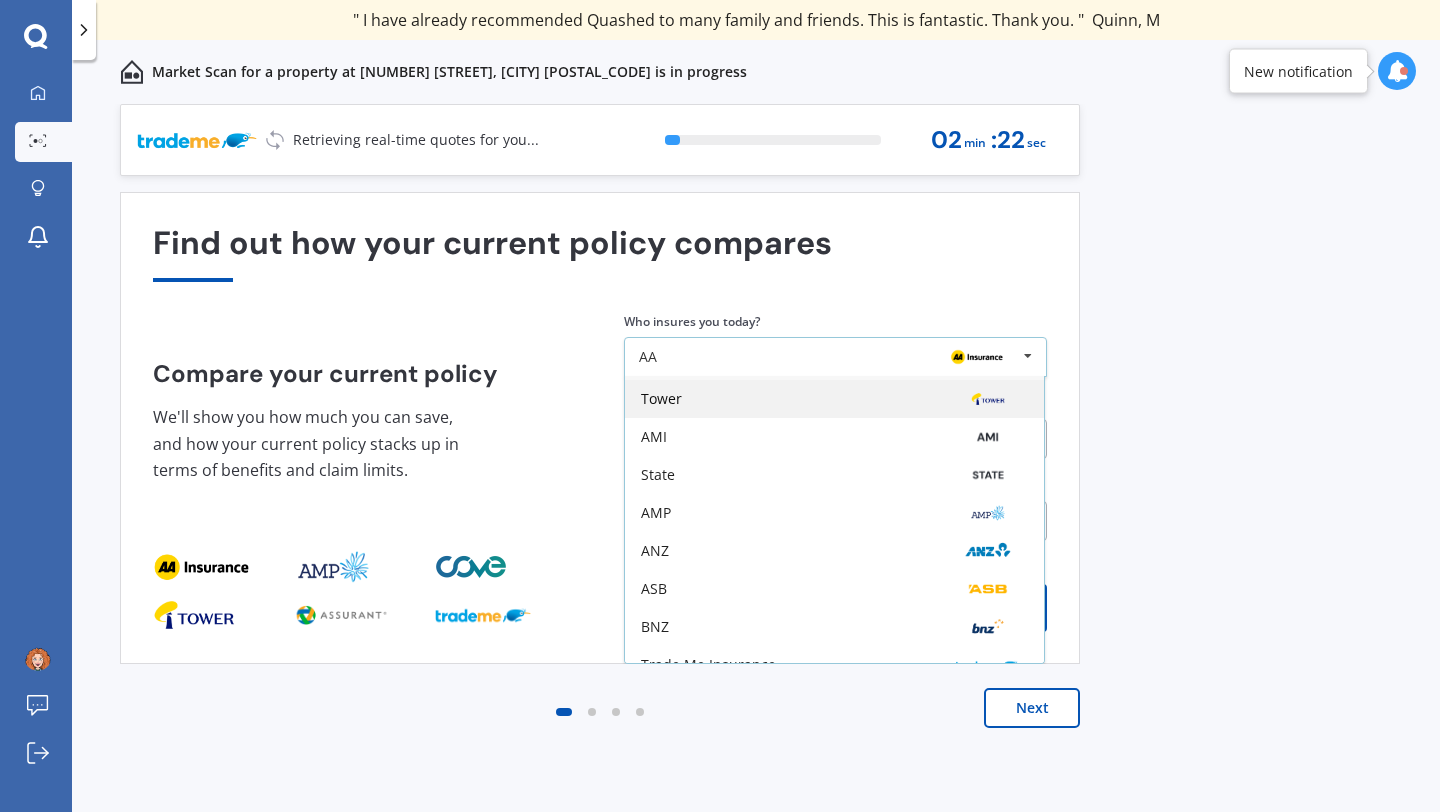 scroll, scrollTop: 0, scrollLeft: 0, axis: both 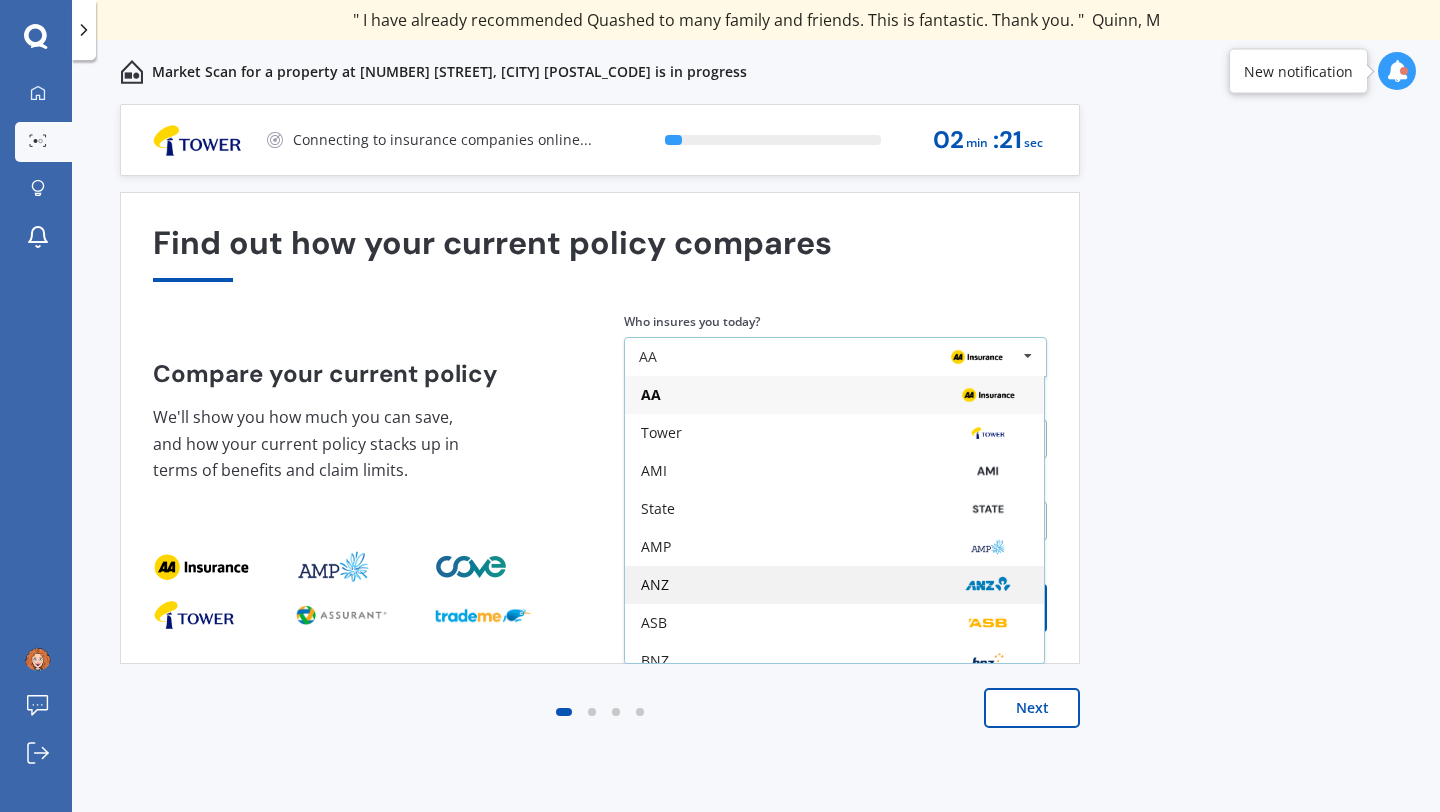 click on "ANZ" at bounding box center (834, 585) 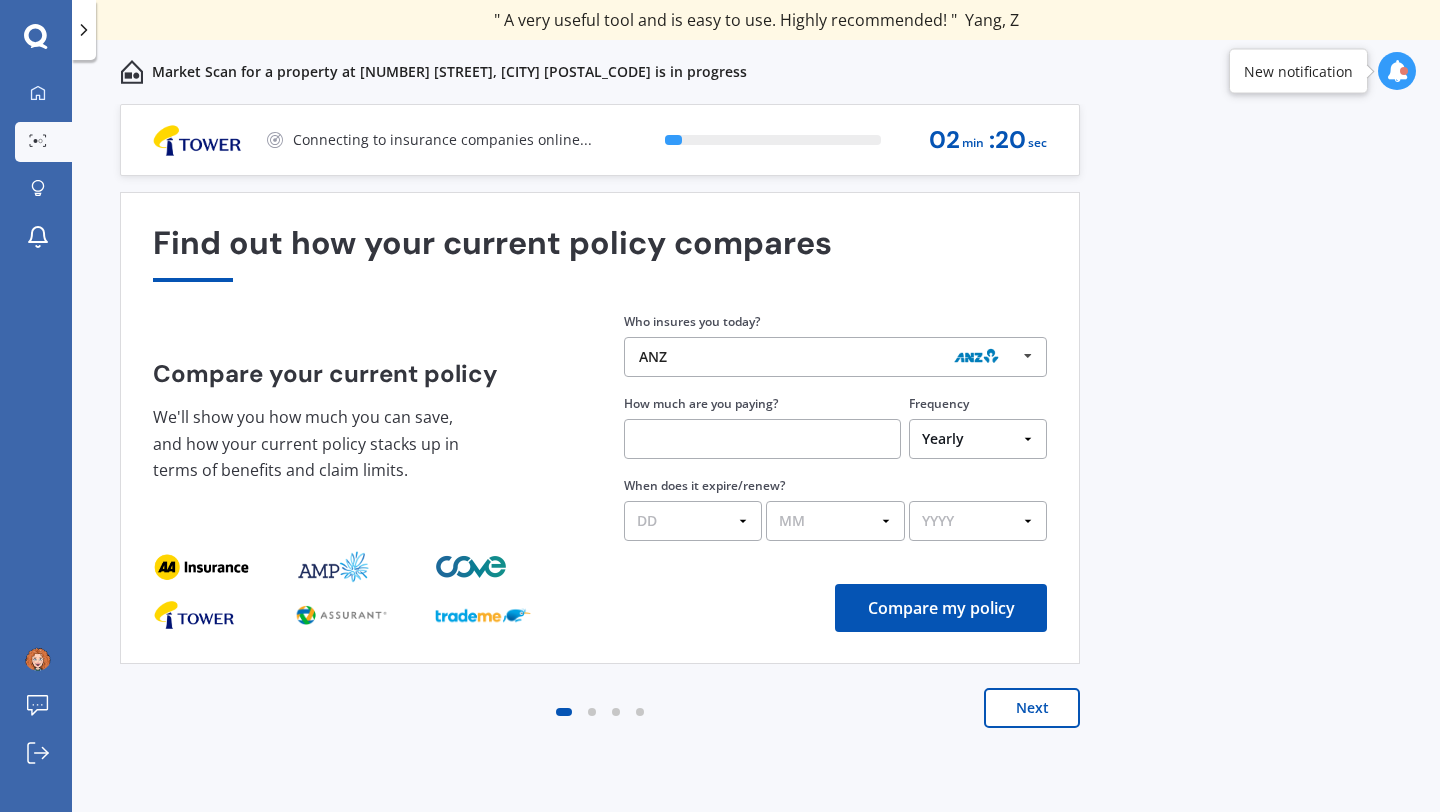 click at bounding box center (762, 439) 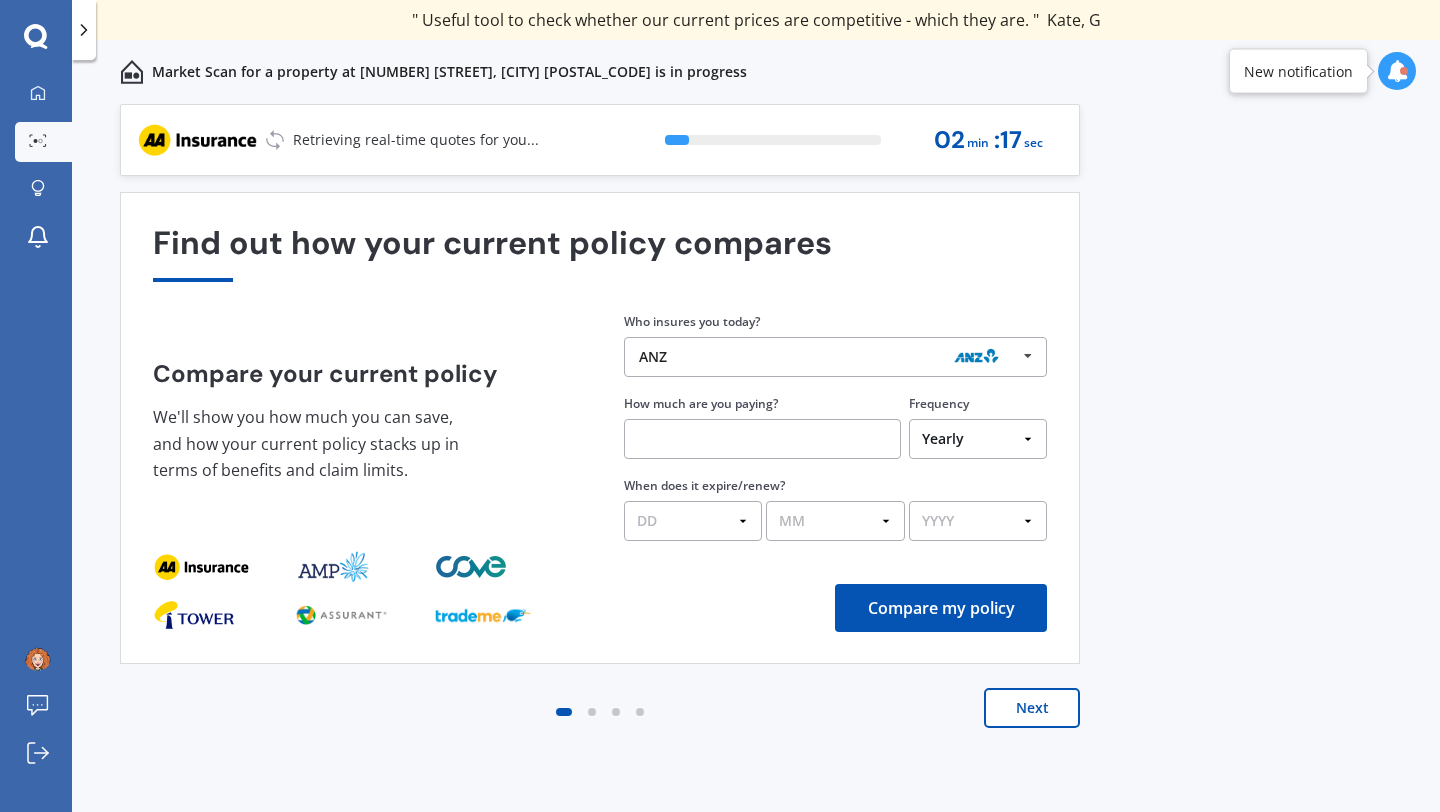 click on "Yearly Six-Monthly Quarterly Monthly Fortnightly Weekly One-Off" at bounding box center (978, 439) 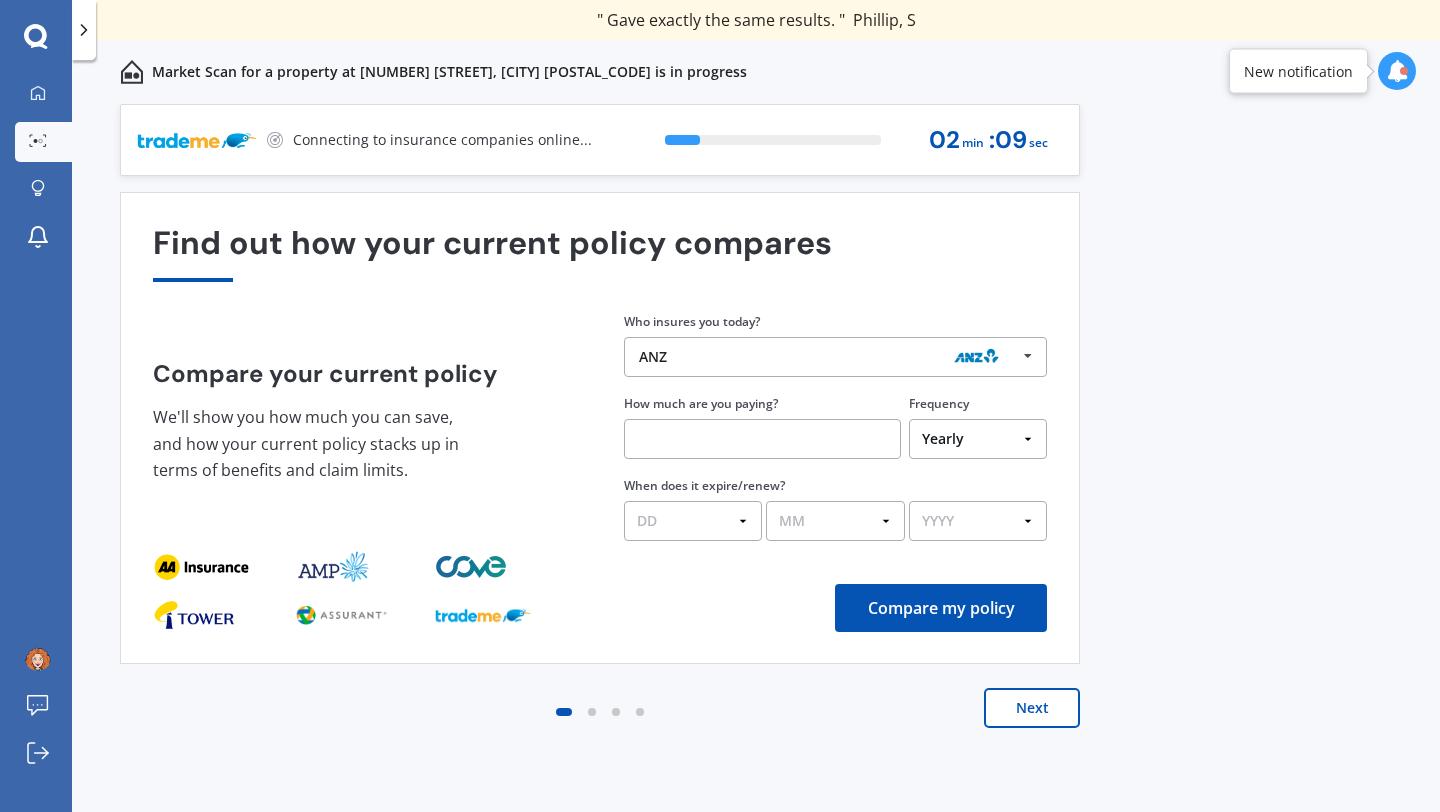 select on "Monthly" 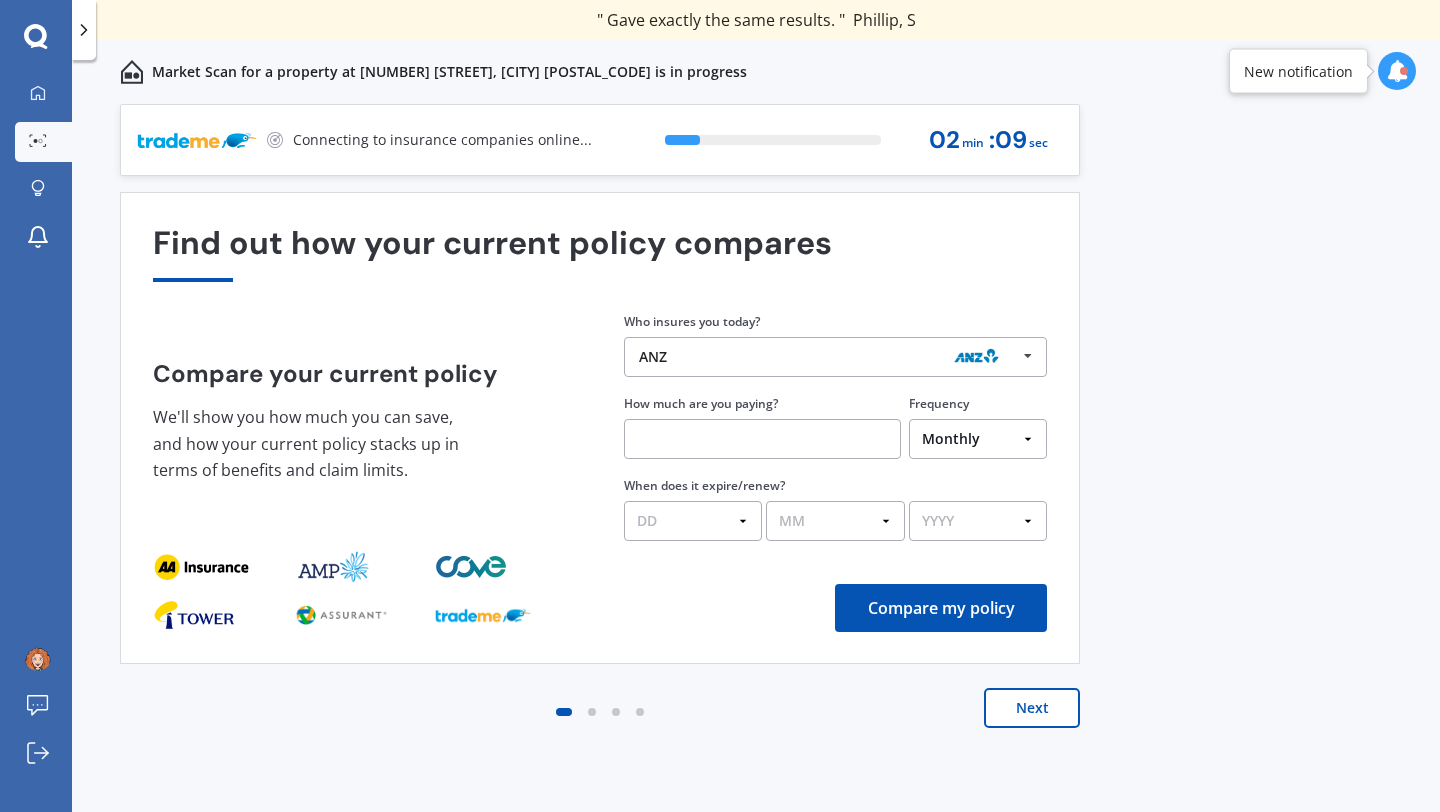 click at bounding box center (762, 439) 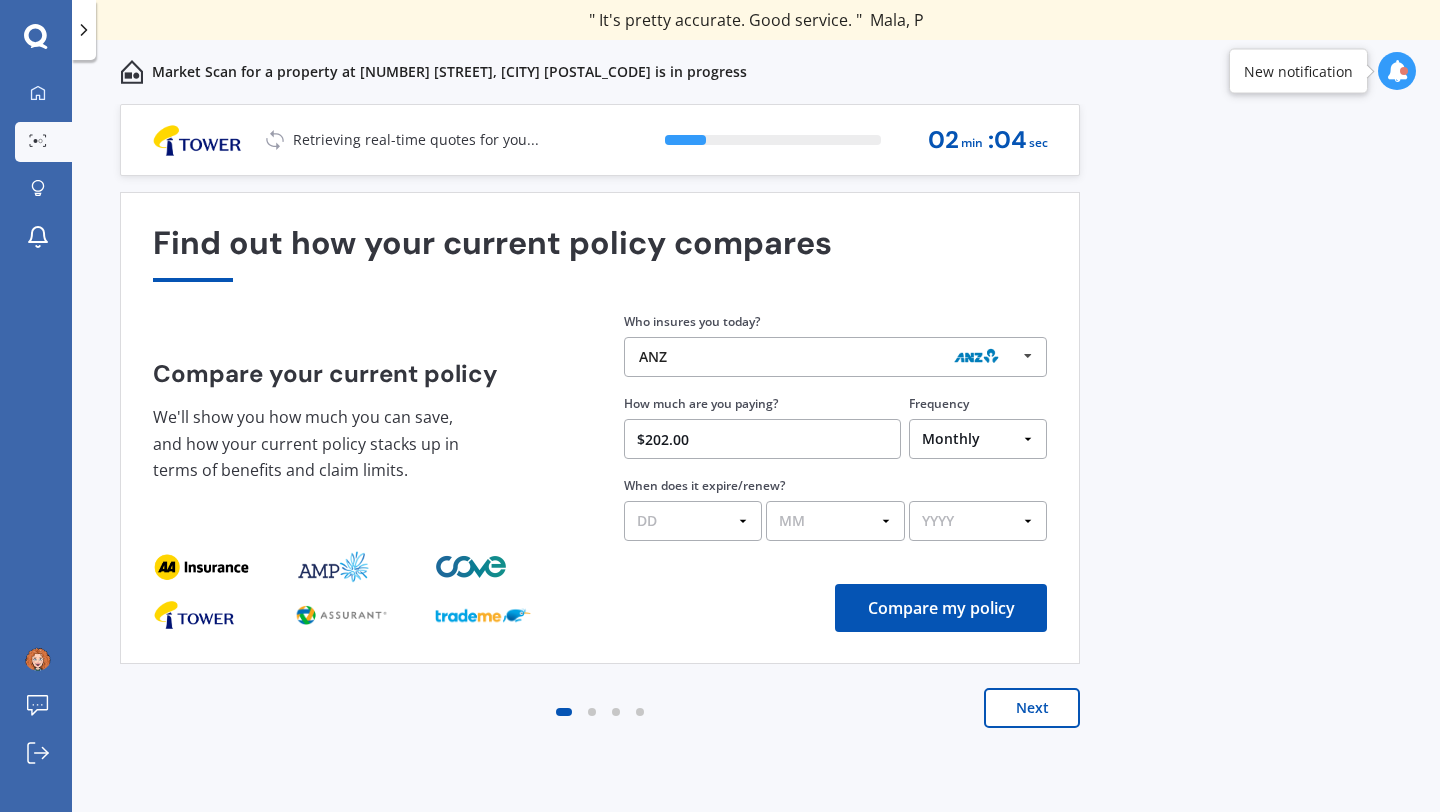 click on "$202.00" at bounding box center [762, 439] 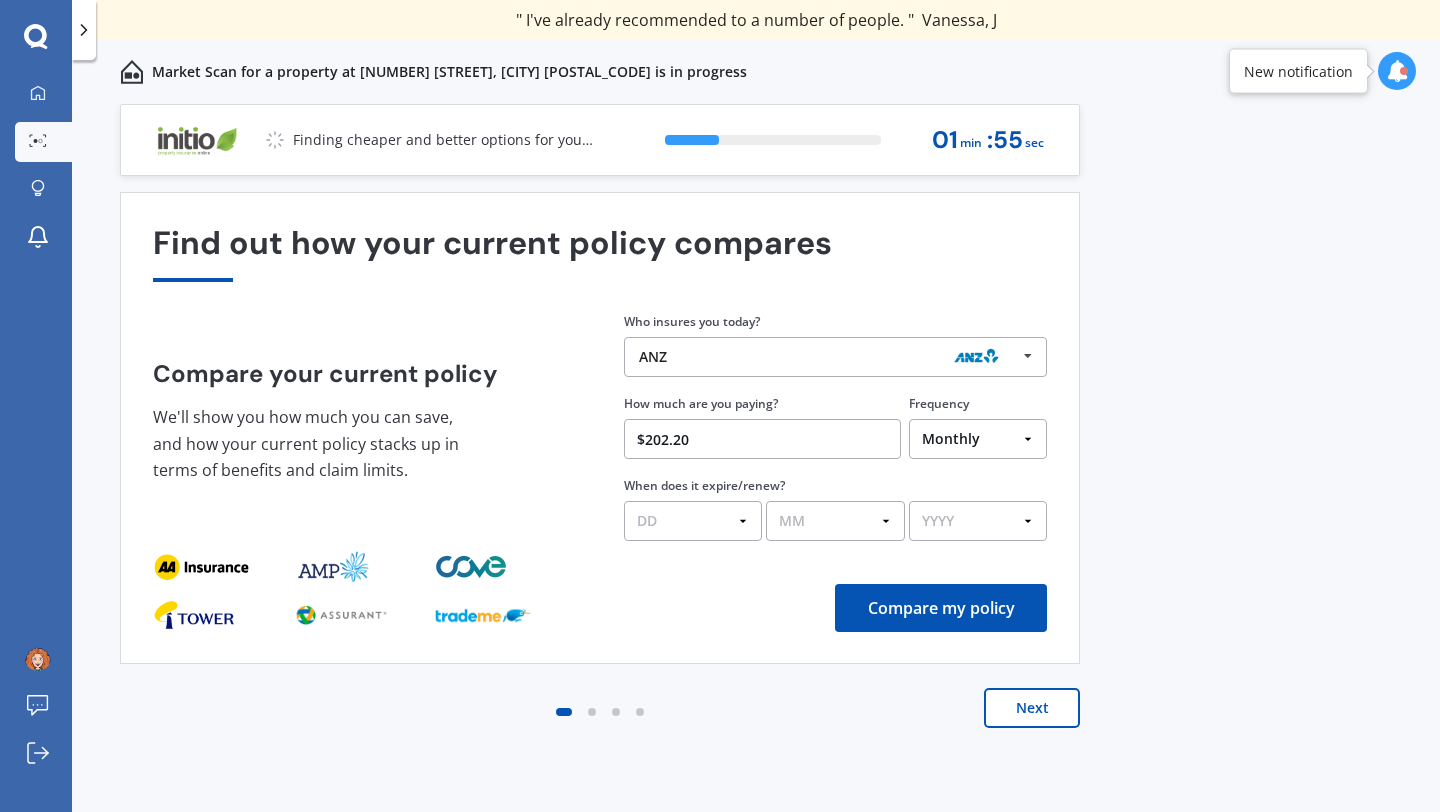 type on "$202.20" 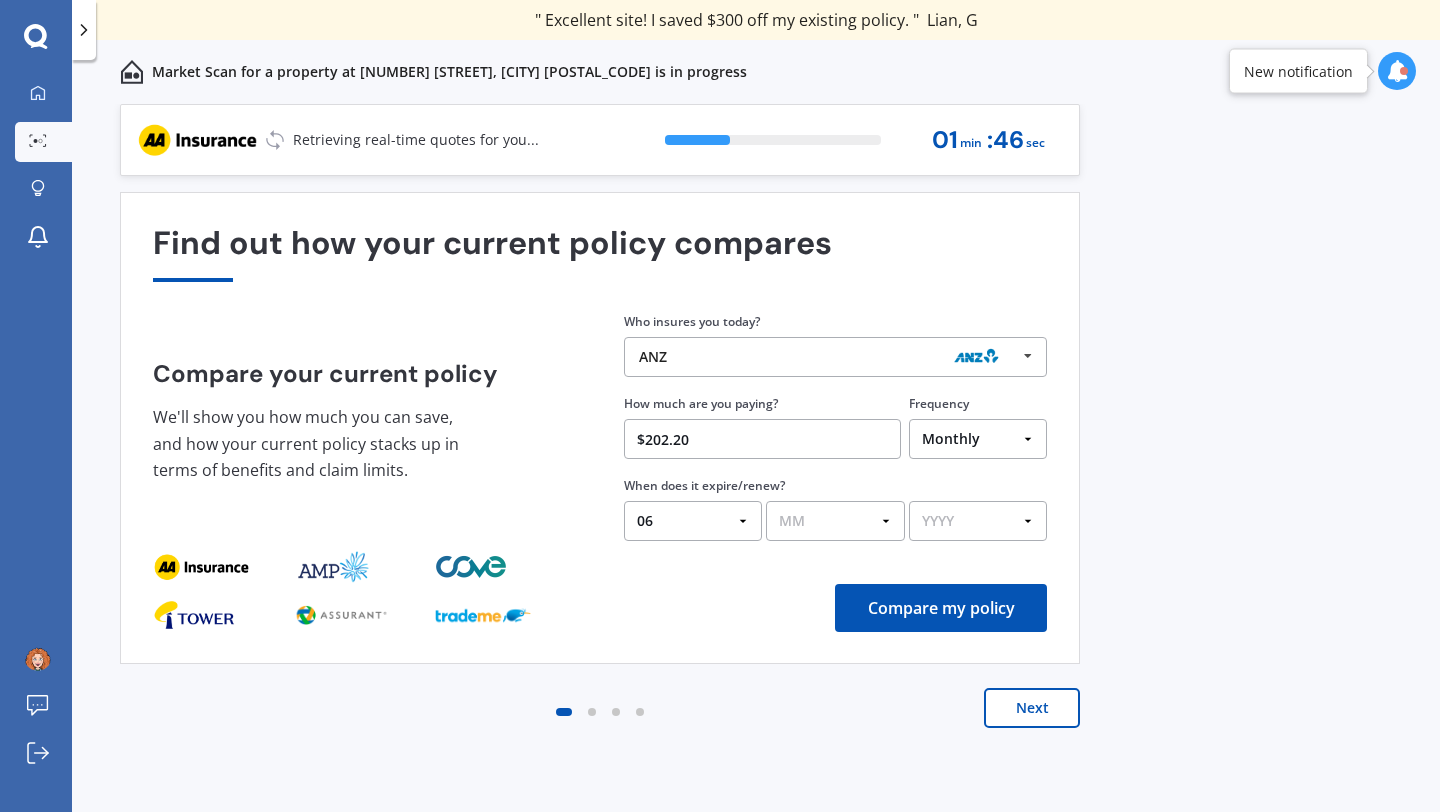 click on "MM 01 02 03 04 05 06 07 08 09 10 11 12" at bounding box center [835, 521] 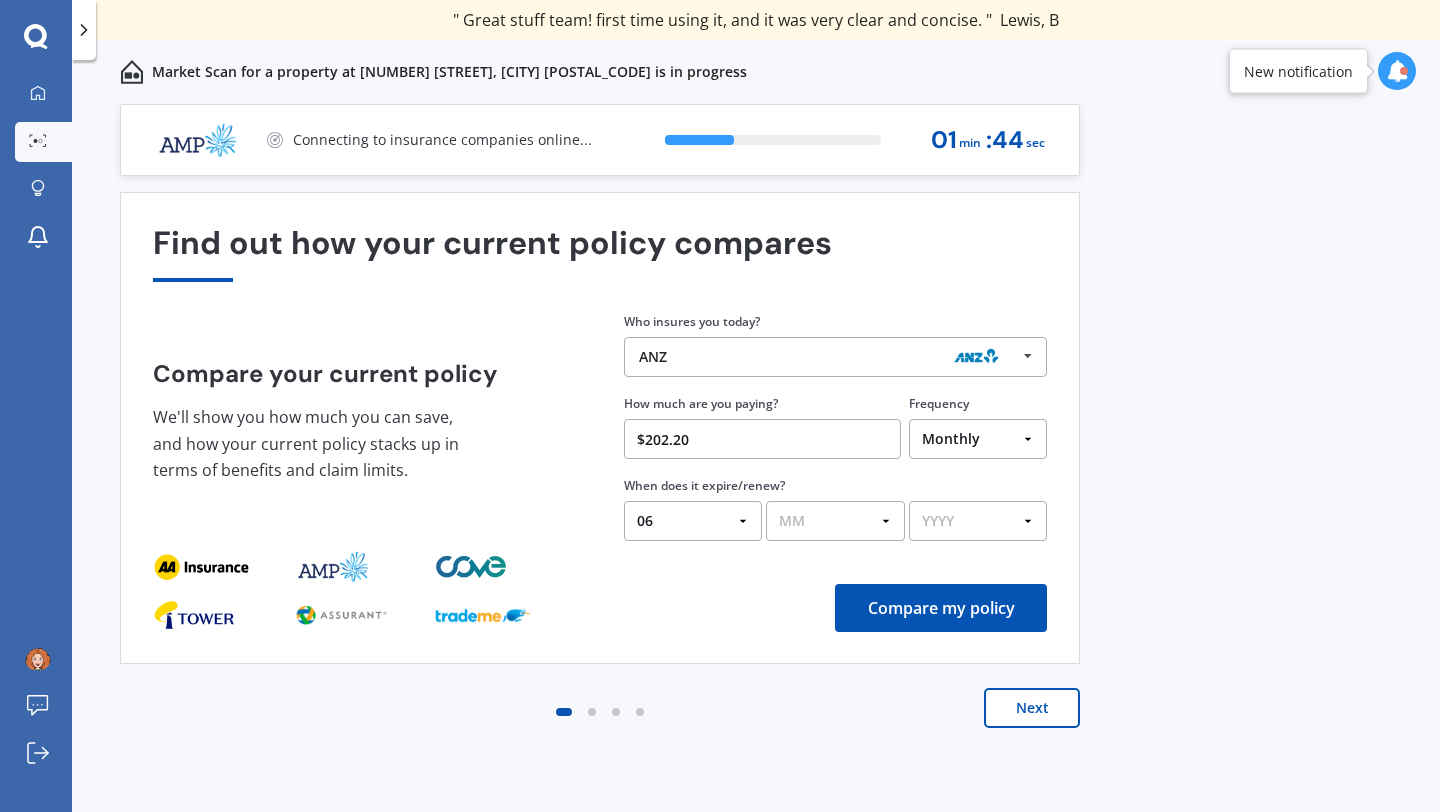click on "DD 01 02 03 04 05 06 07 08 09 10 11 12 13 14 15 16 17 18 19 20 21 22 23 24 25 26 27 28 29 30 31" at bounding box center [693, 521] 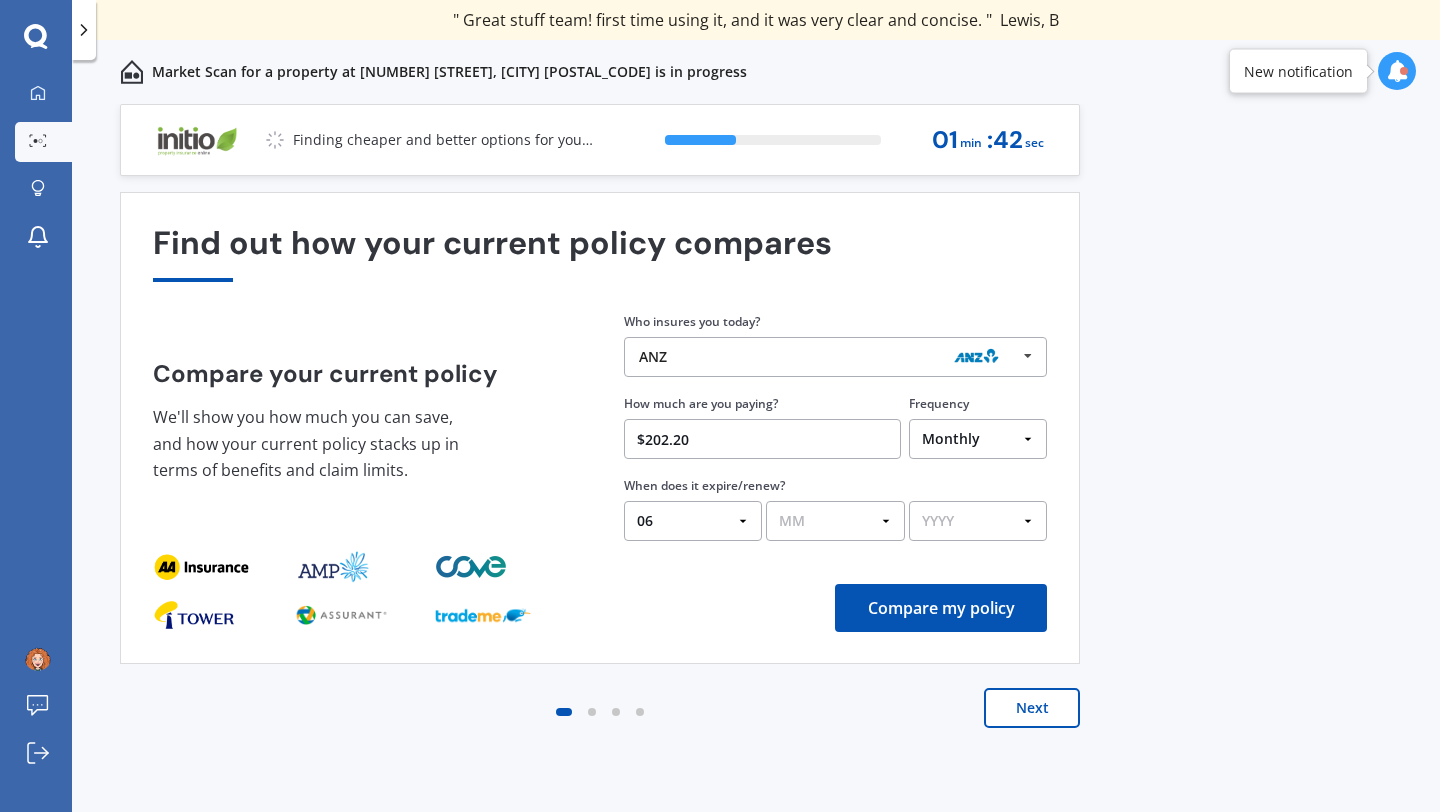 select on "20" 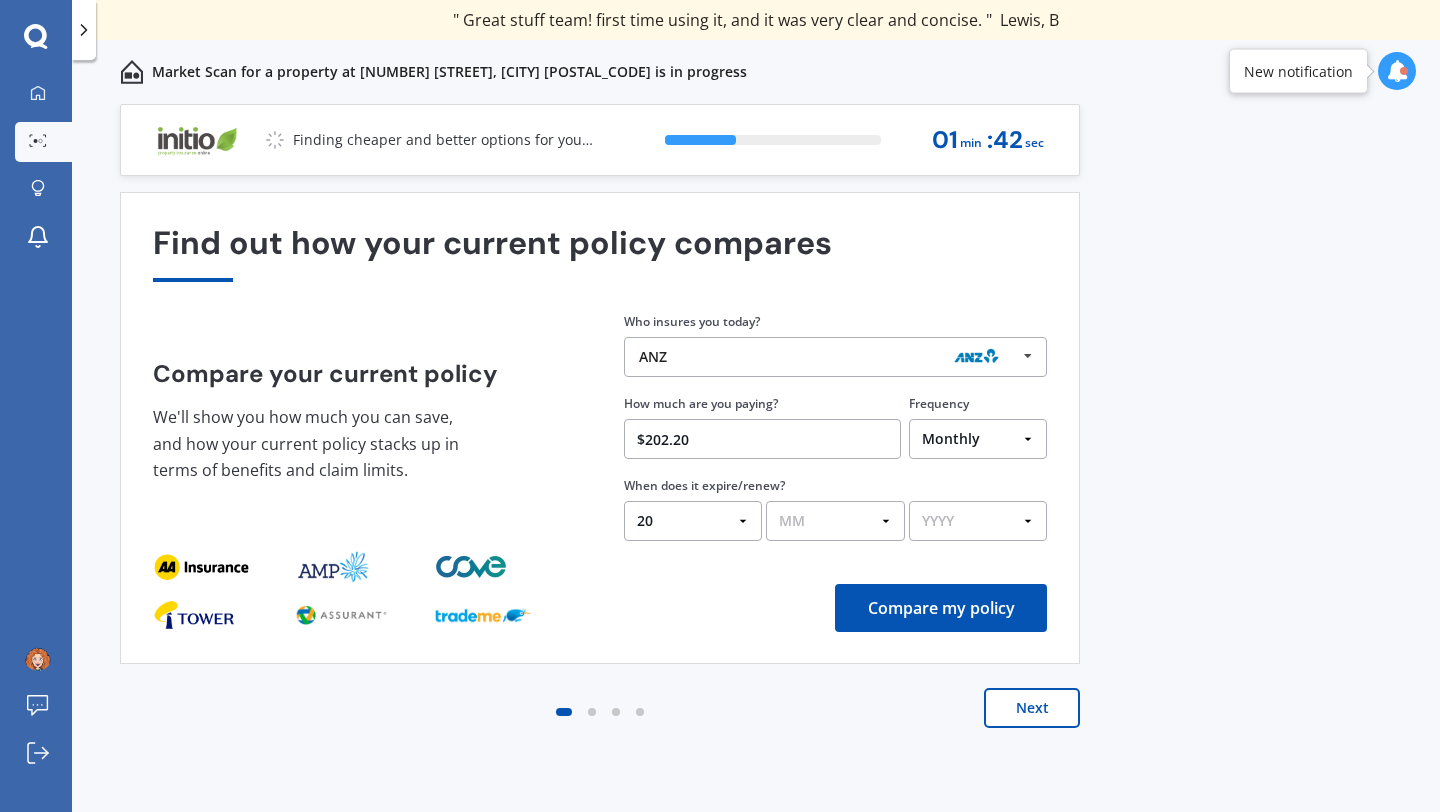 click on "MM 01 02 03 04 05 06 07 08 09 10 11 12" at bounding box center (835, 521) 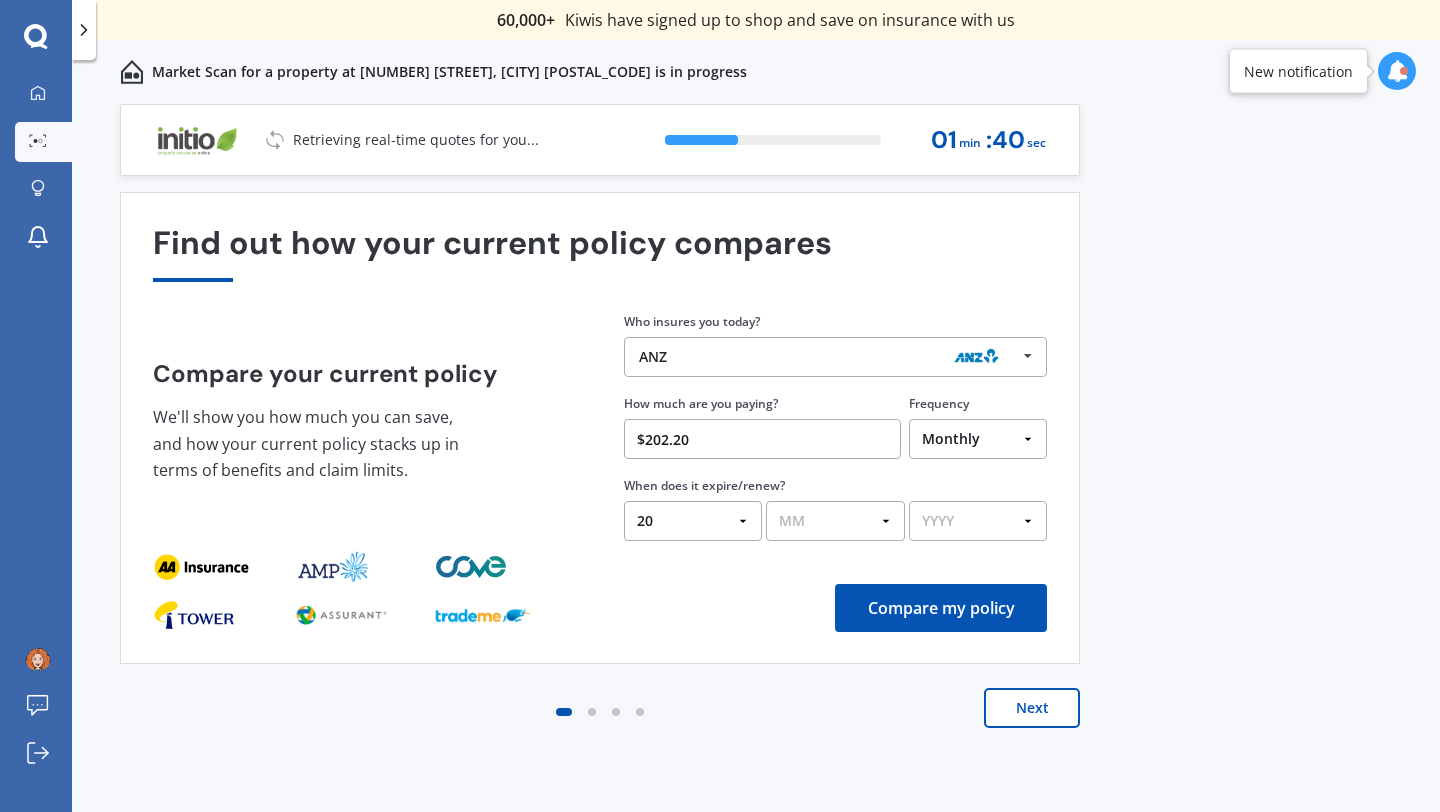 select on "03" 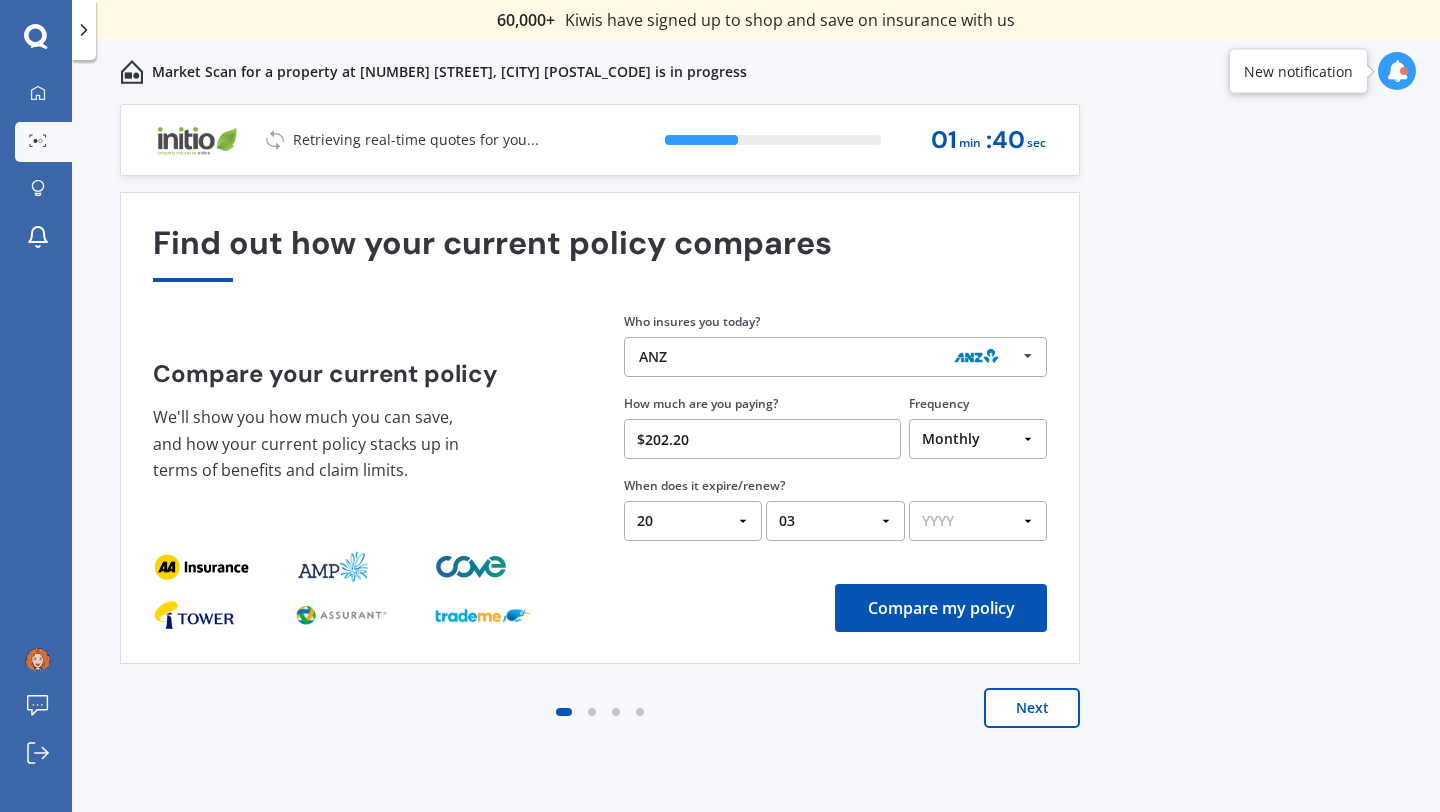 click on "YYYY 2026 2025 2024" at bounding box center (978, 521) 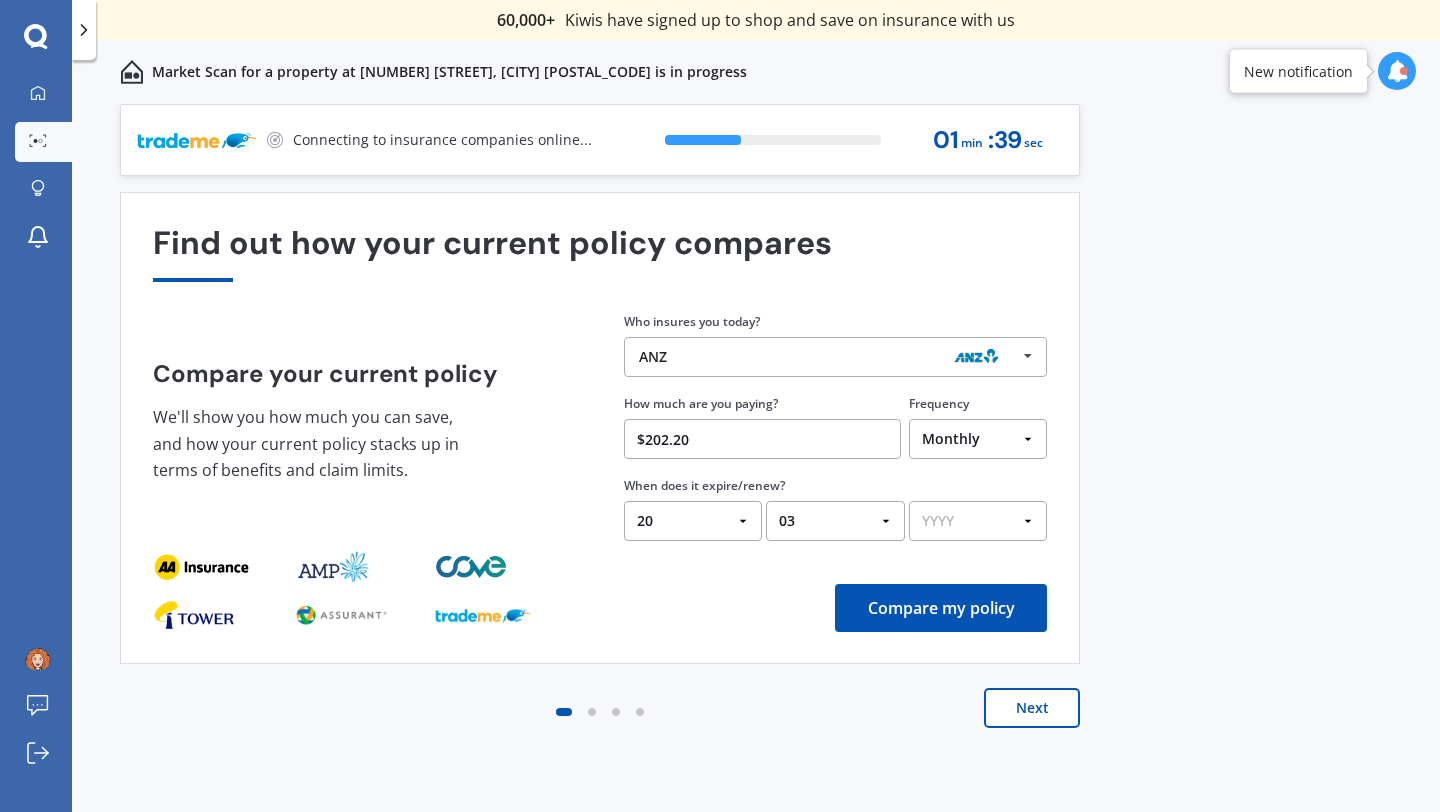 select on "2026" 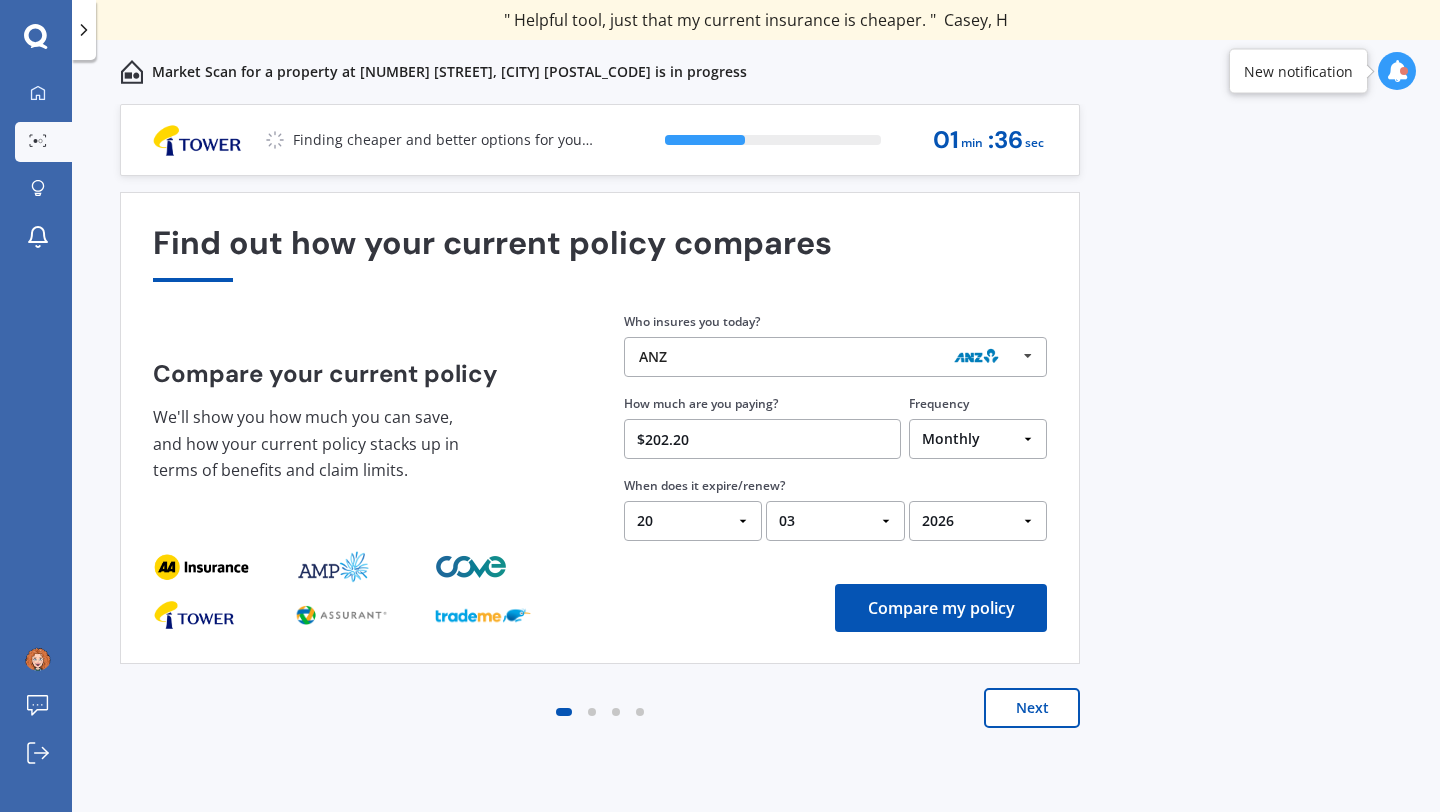 click on "Compare my policy" at bounding box center [941, 608] 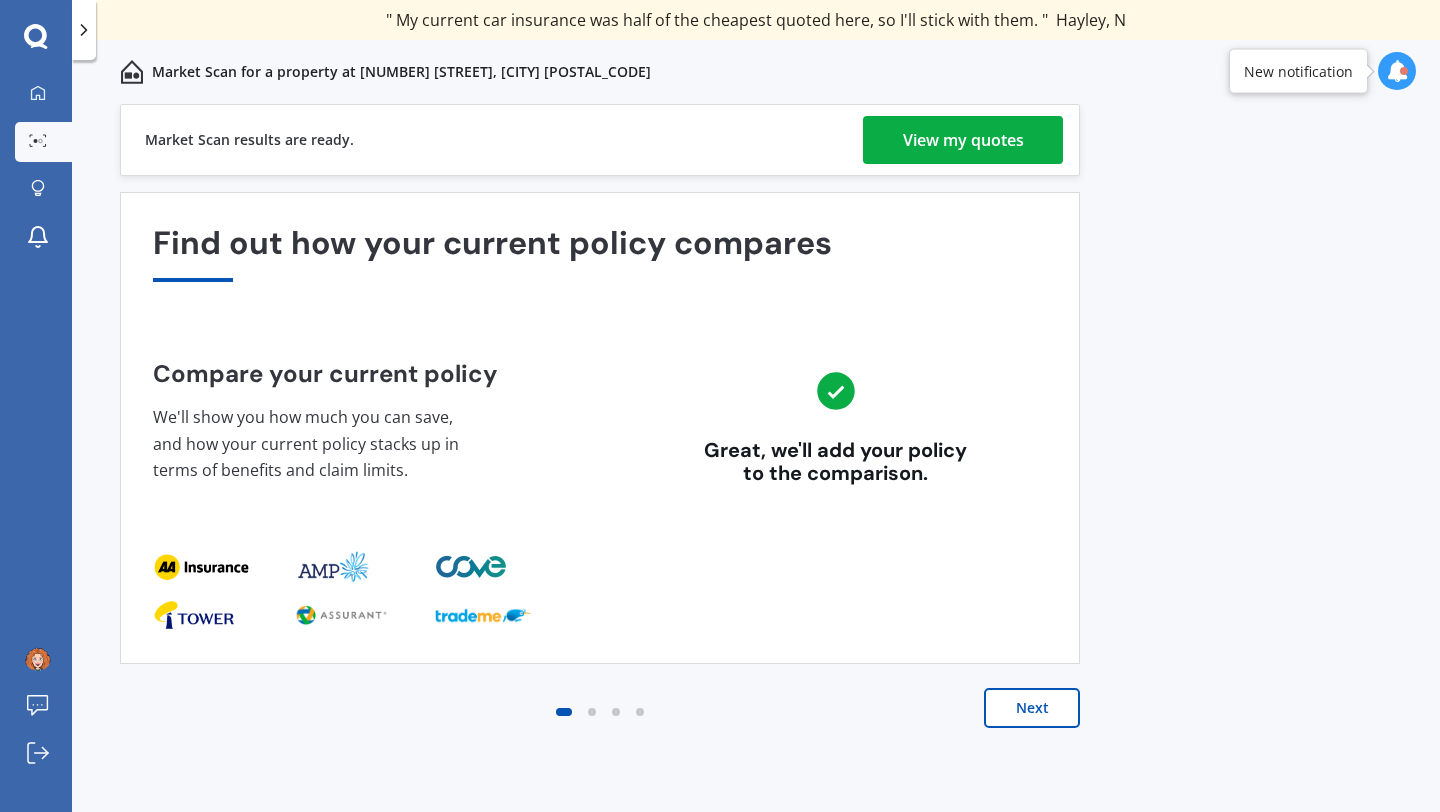 click on "View my quotes" at bounding box center (963, 140) 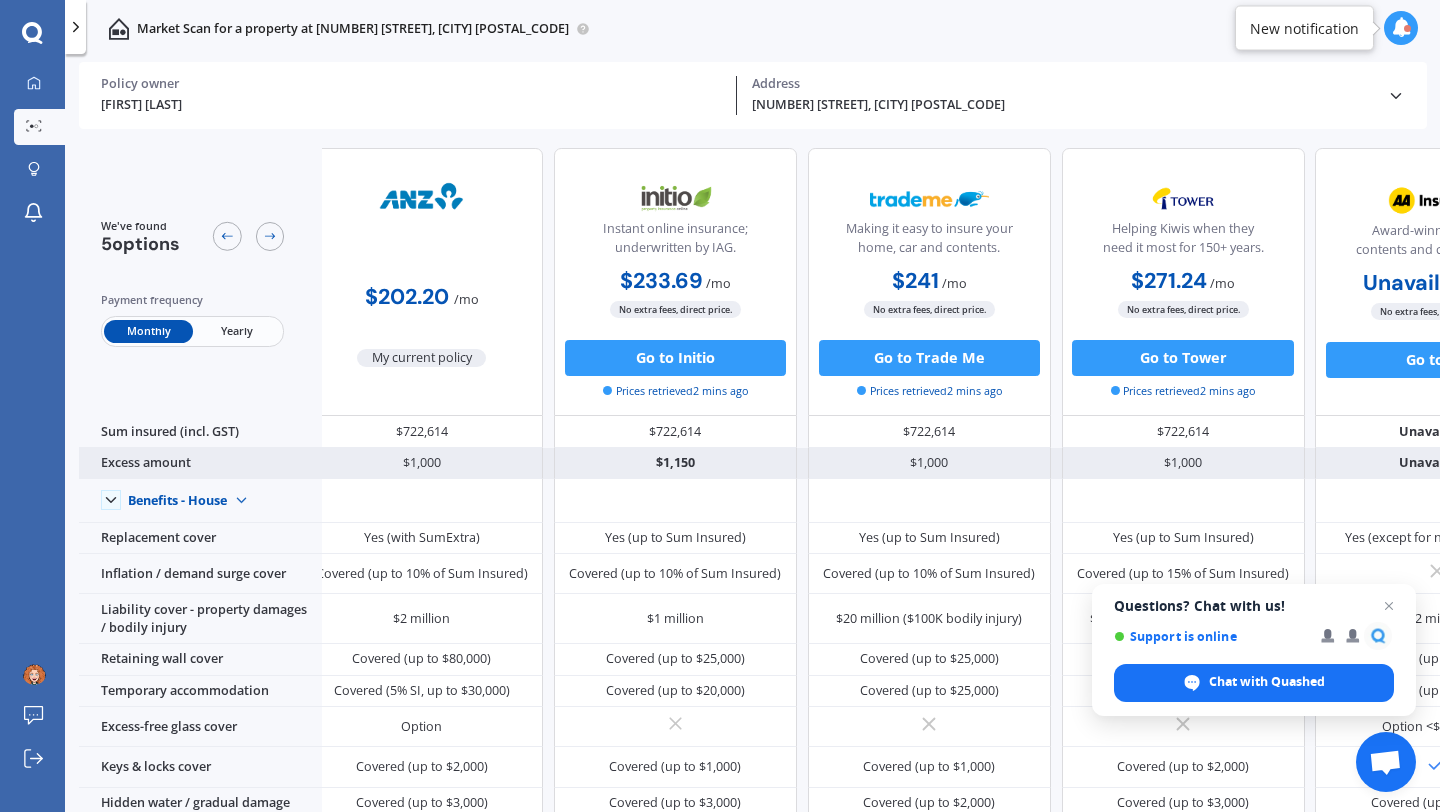 scroll, scrollTop: 0, scrollLeft: 32, axis: horizontal 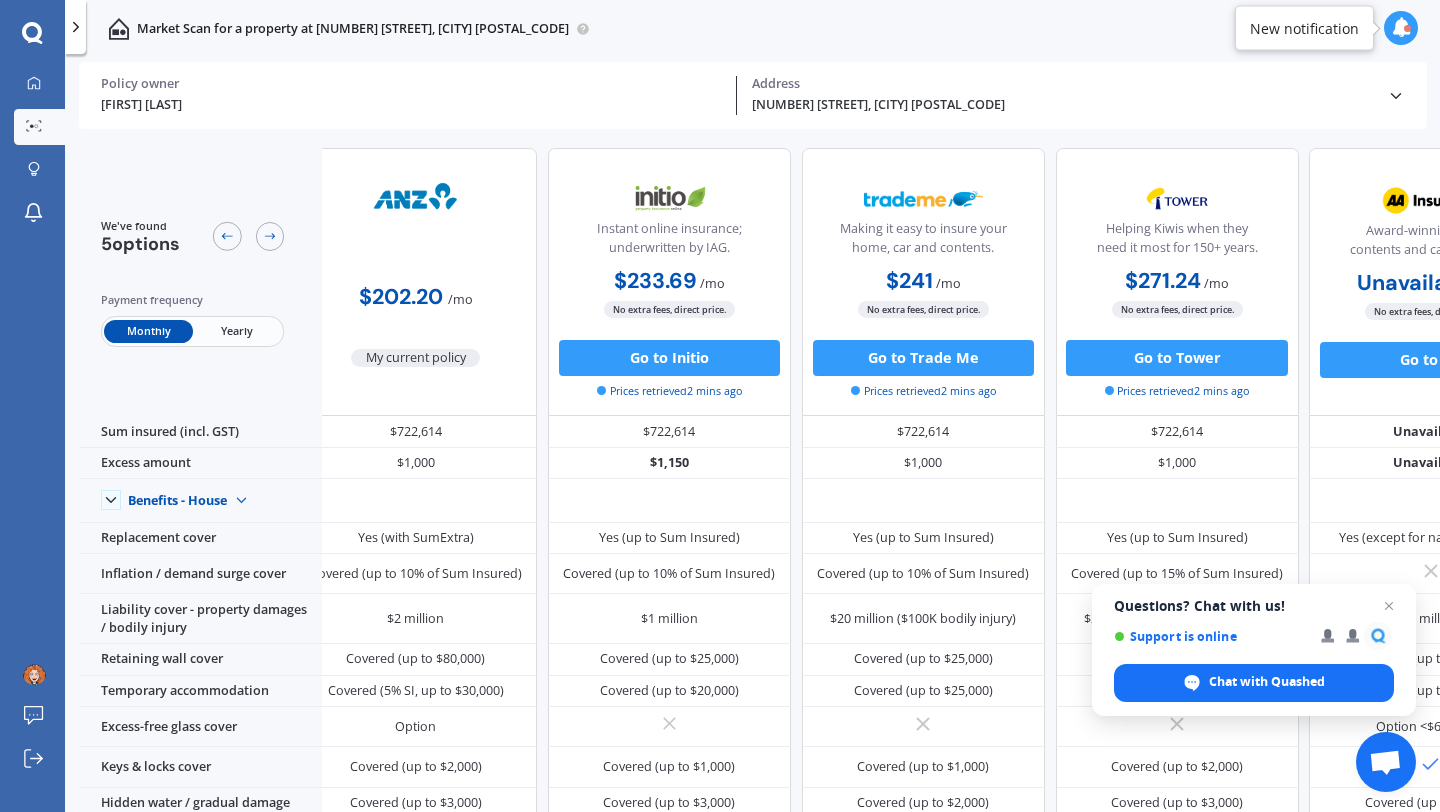 click on "Market Scan for a property at [NUMBER] [STREET], [CITY] [POSTAL_CODE]" at bounding box center [752, 29] 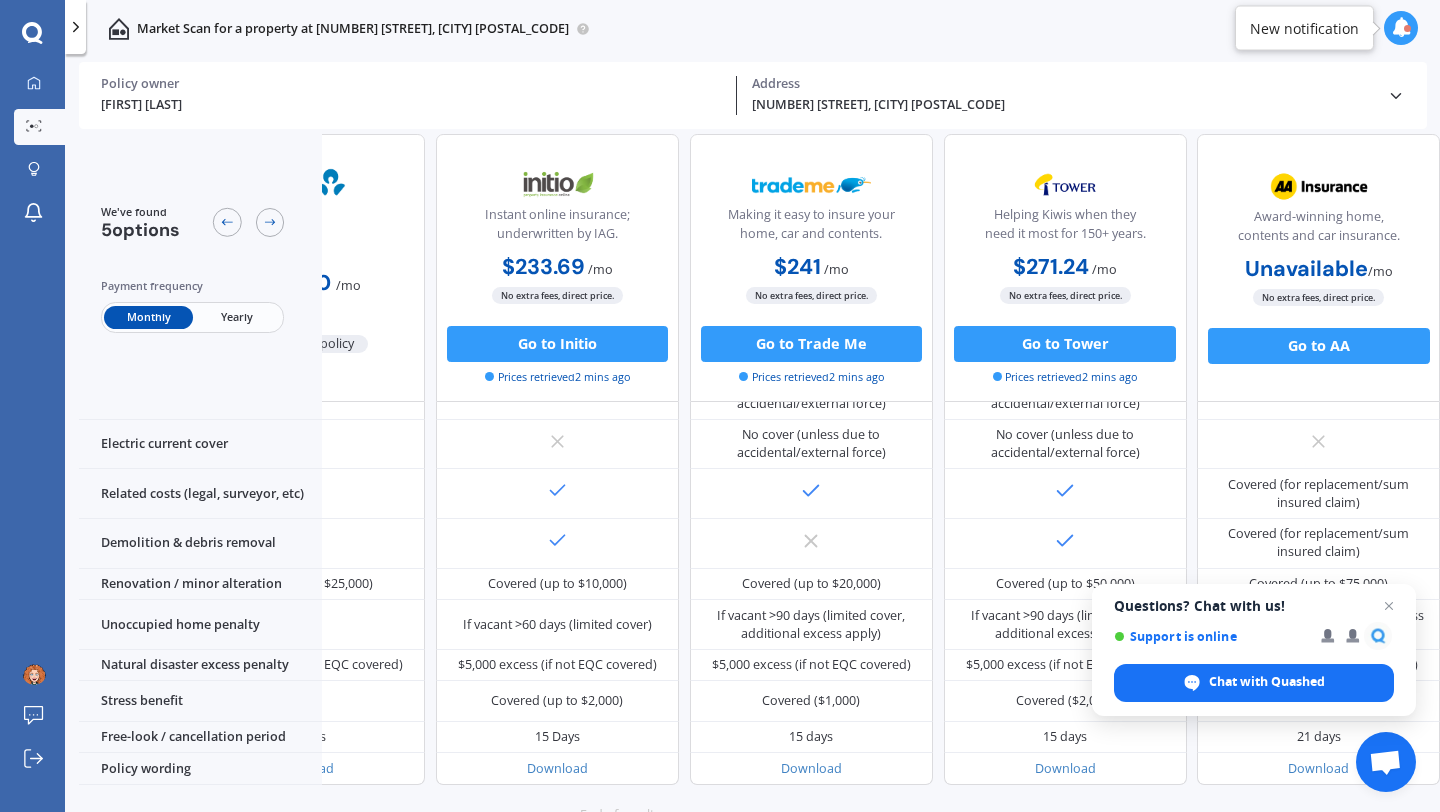 scroll, scrollTop: 763, scrollLeft: 165, axis: both 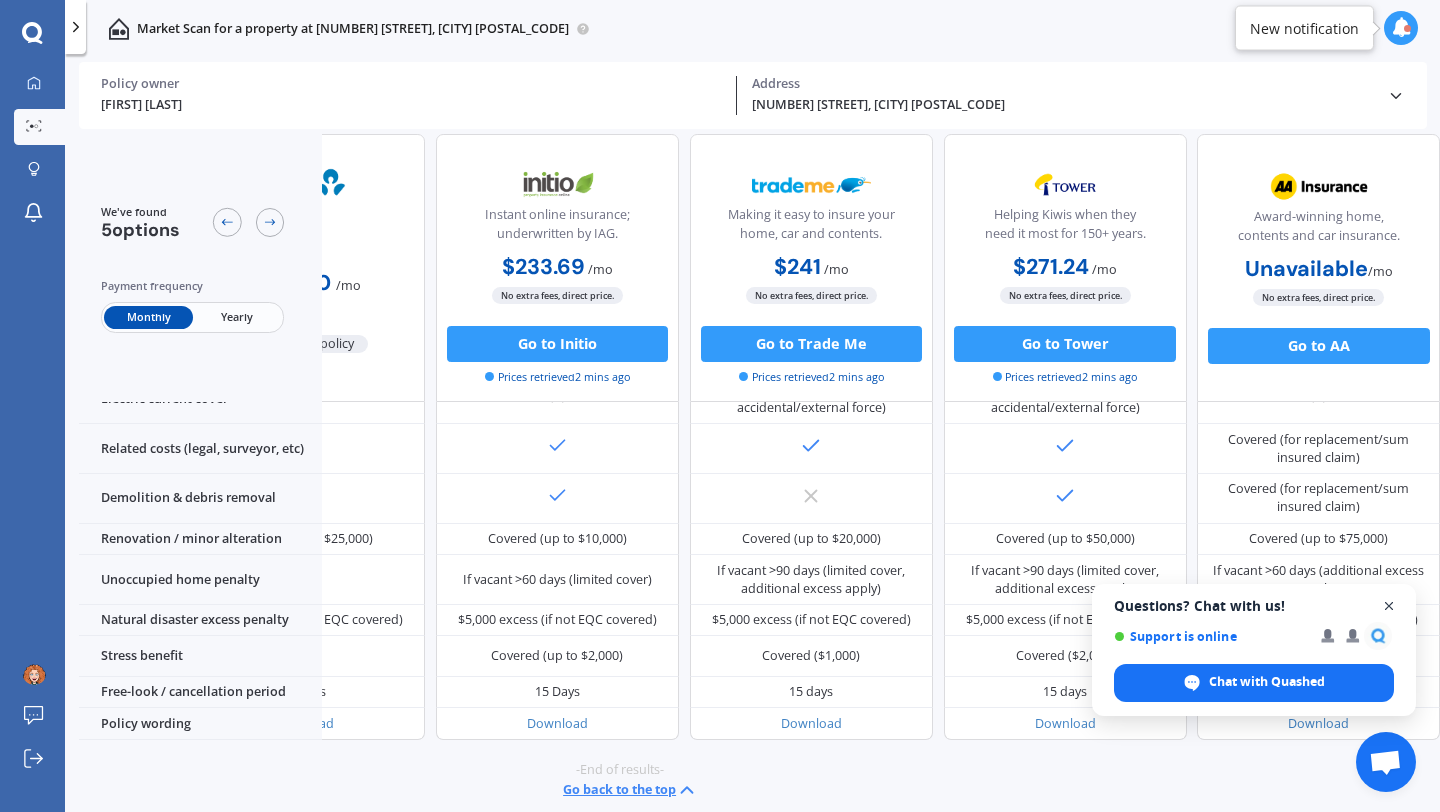 click at bounding box center (1389, 606) 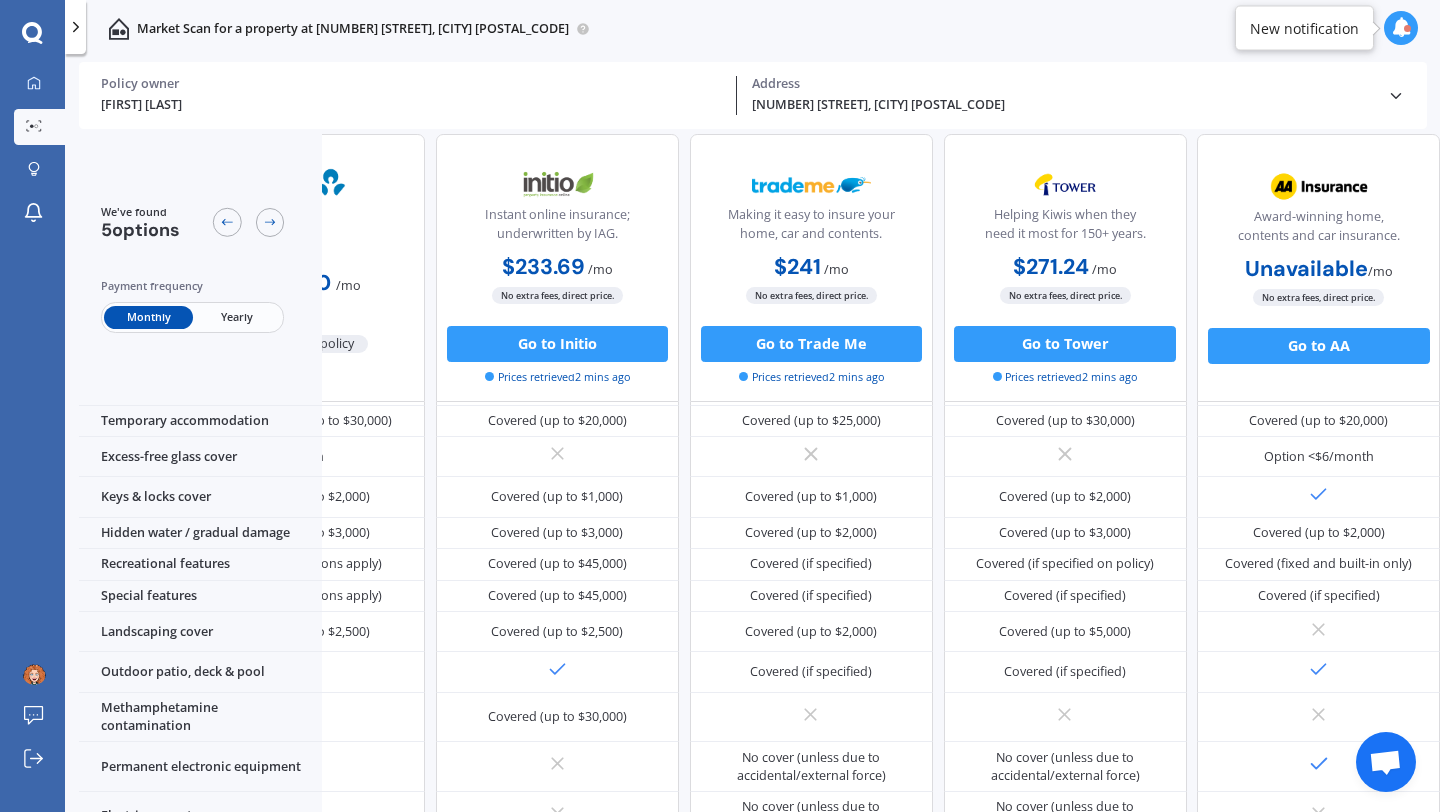 scroll, scrollTop: 294, scrollLeft: 165, axis: both 